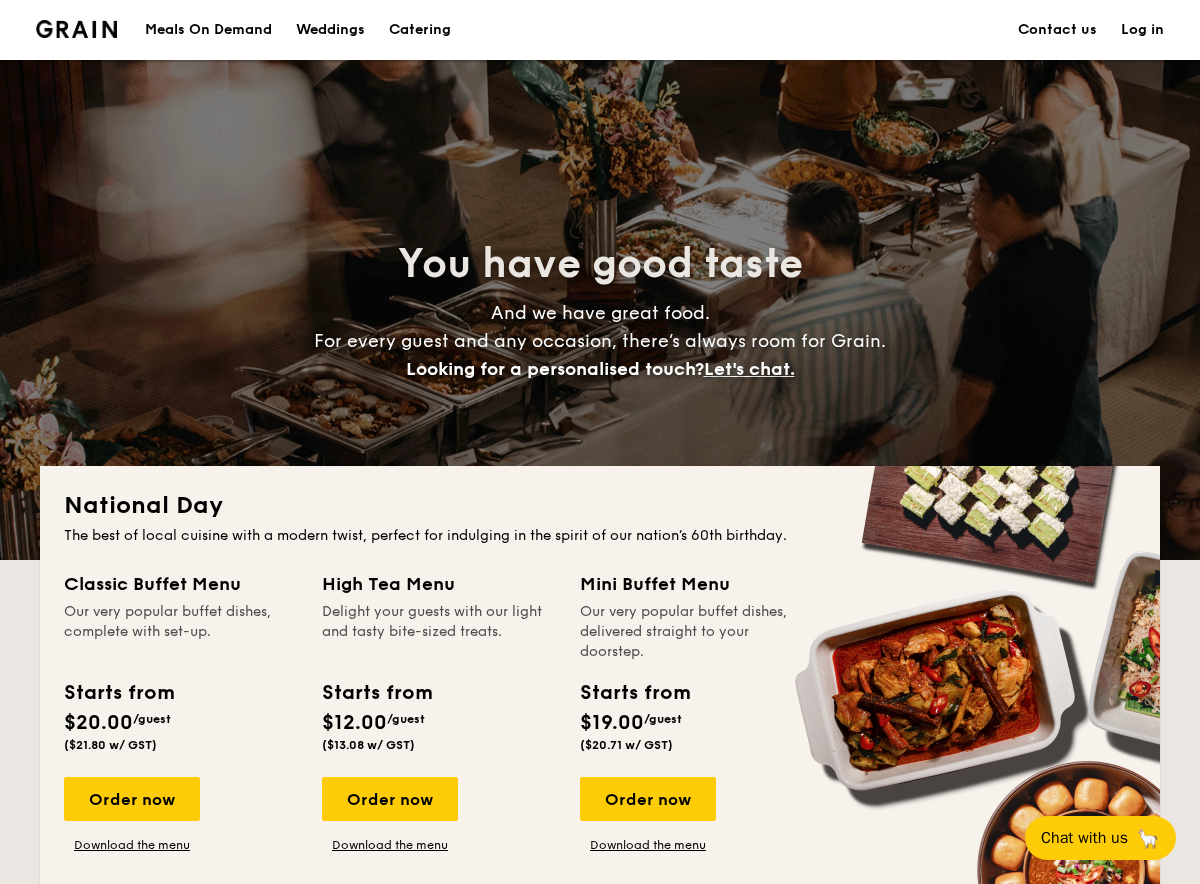 scroll, scrollTop: 0, scrollLeft: 0, axis: both 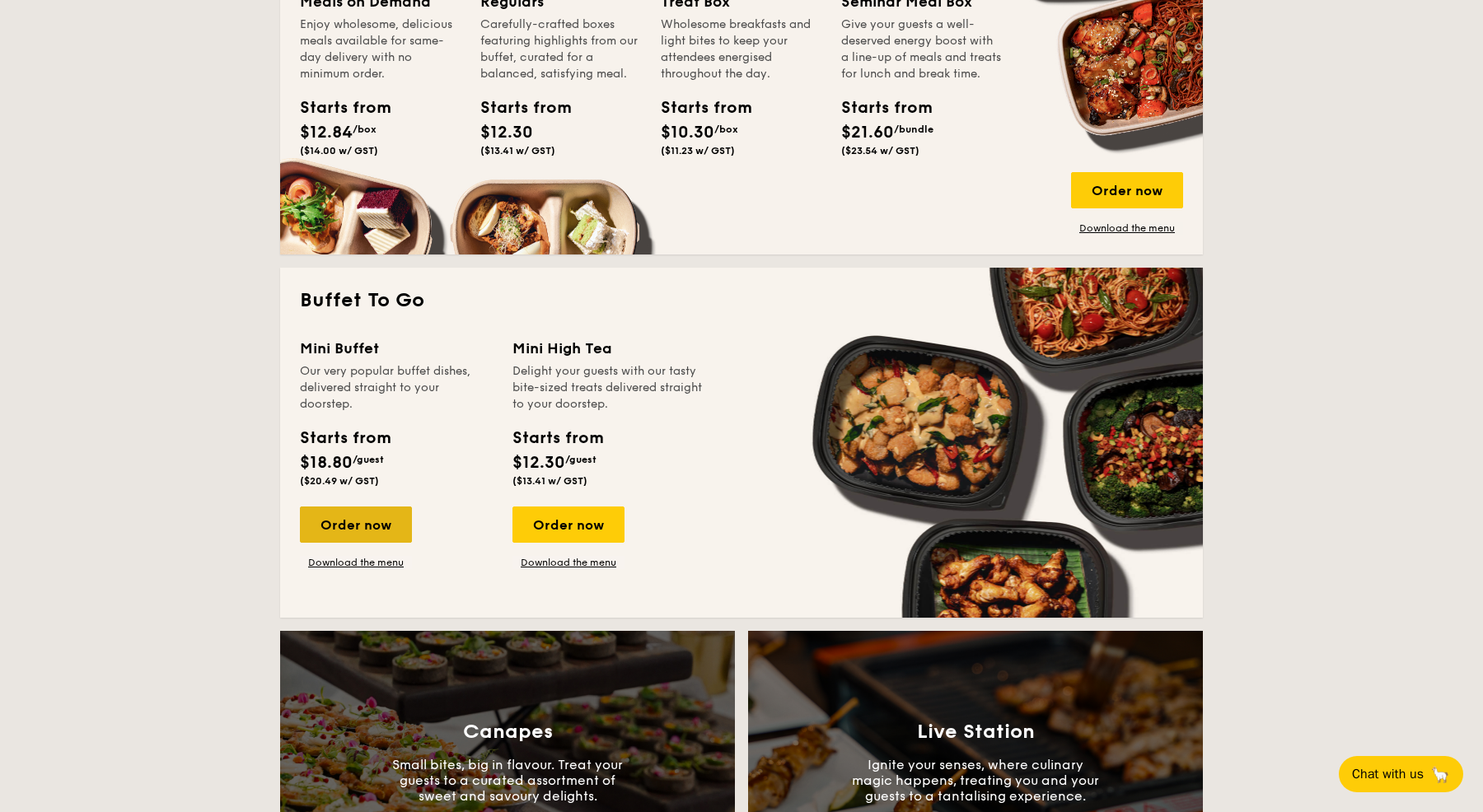 click on "Order now" at bounding box center [356, 525] 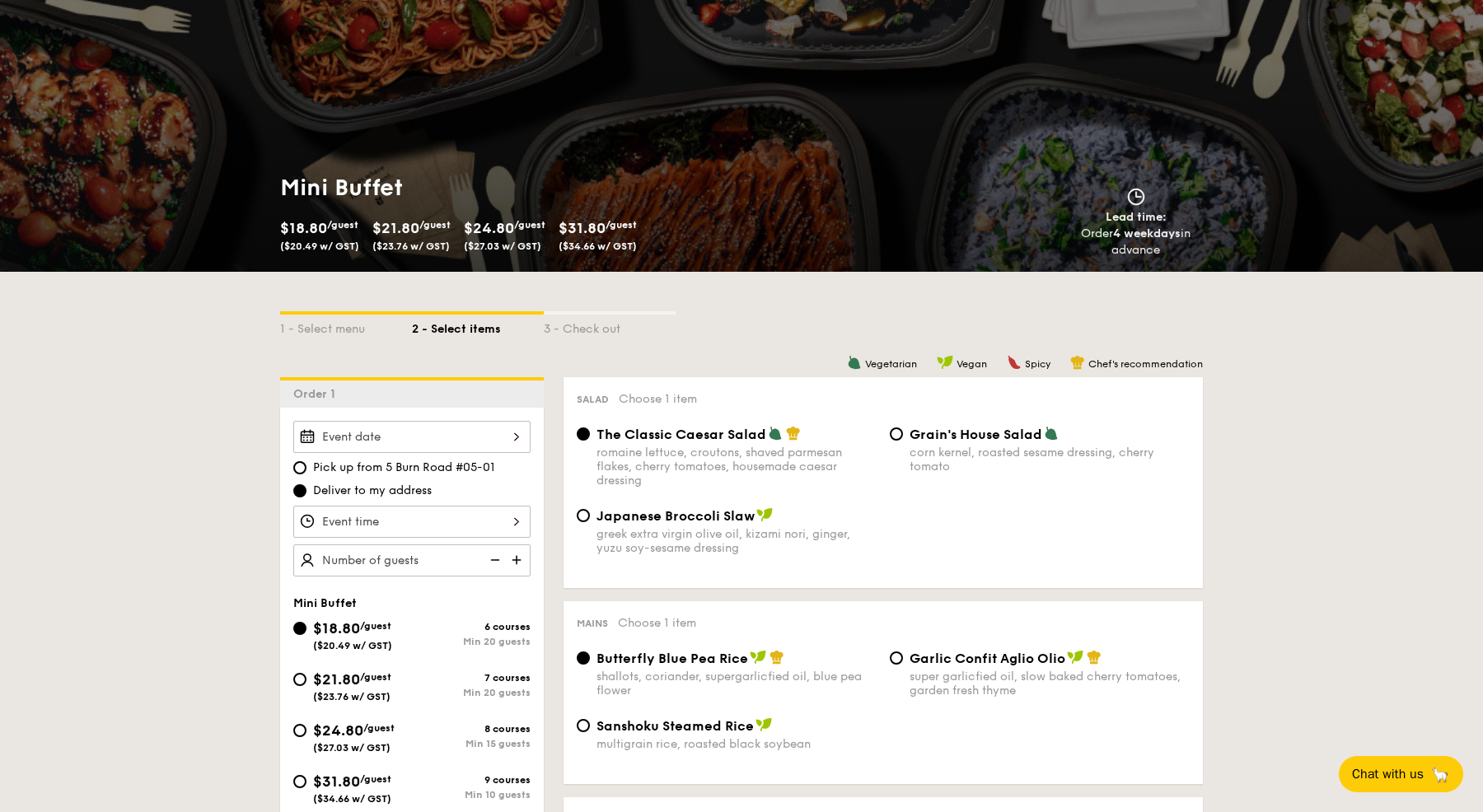 scroll, scrollTop: 96, scrollLeft: 0, axis: vertical 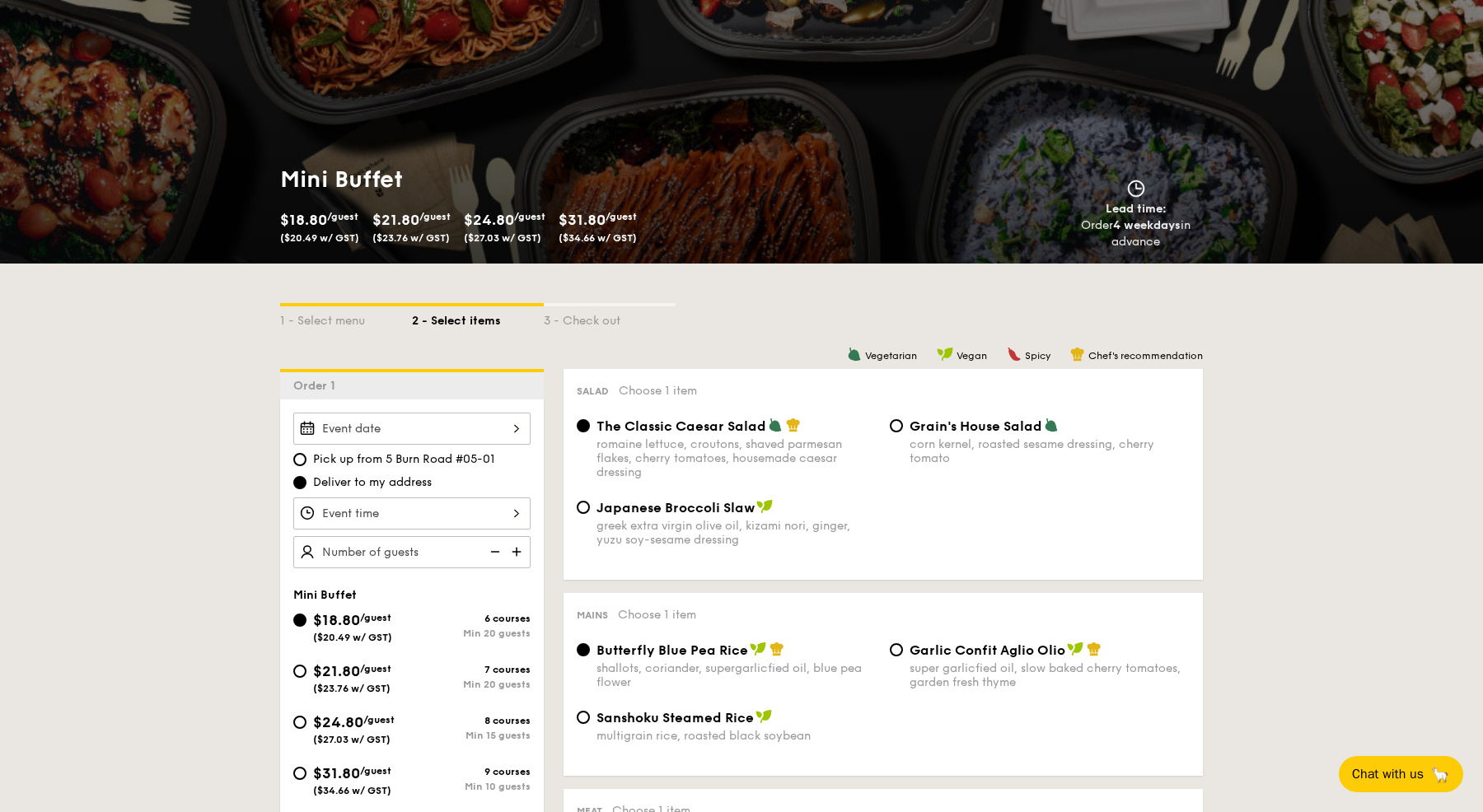 click on "$24.80
/guest
($27.03 w/ GST)
8 courses
Min 15 guests" at bounding box center [412, 733] 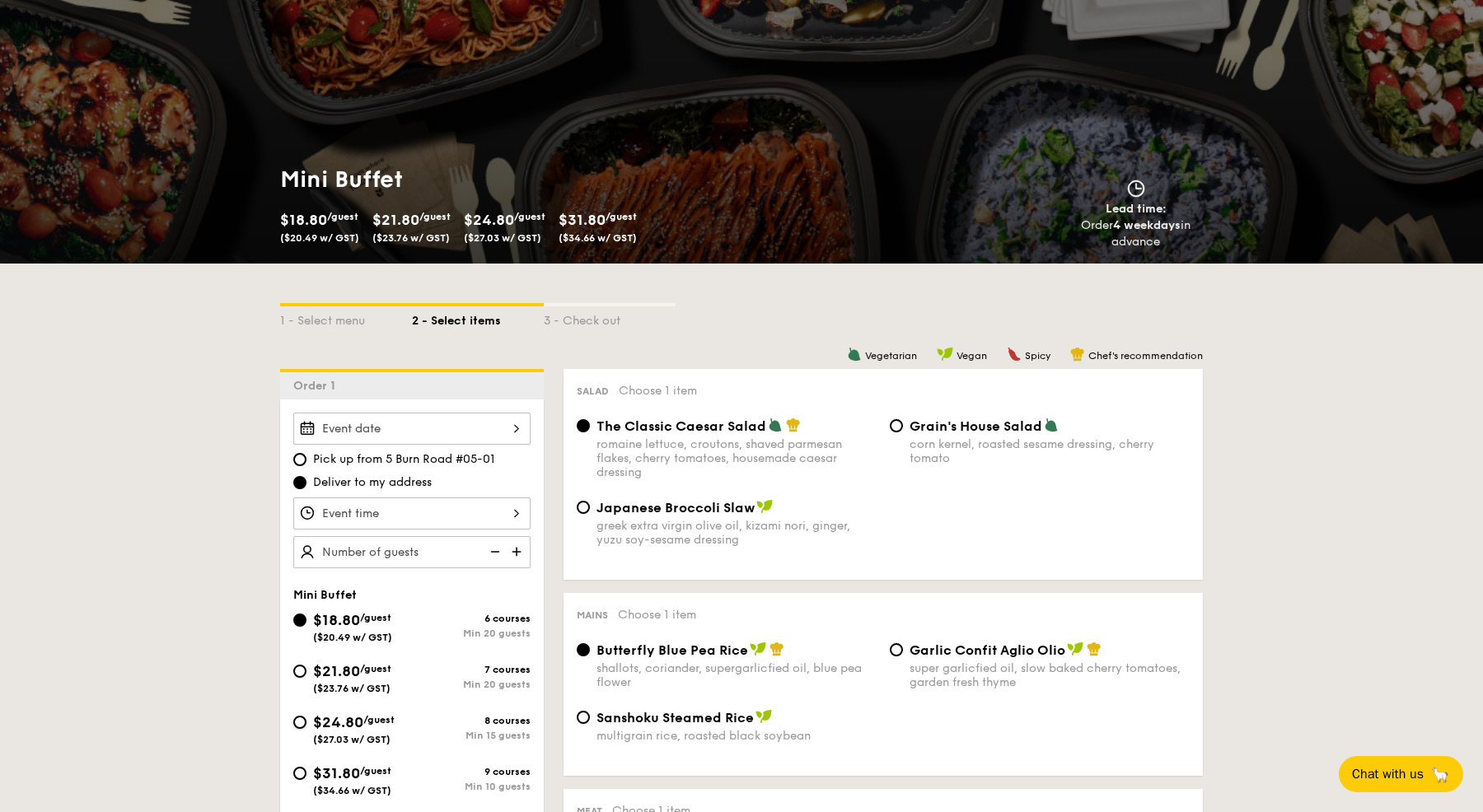 click on "$24.80
/guest
($27.03 w/ GST)
8 courses
Min 15 guests" at bounding box center (300, 722) 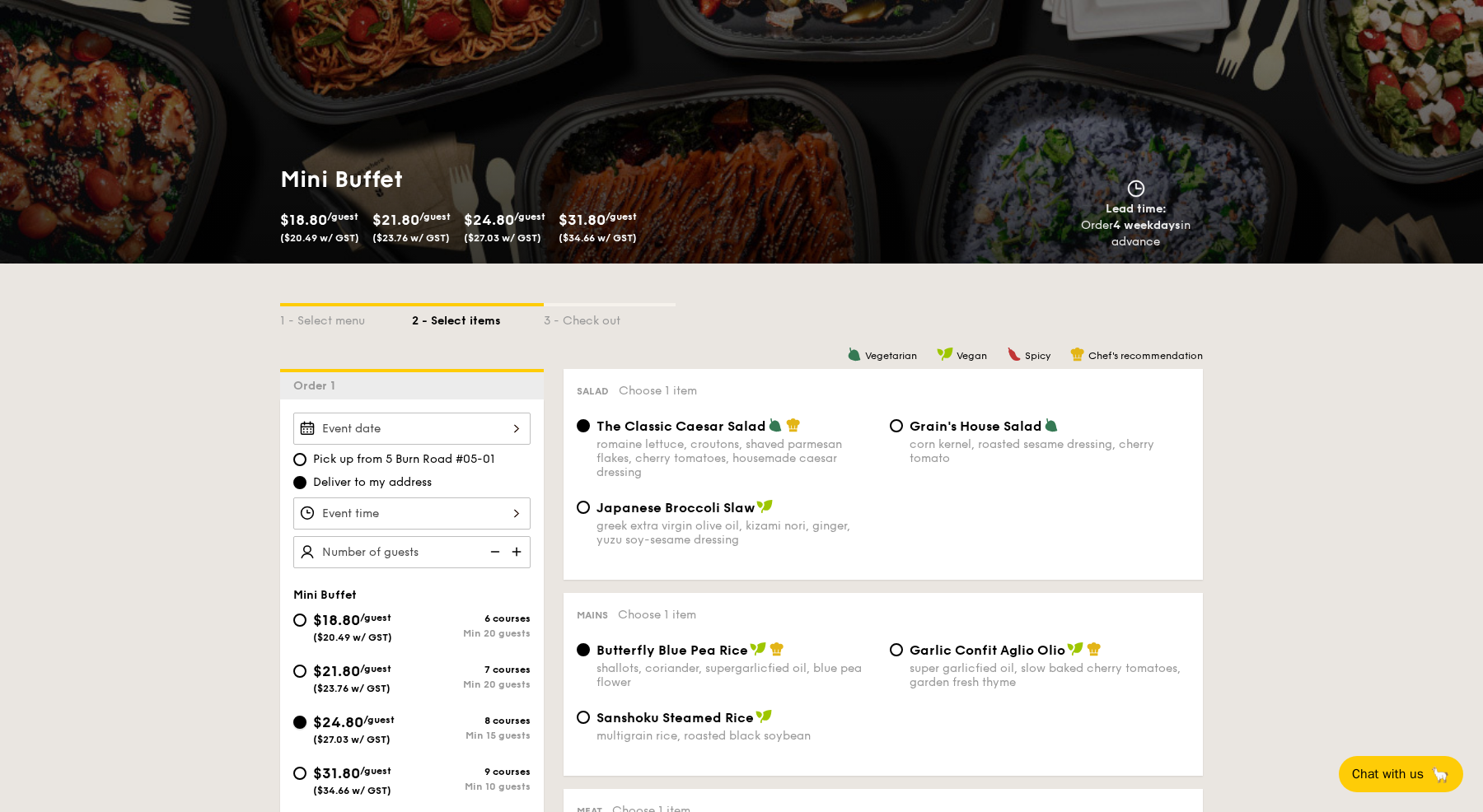 radio on "true" 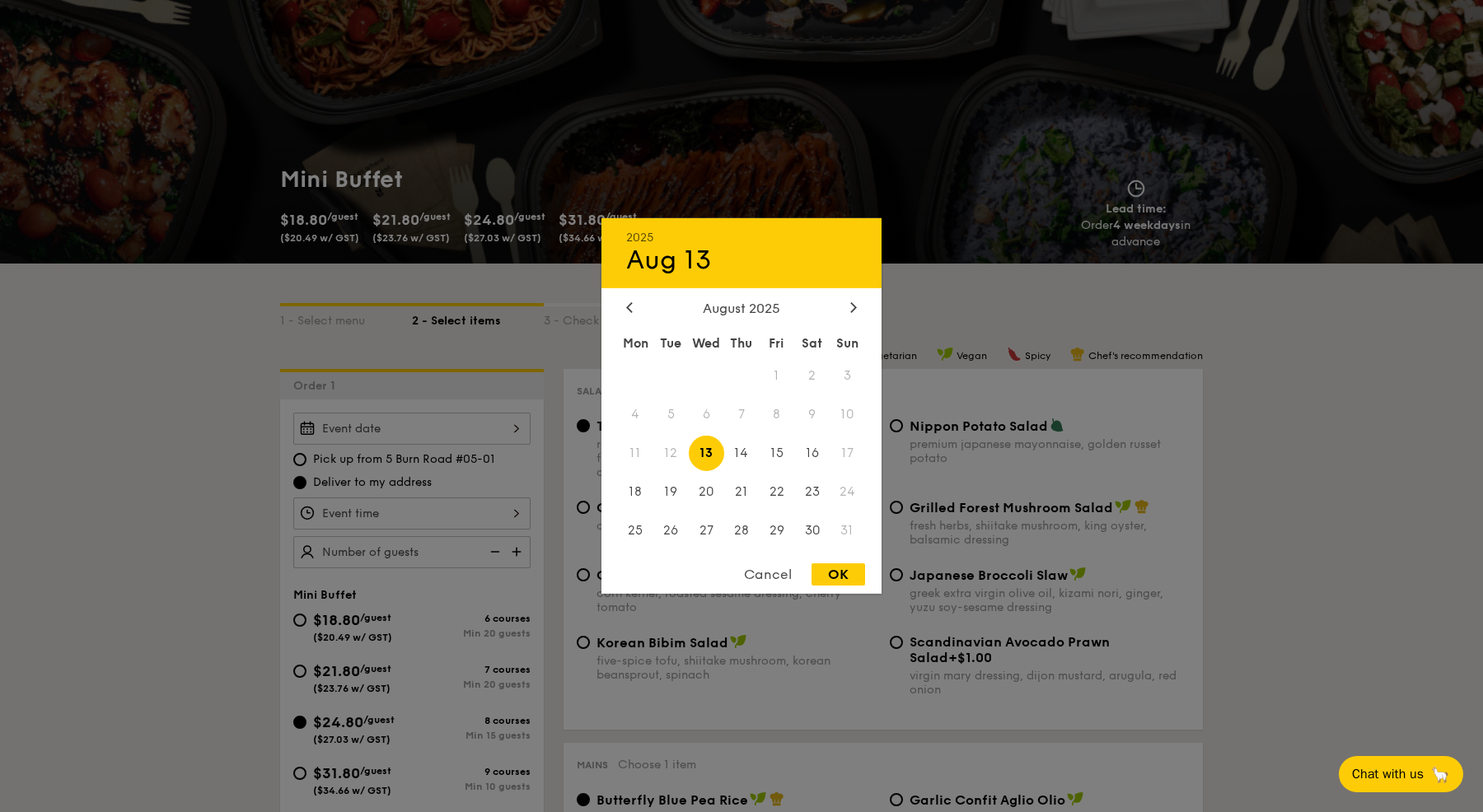 click on "[DATE]   Mon Tue Wed Thu Fri Sat Sun   1 2 3 4 5 6 7 8 9 10 11 12 13 14 15 16 17 18 19 20 21 22 23 24 25 26 27 28 29 30 31     Cancel   OK" at bounding box center [412, 428] 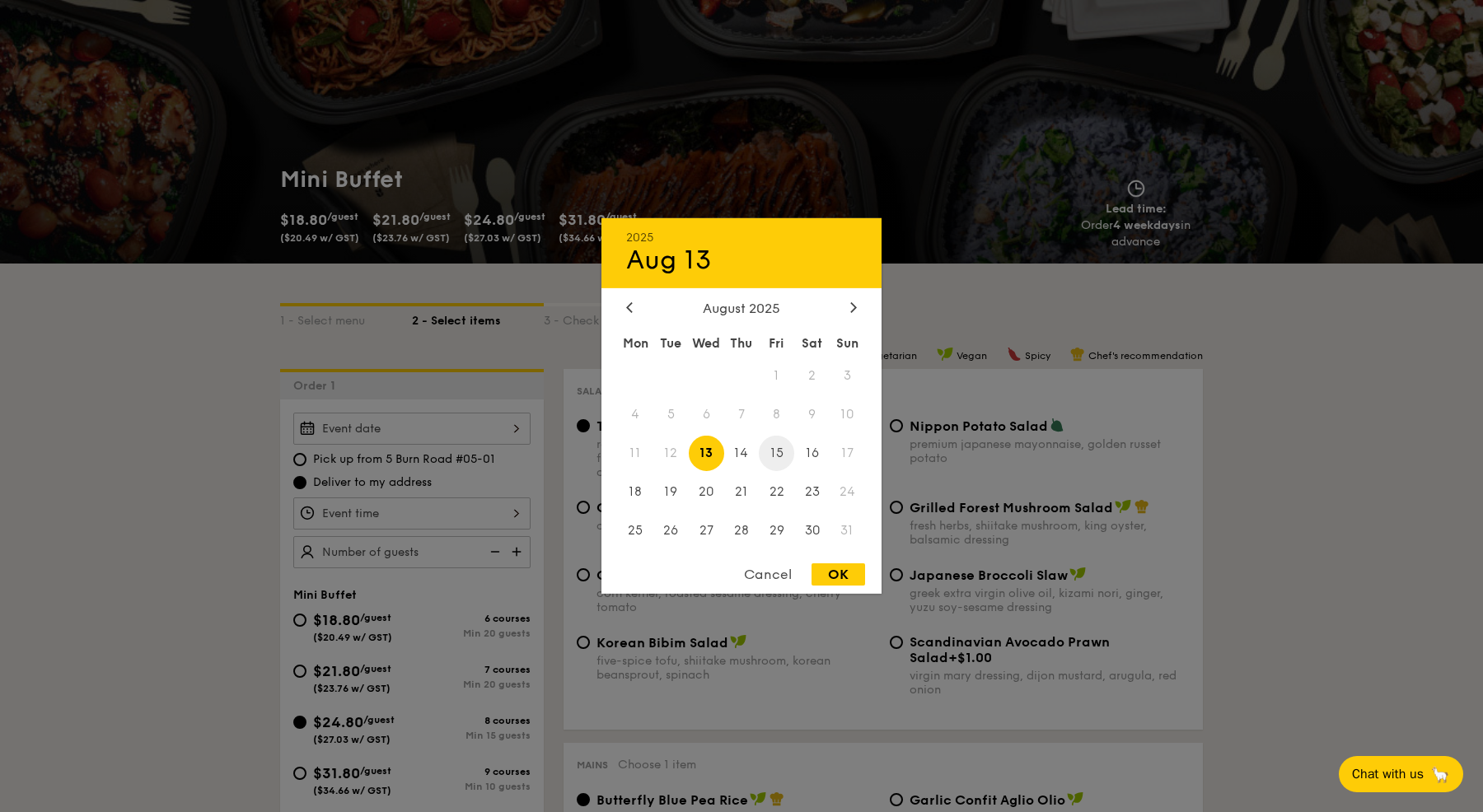 click on "15" at bounding box center (776, 453) 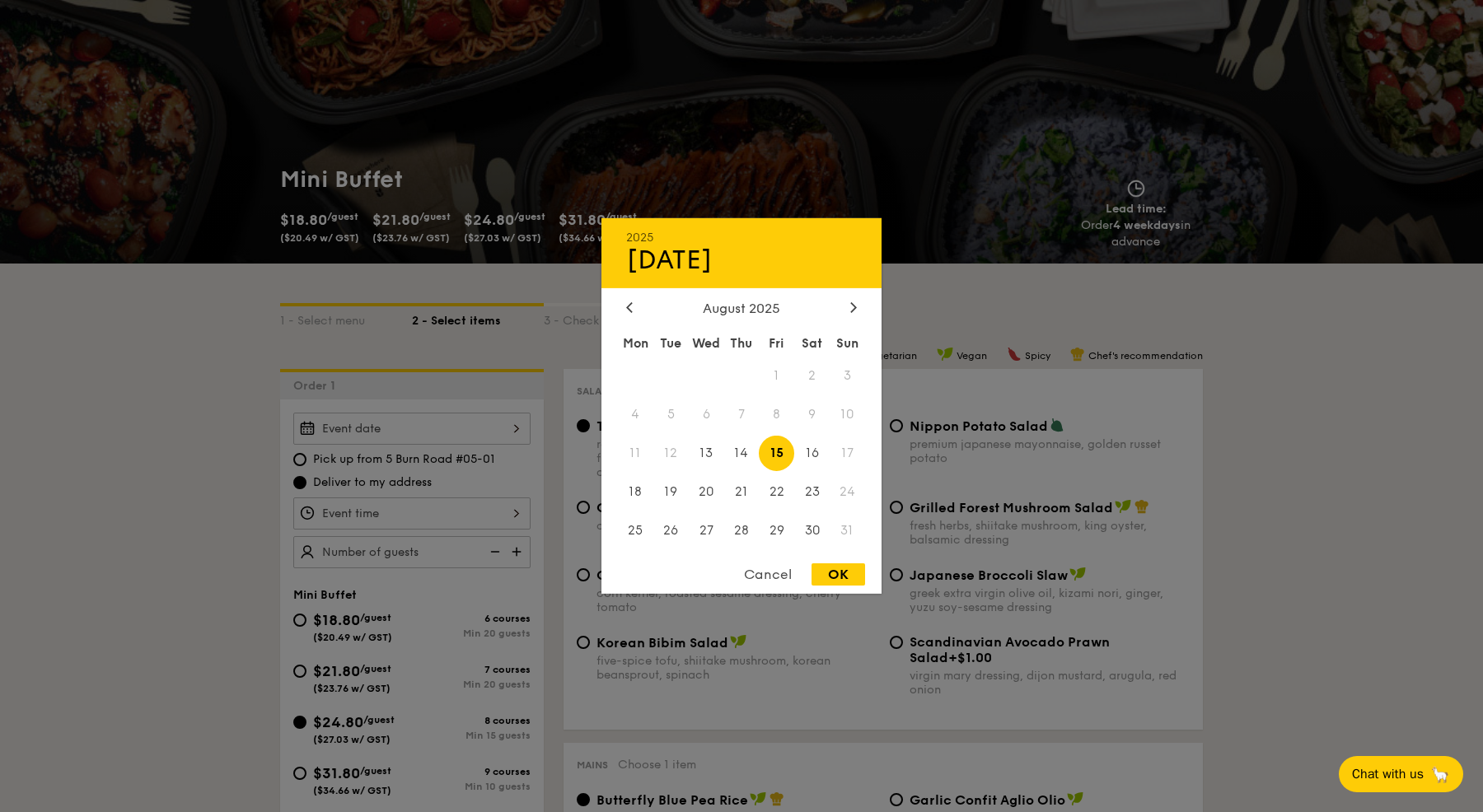 click on "OK" at bounding box center [838, 574] 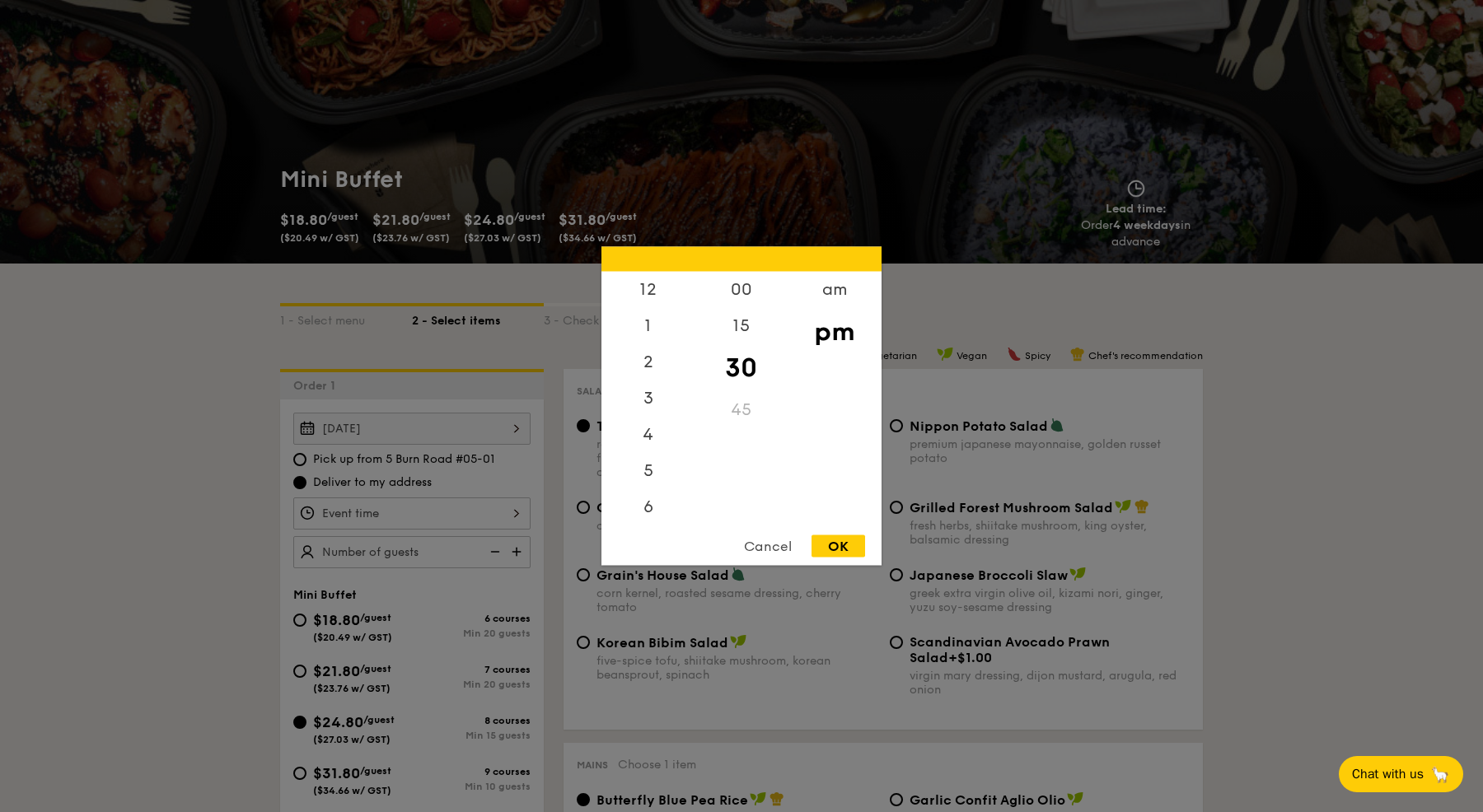 click on "12 1 2 3 4 5 6 7 8 9 10 11   00 15 30 45   am   pm   Cancel   OK" at bounding box center (412, 513) 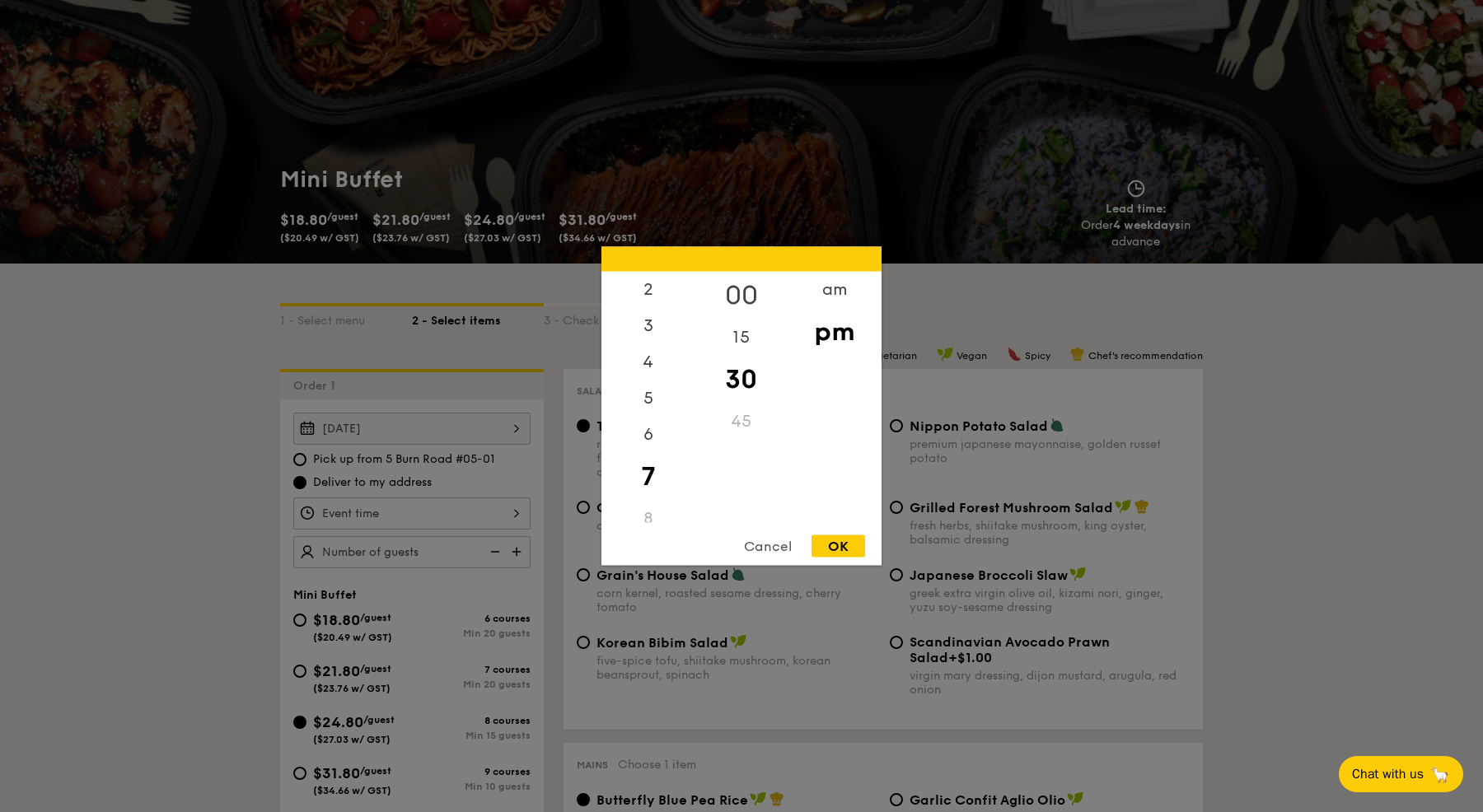 click on "00" at bounding box center (741, 296) 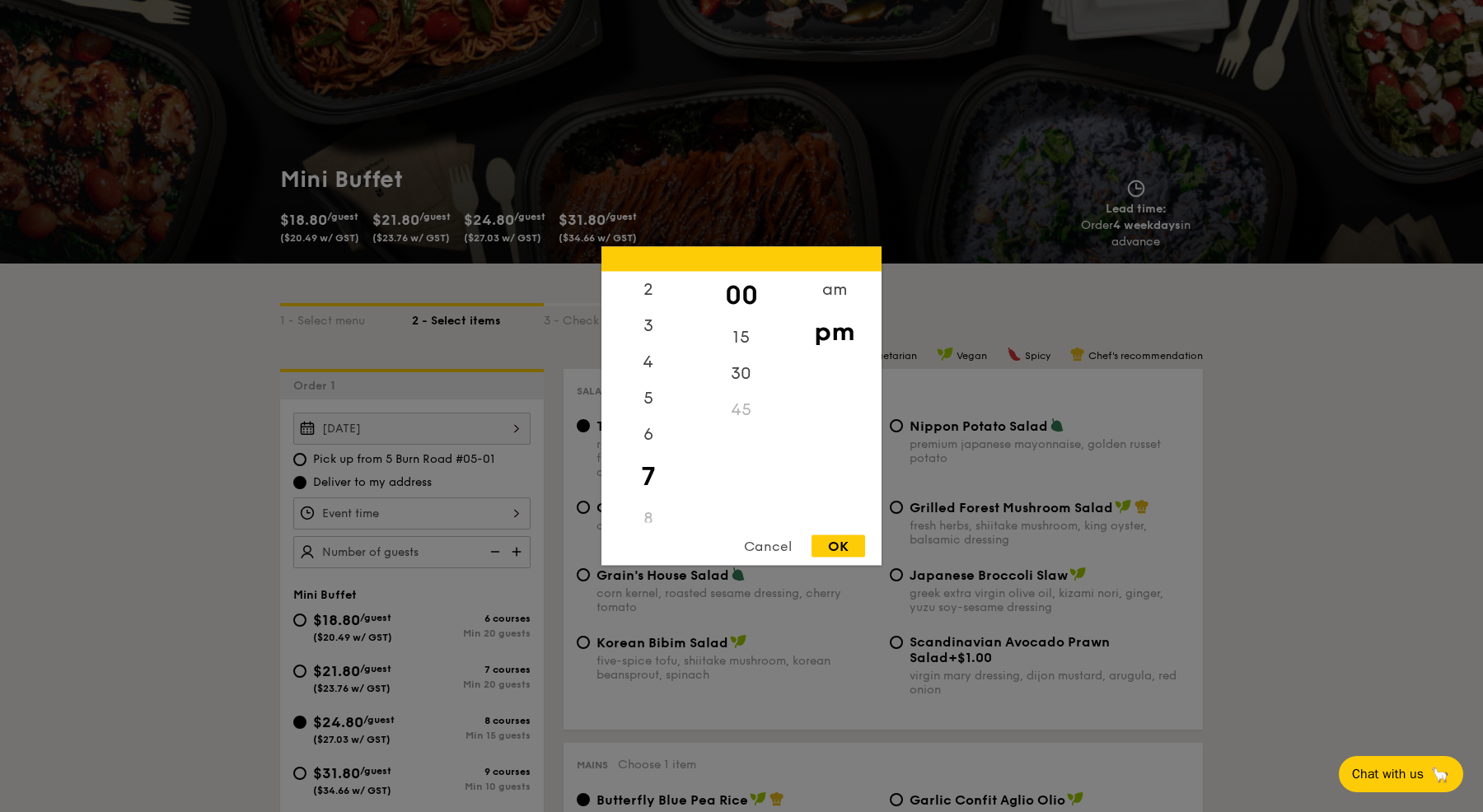 click on "OK" at bounding box center (838, 546) 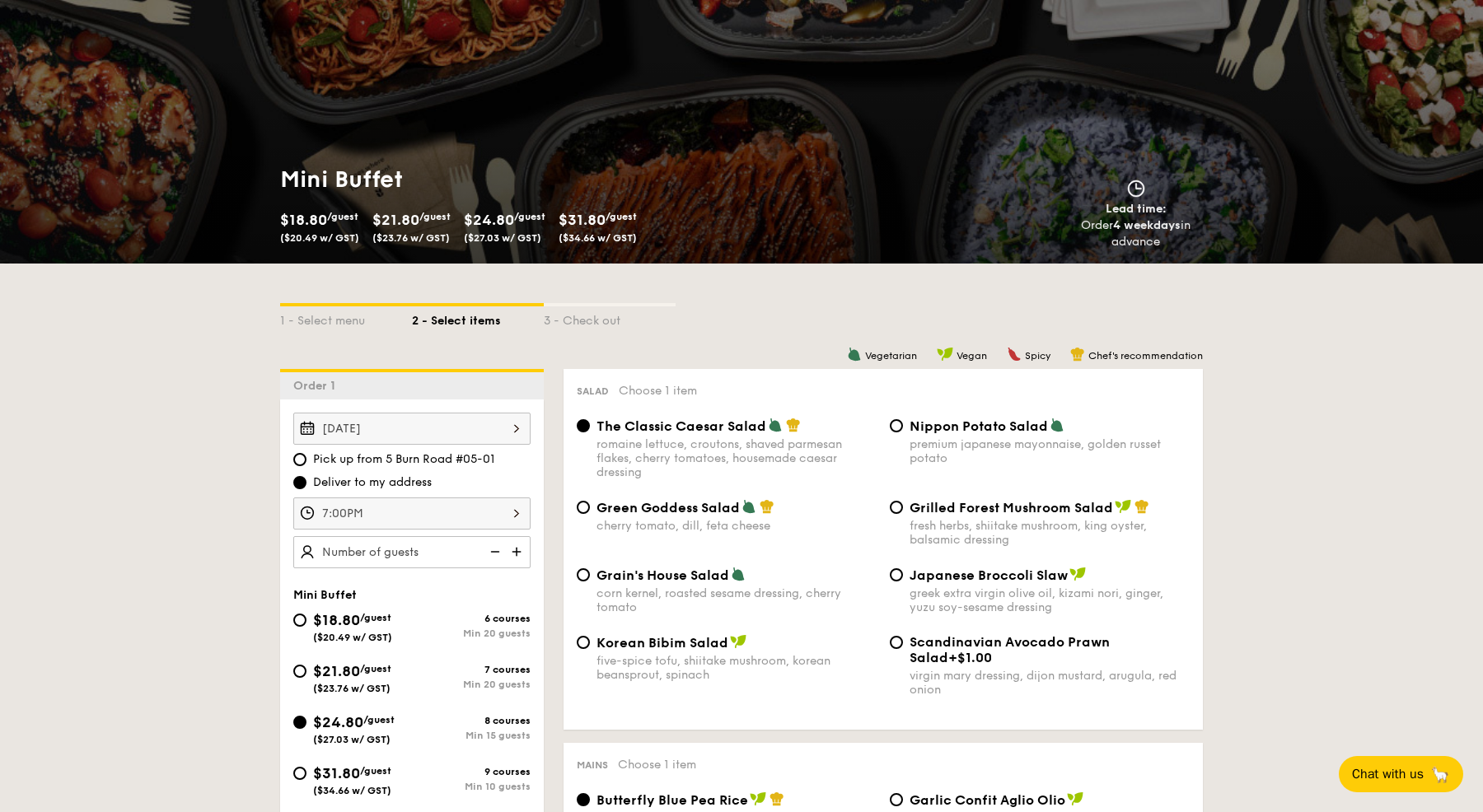 click at bounding box center (518, 552) 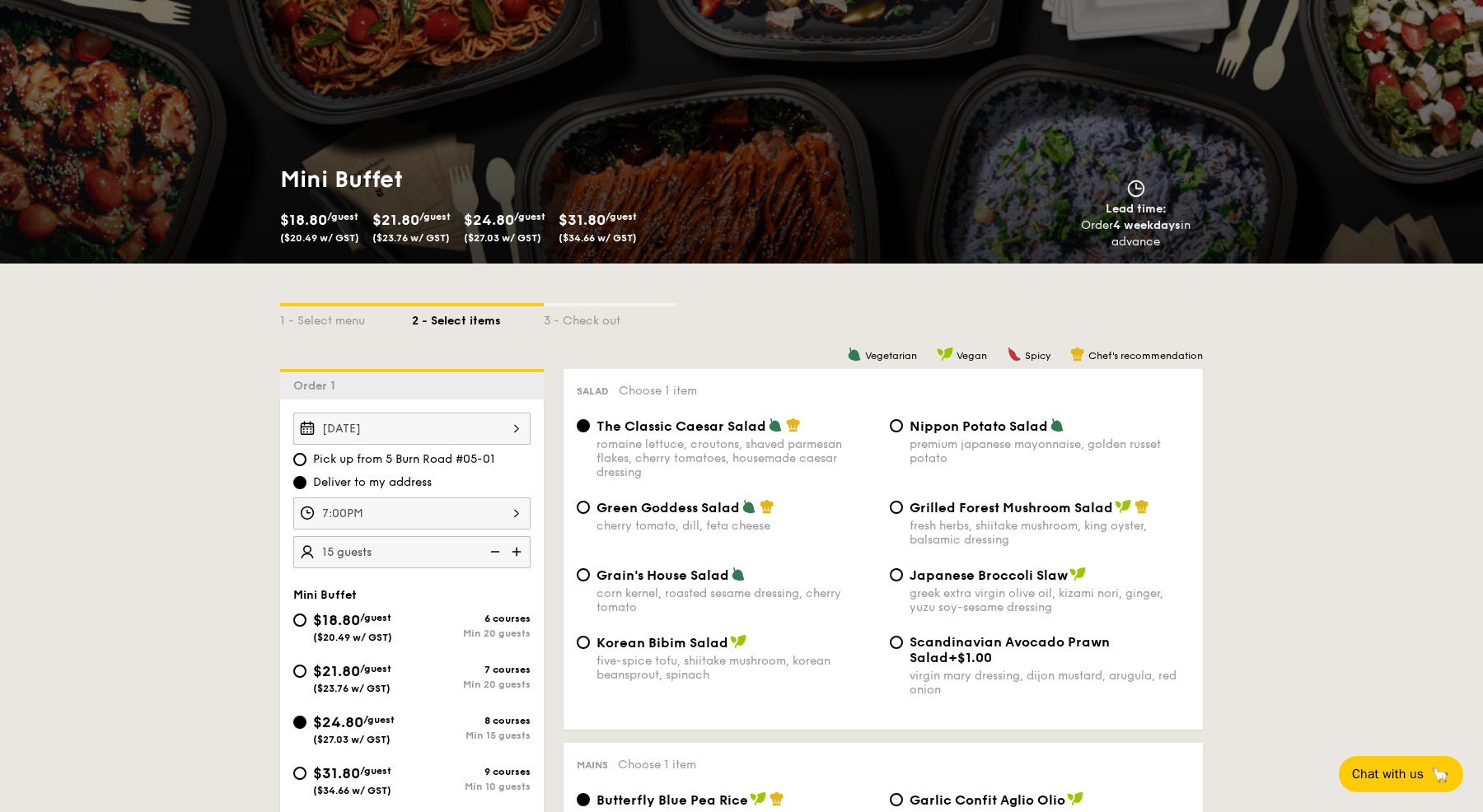 click at bounding box center [518, 552] 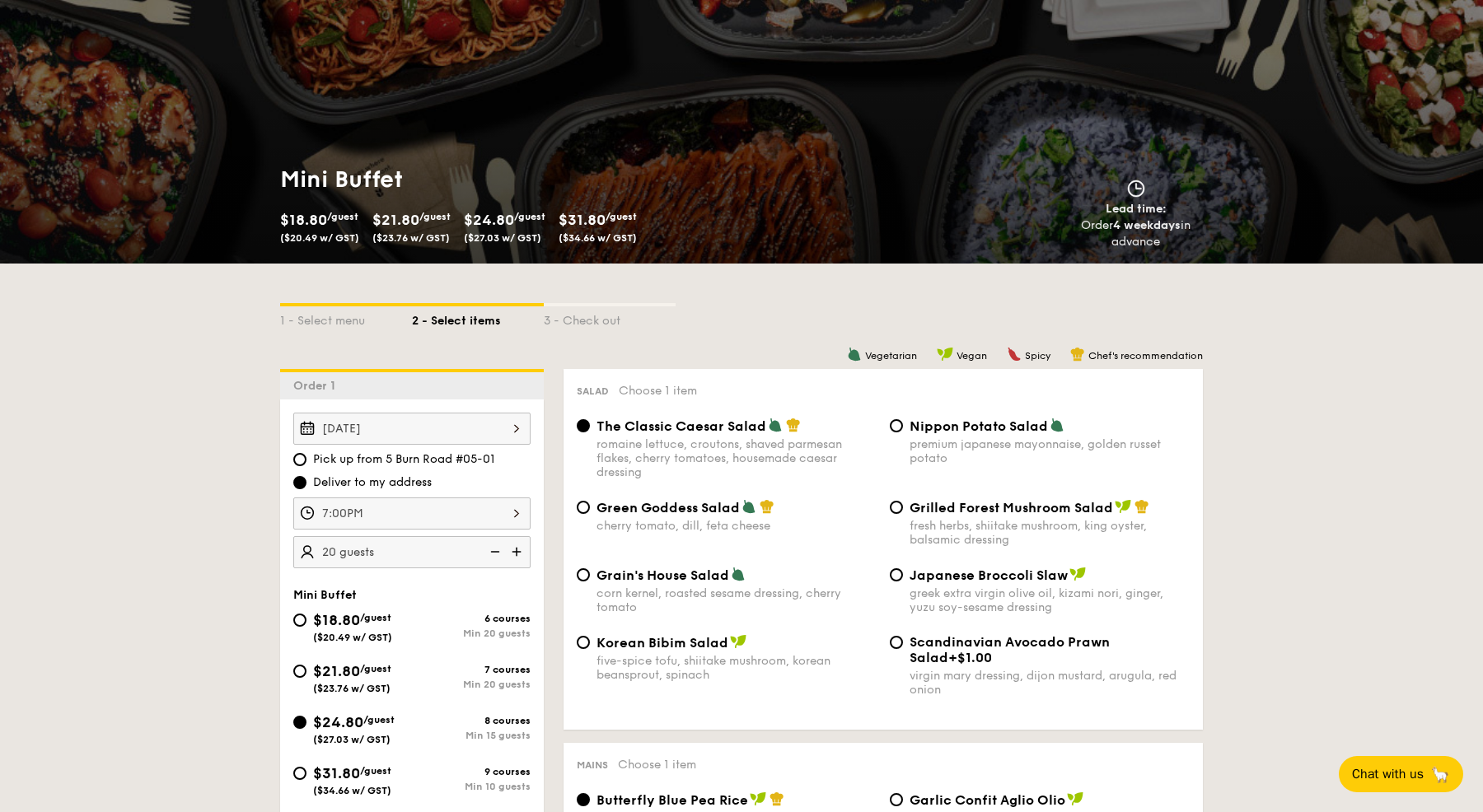 click at bounding box center (518, 552) 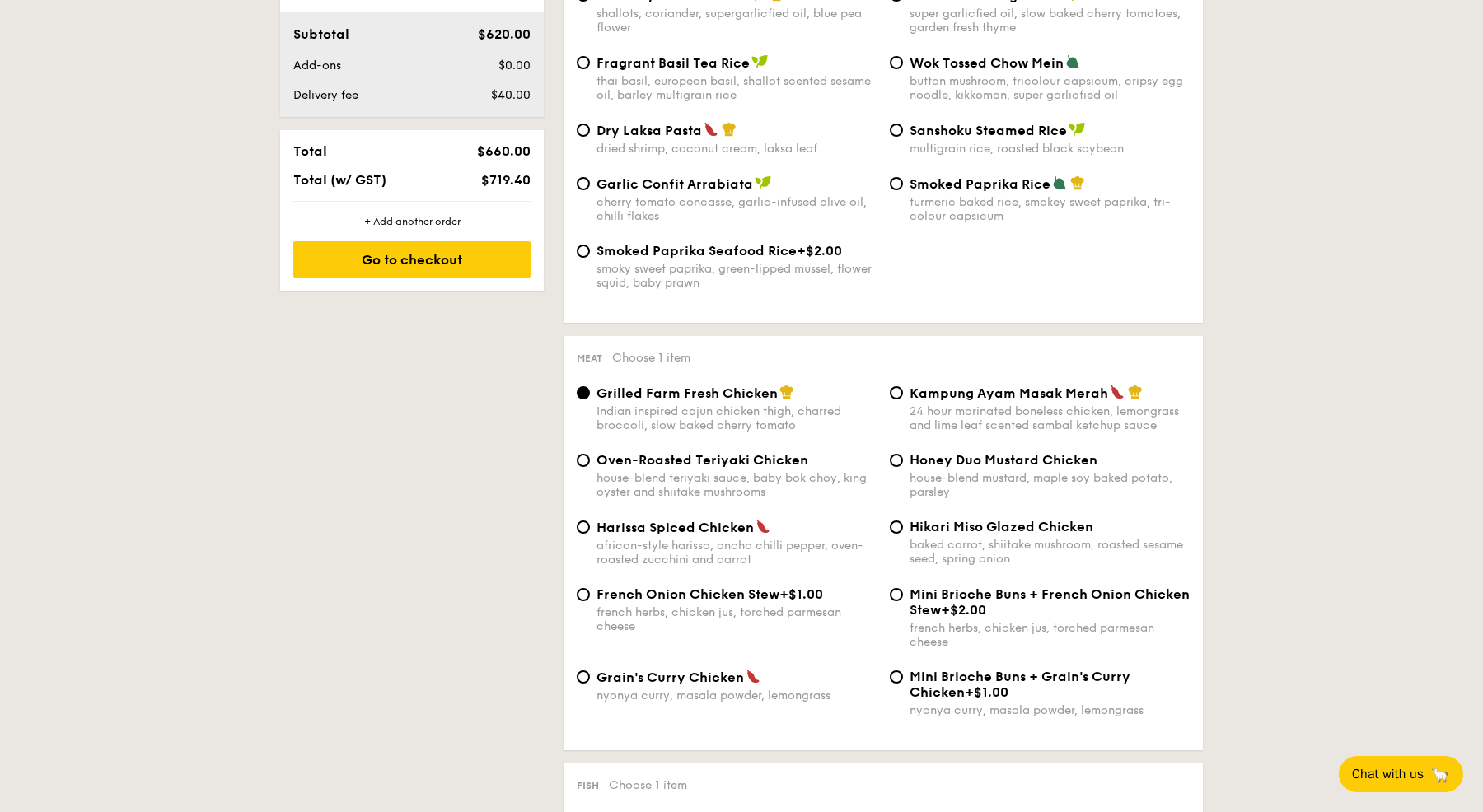 scroll, scrollTop: 908, scrollLeft: 0, axis: vertical 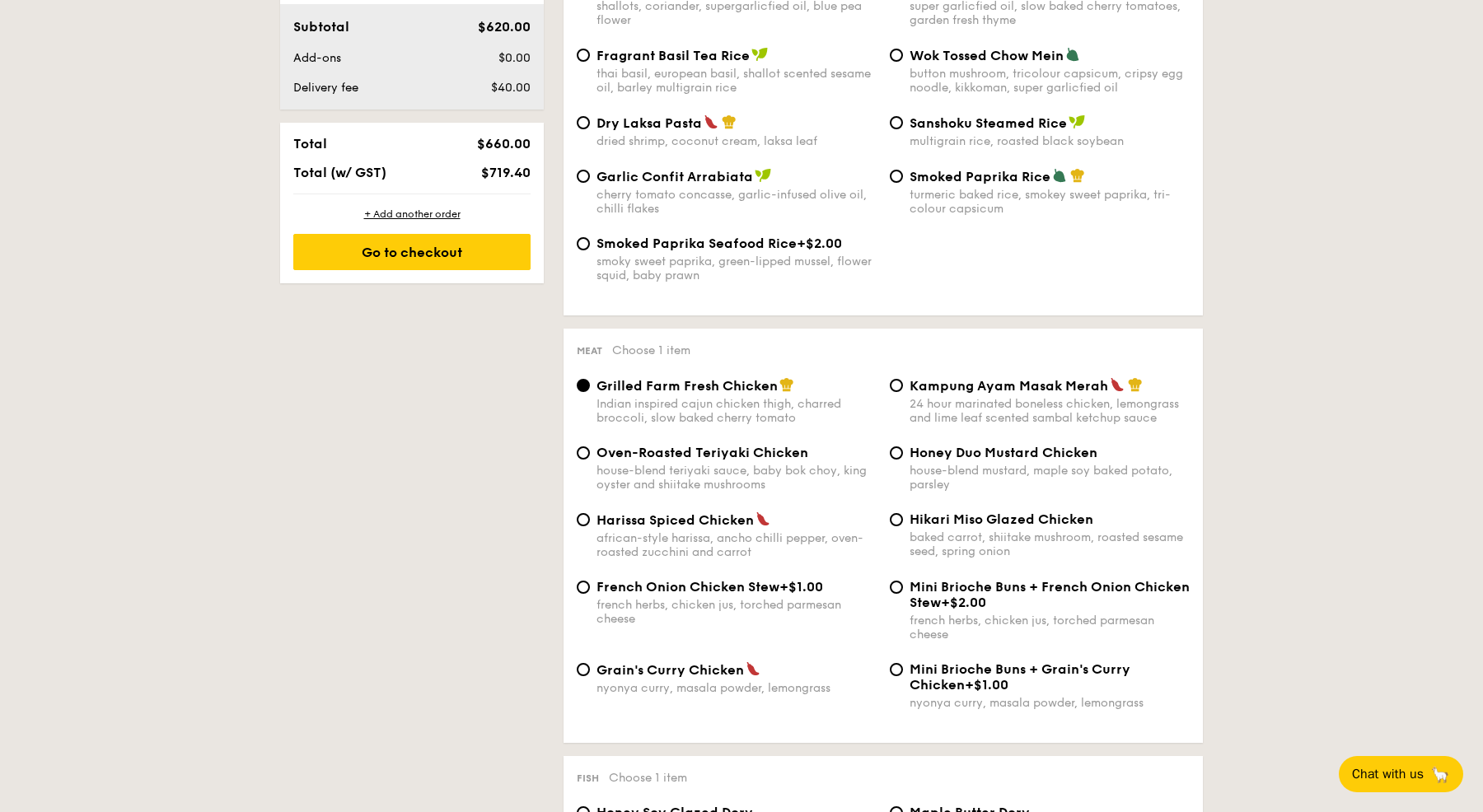 click on "Oven-Roasted Teriyaki Chicken house-blend teriyaki sauce, baby bok choy, king oyster and shiitake mushrooms" at bounding box center (737, 468) 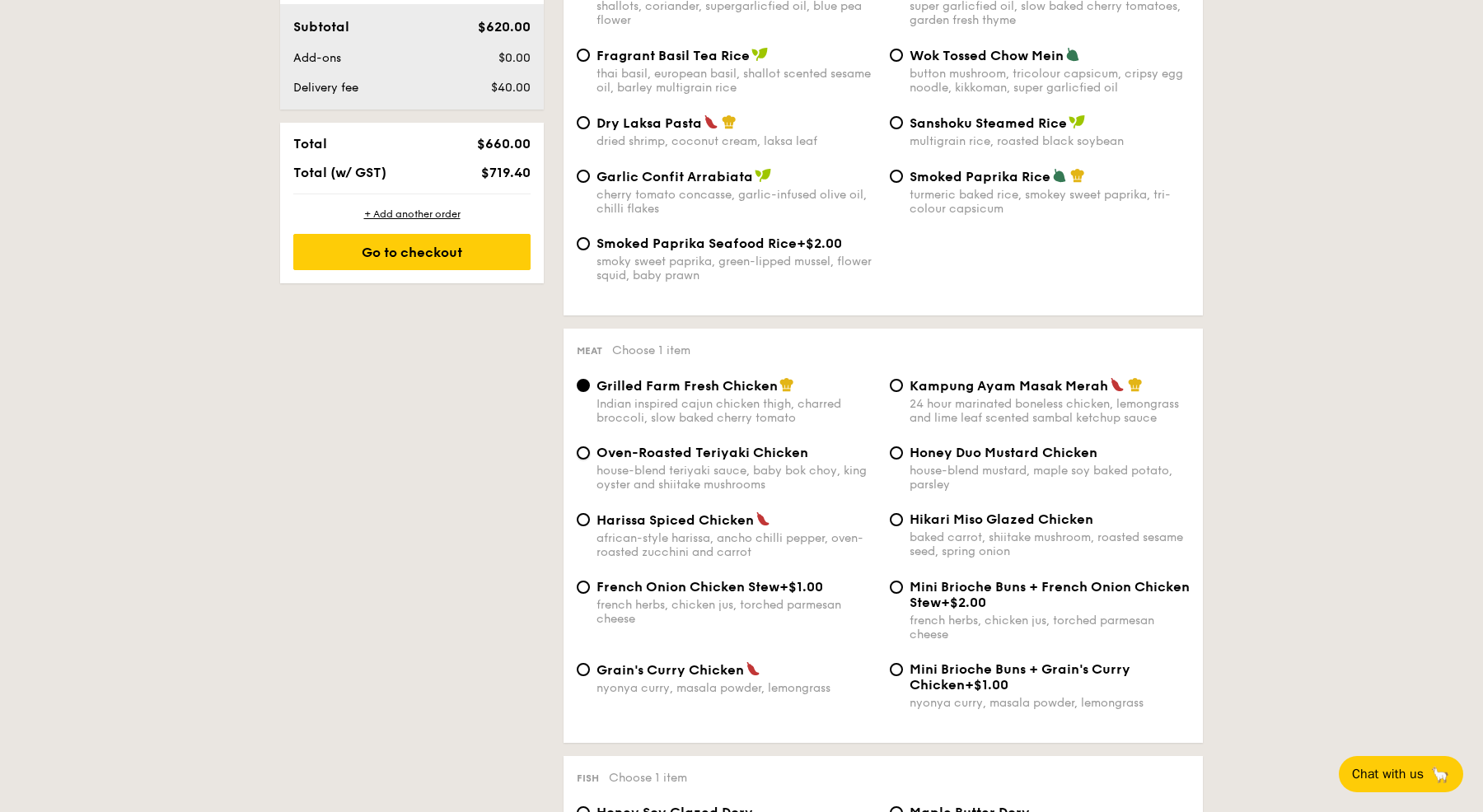 click on "Oven-Roasted Teriyaki Chicken house-blend teriyaki sauce, baby bok choy, king oyster and shiitake mushrooms" at bounding box center (583, 453) 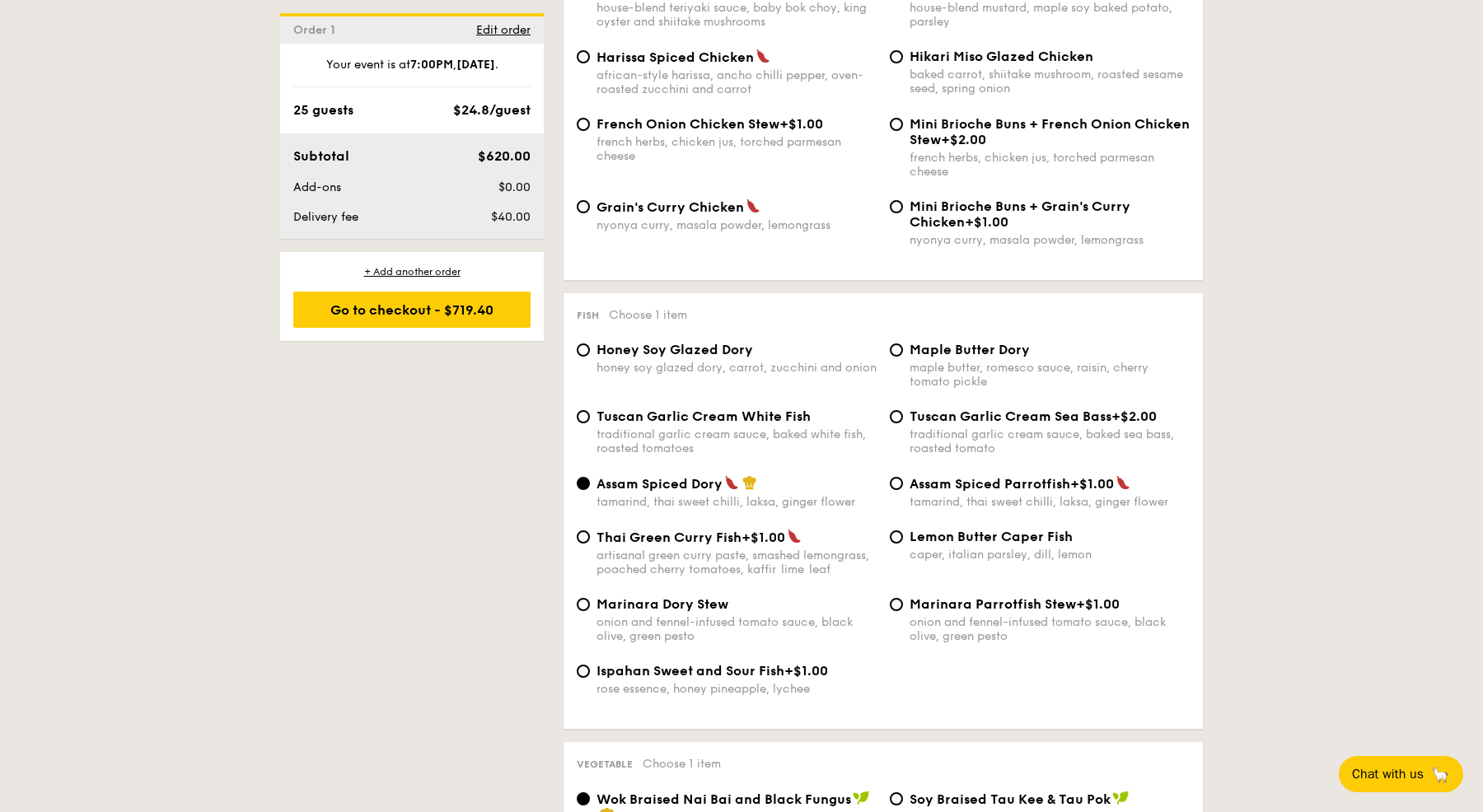 scroll, scrollTop: 1379, scrollLeft: 0, axis: vertical 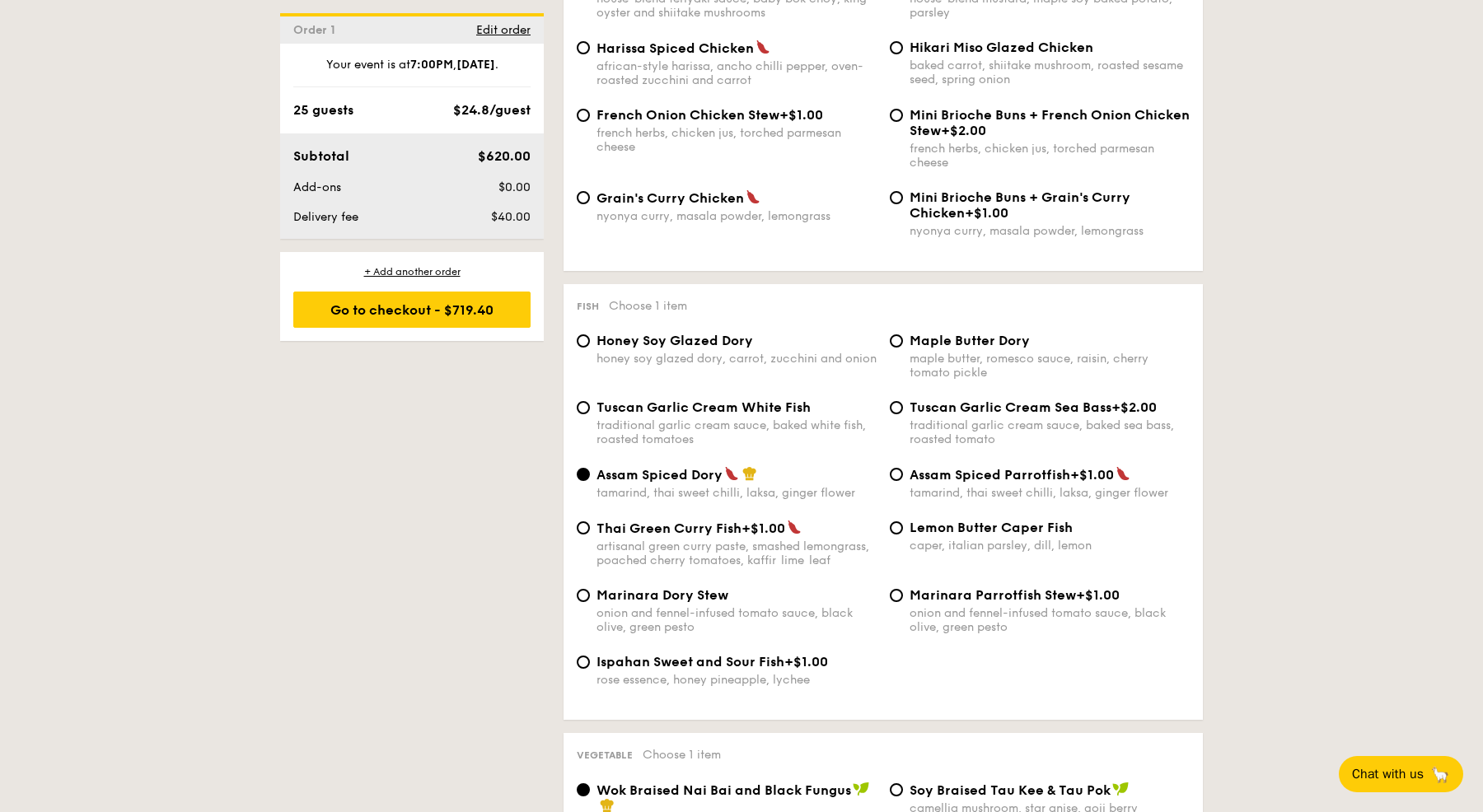 click on "Ispahan Sweet and Sour Fish" at bounding box center [690, 661] 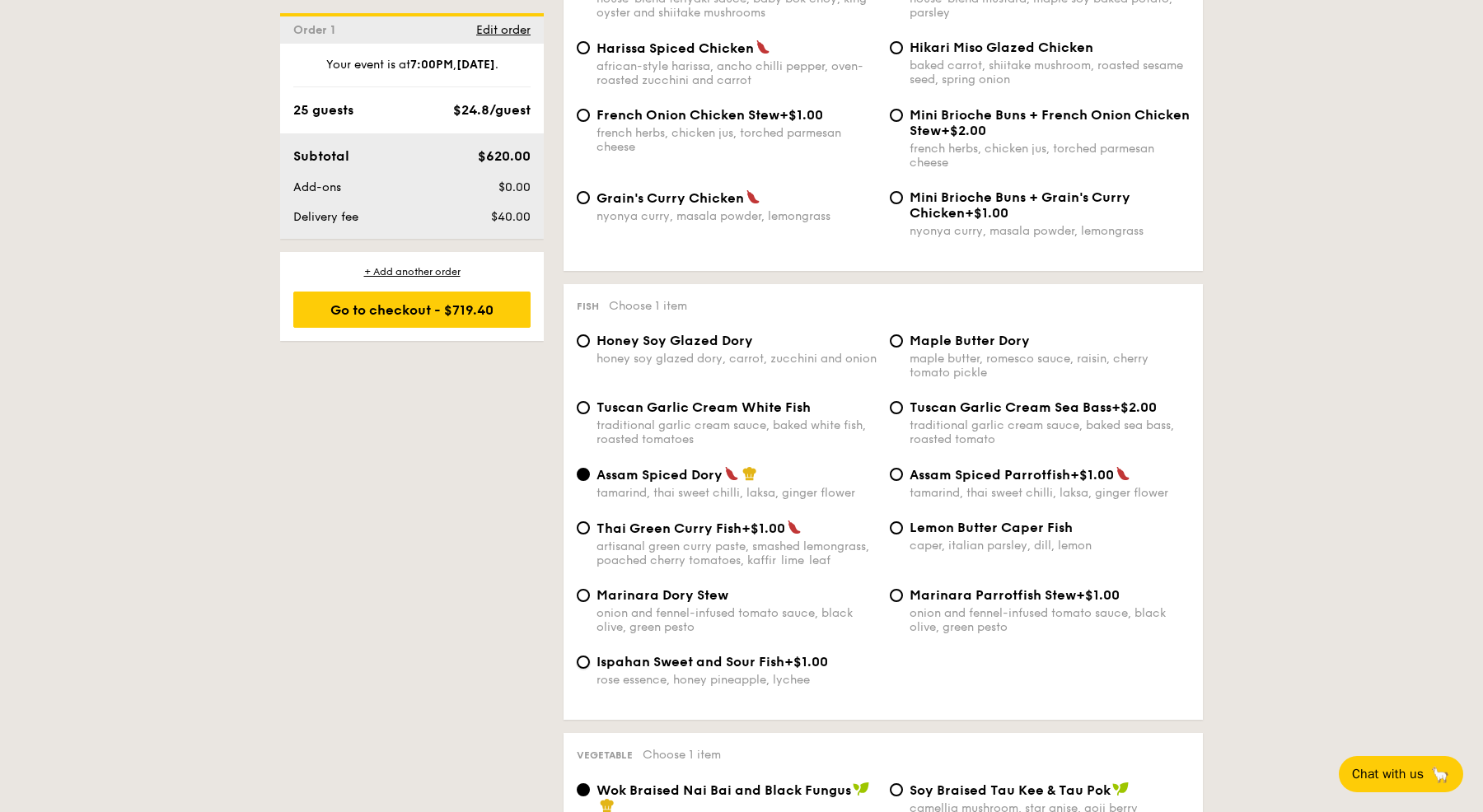 click on "[FOOD_ITEM]
+$1.00
rose essence, honey pineapple, lychee" at bounding box center (583, 662) 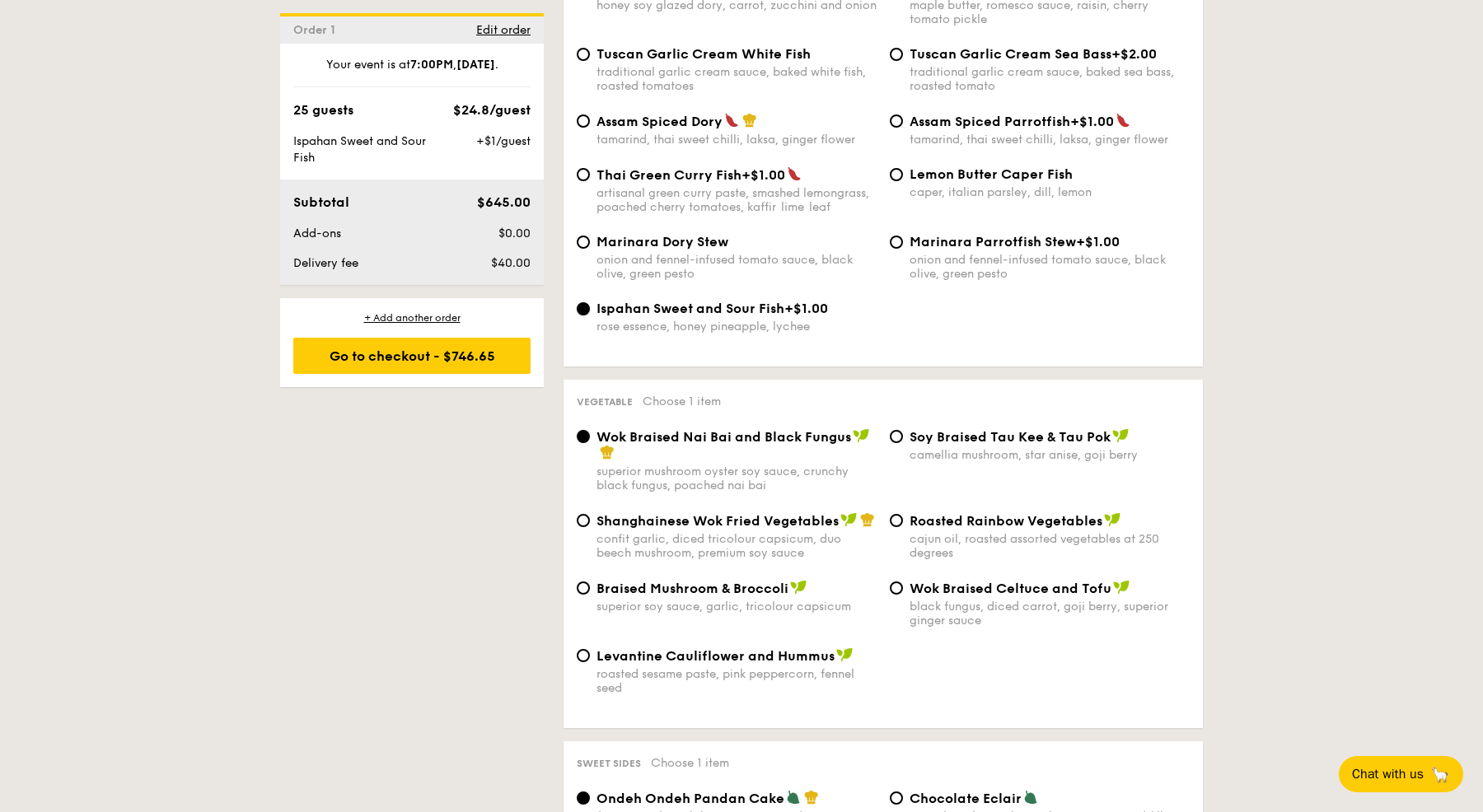 scroll, scrollTop: 1748, scrollLeft: 0, axis: vertical 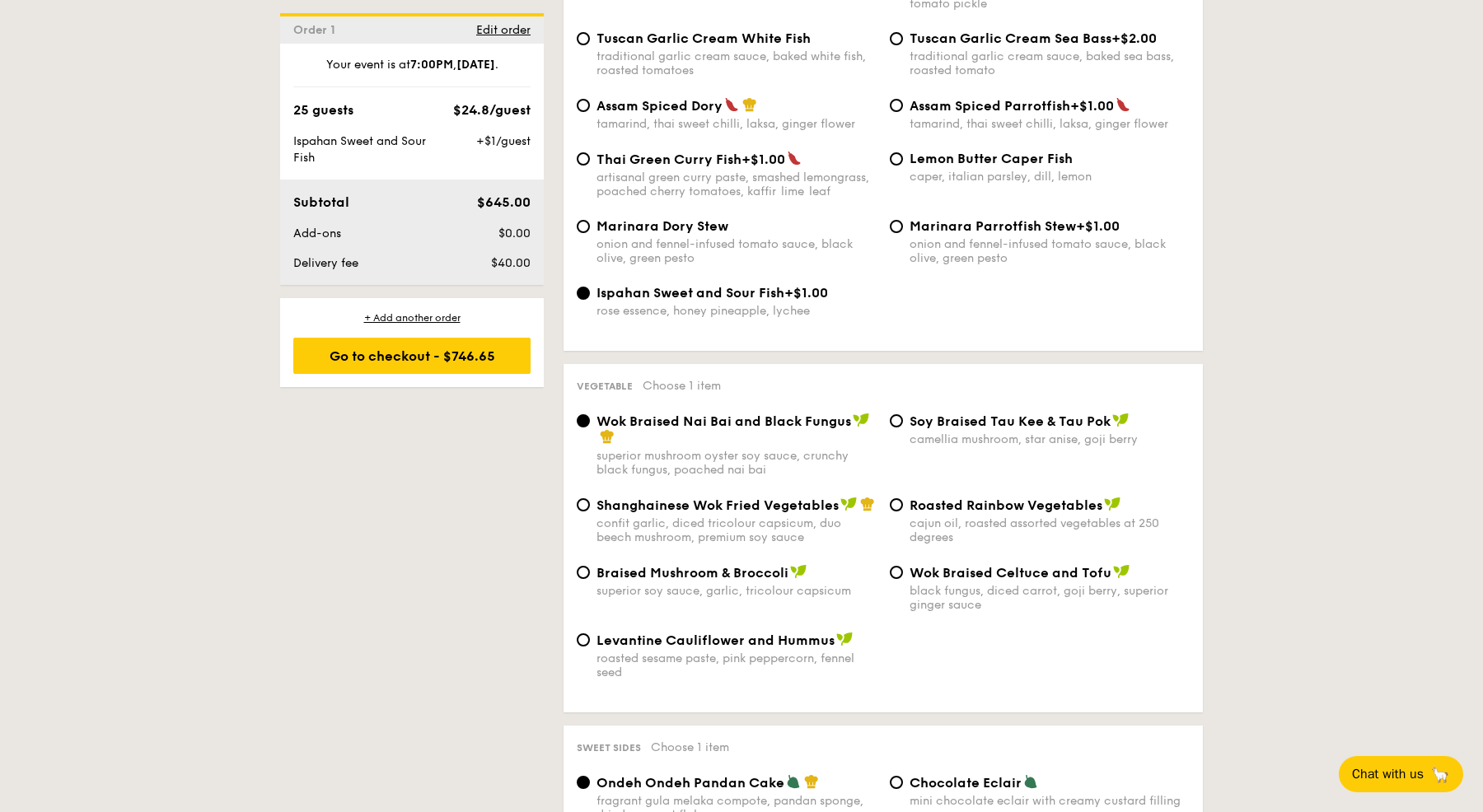 click on "Shanghainese Wok Fried Vegetables confit garlic, diced tricolour capsicum, duo beech mushroom, premium soy sauce" at bounding box center [737, 520] 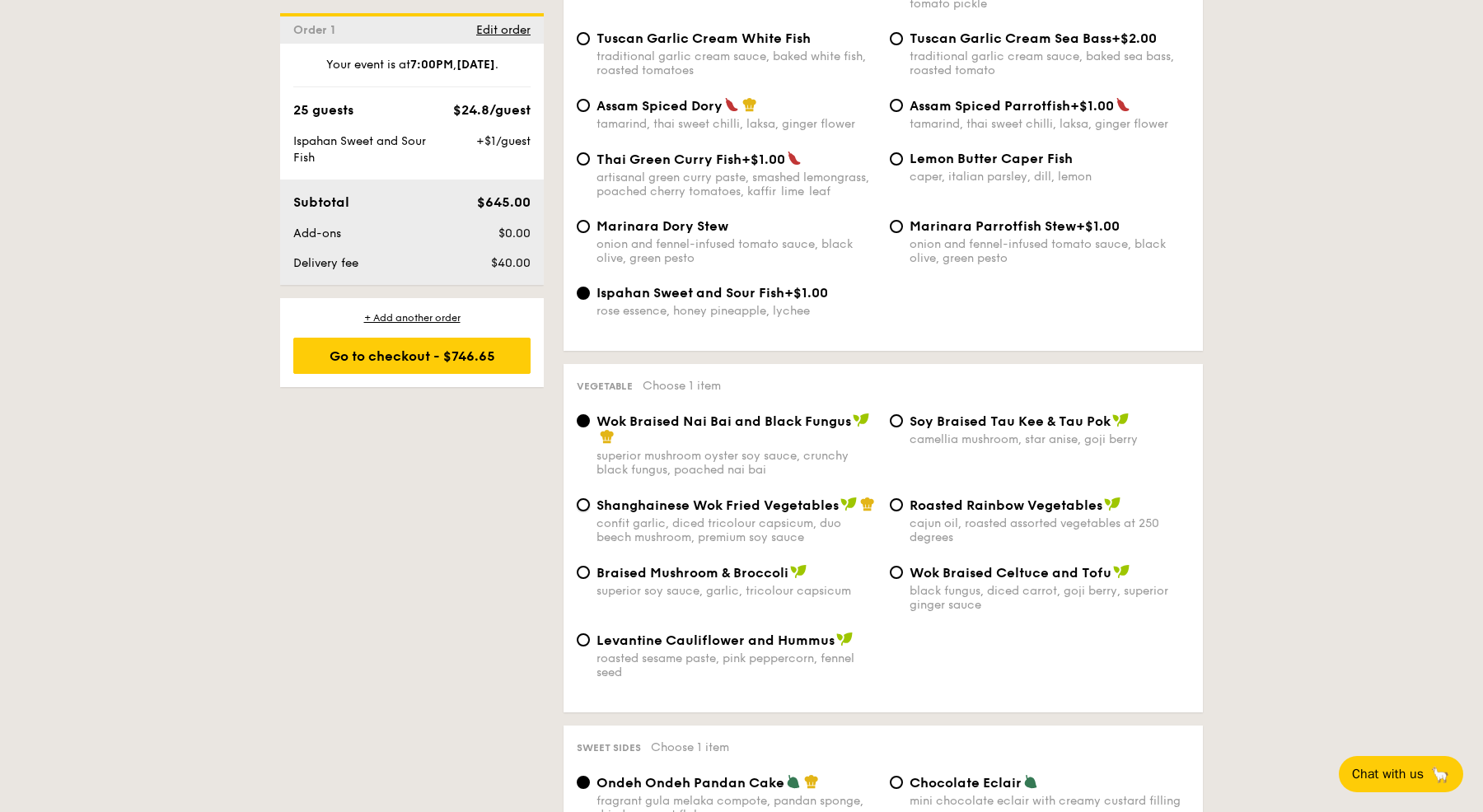 click on "Shanghainese Wok Fried Vegetables confit garlic, diced tricolour capsicum, duo beech mushroom, premium soy sauce" at bounding box center [583, 505] 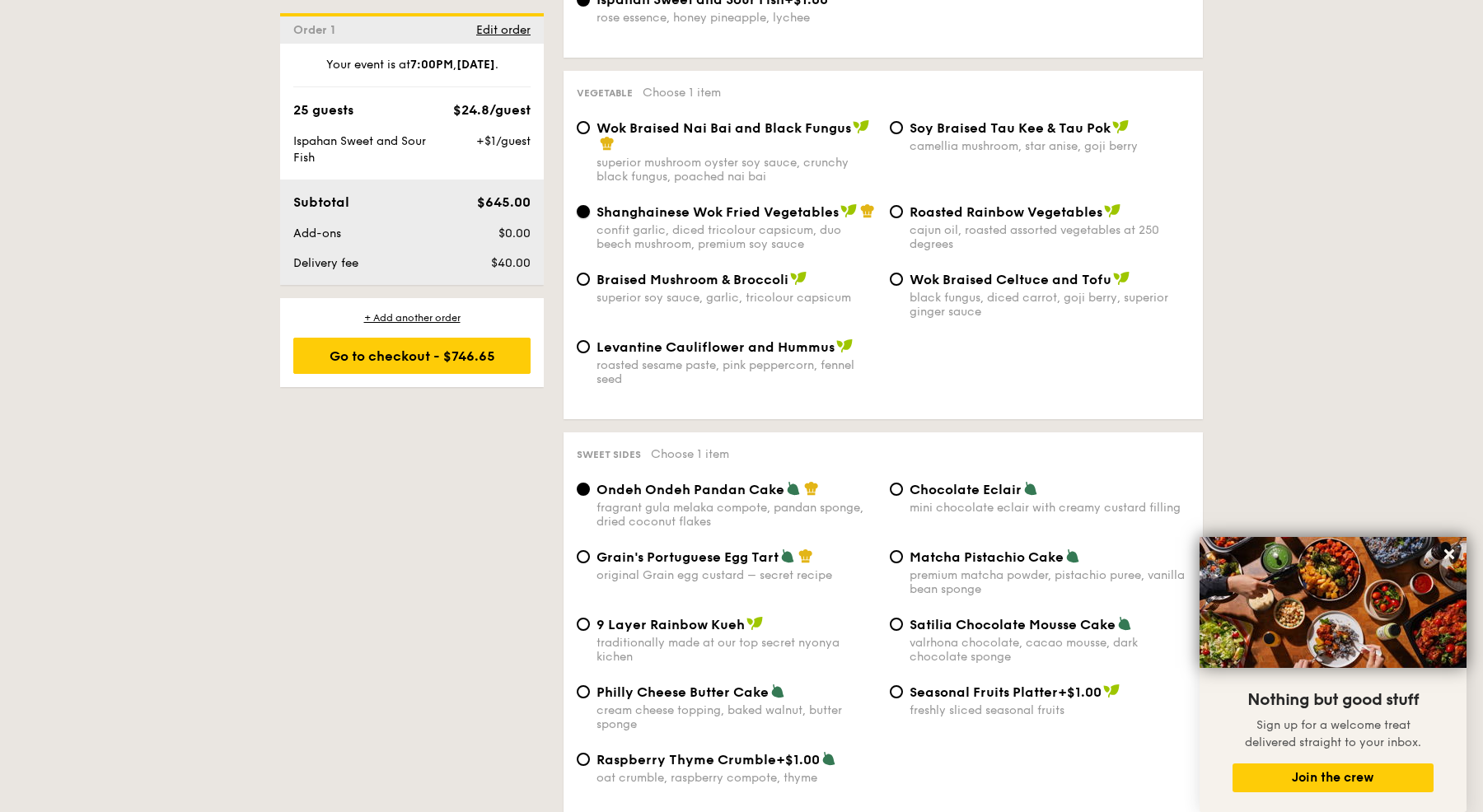 scroll, scrollTop: 2051, scrollLeft: 0, axis: vertical 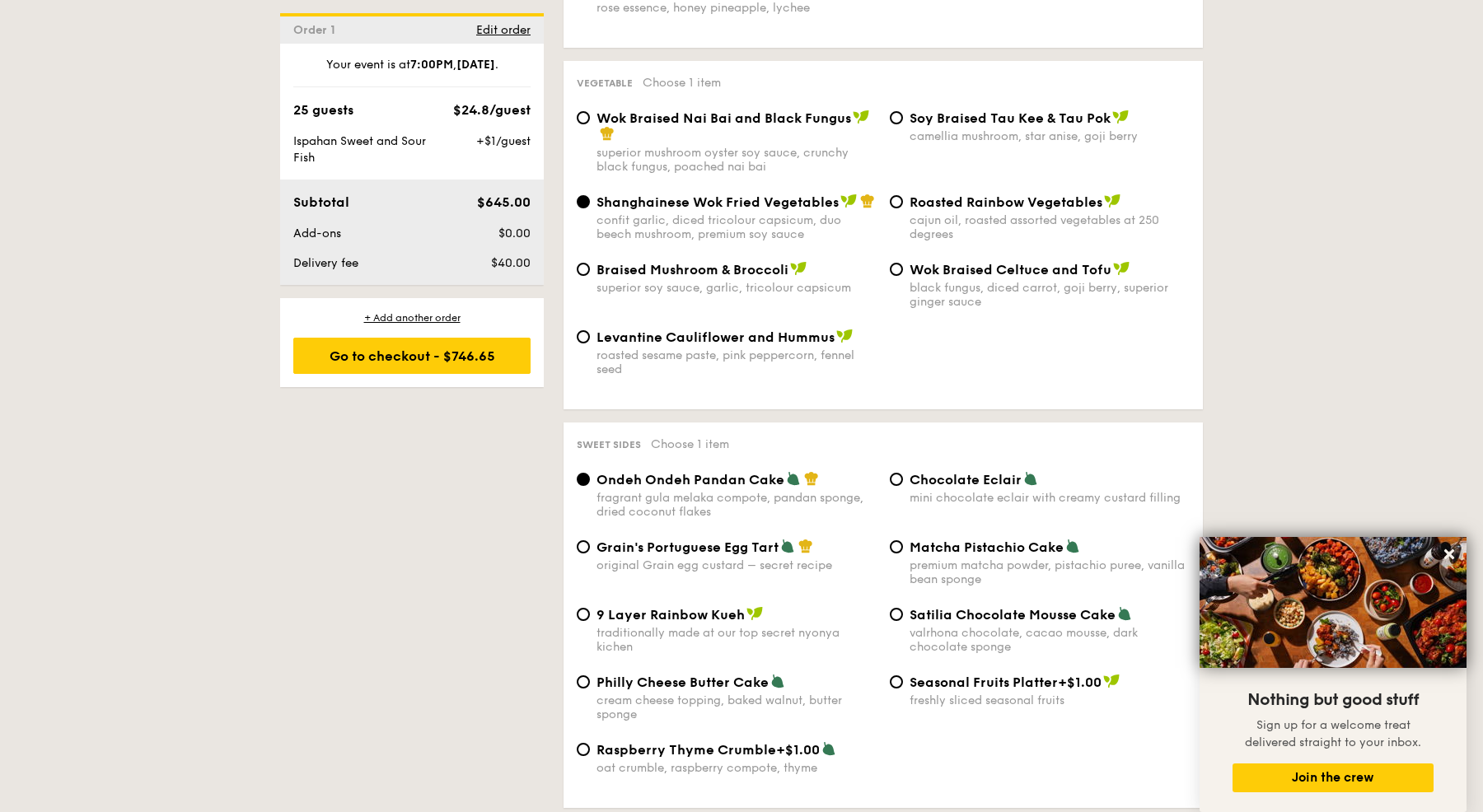 click on "Matcha Pistachio Cake premium matcha powder, pistachio puree, vanilla bean sponge" at bounding box center [1040, 562] 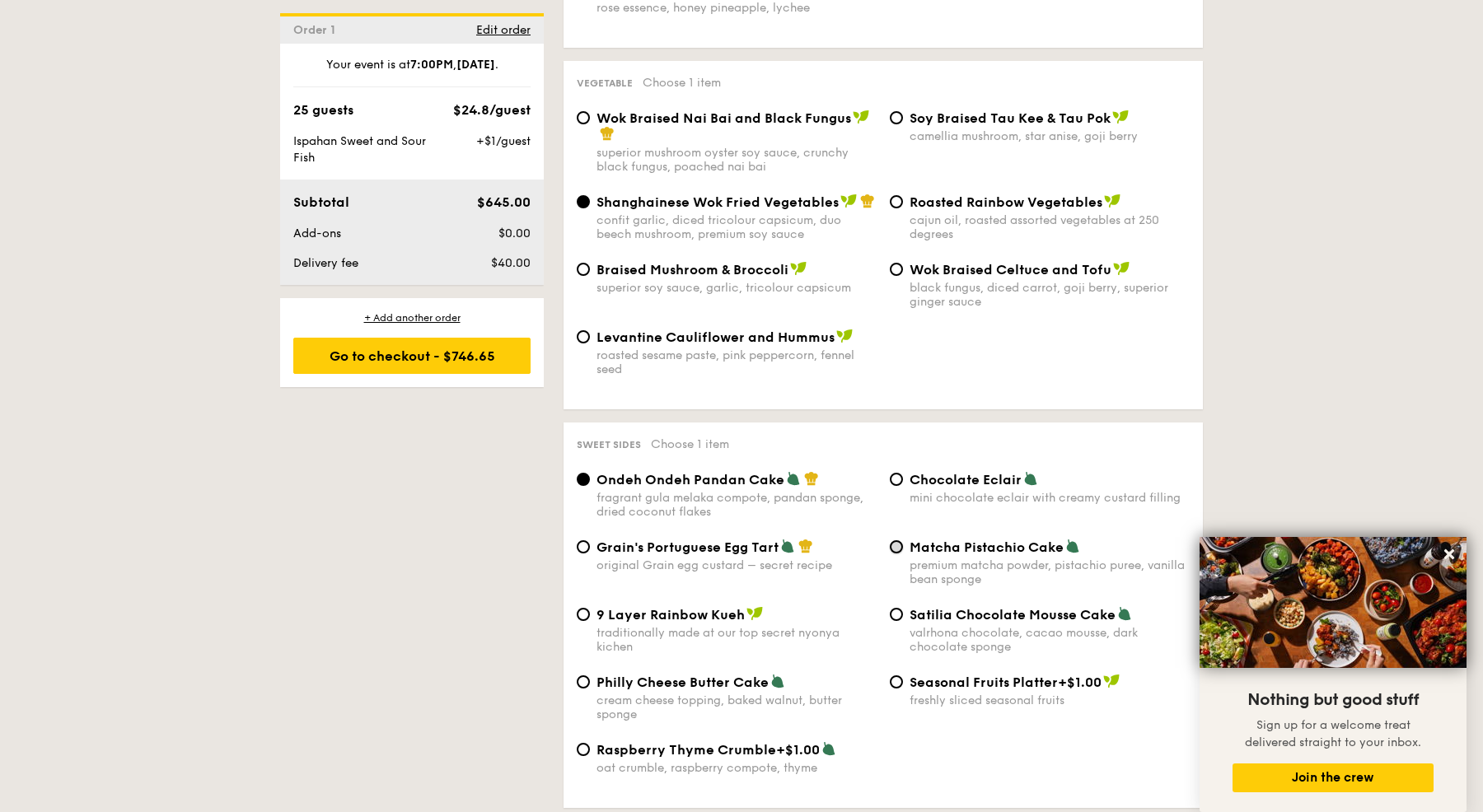 click on "Matcha Pistachio Cake premium matcha powder, pistachio puree, vanilla bean sponge" at bounding box center [896, 547] 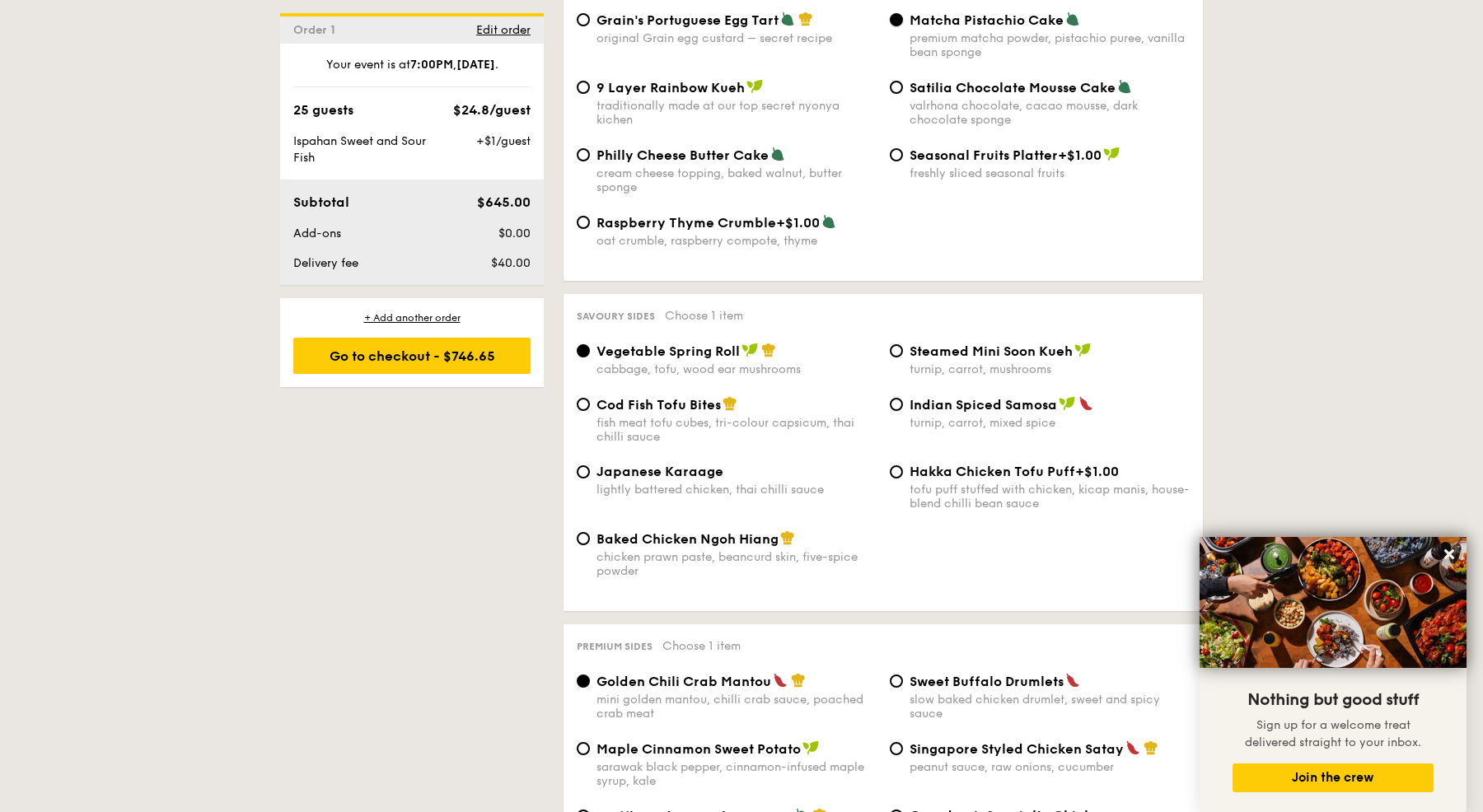 scroll, scrollTop: 2580, scrollLeft: 0, axis: vertical 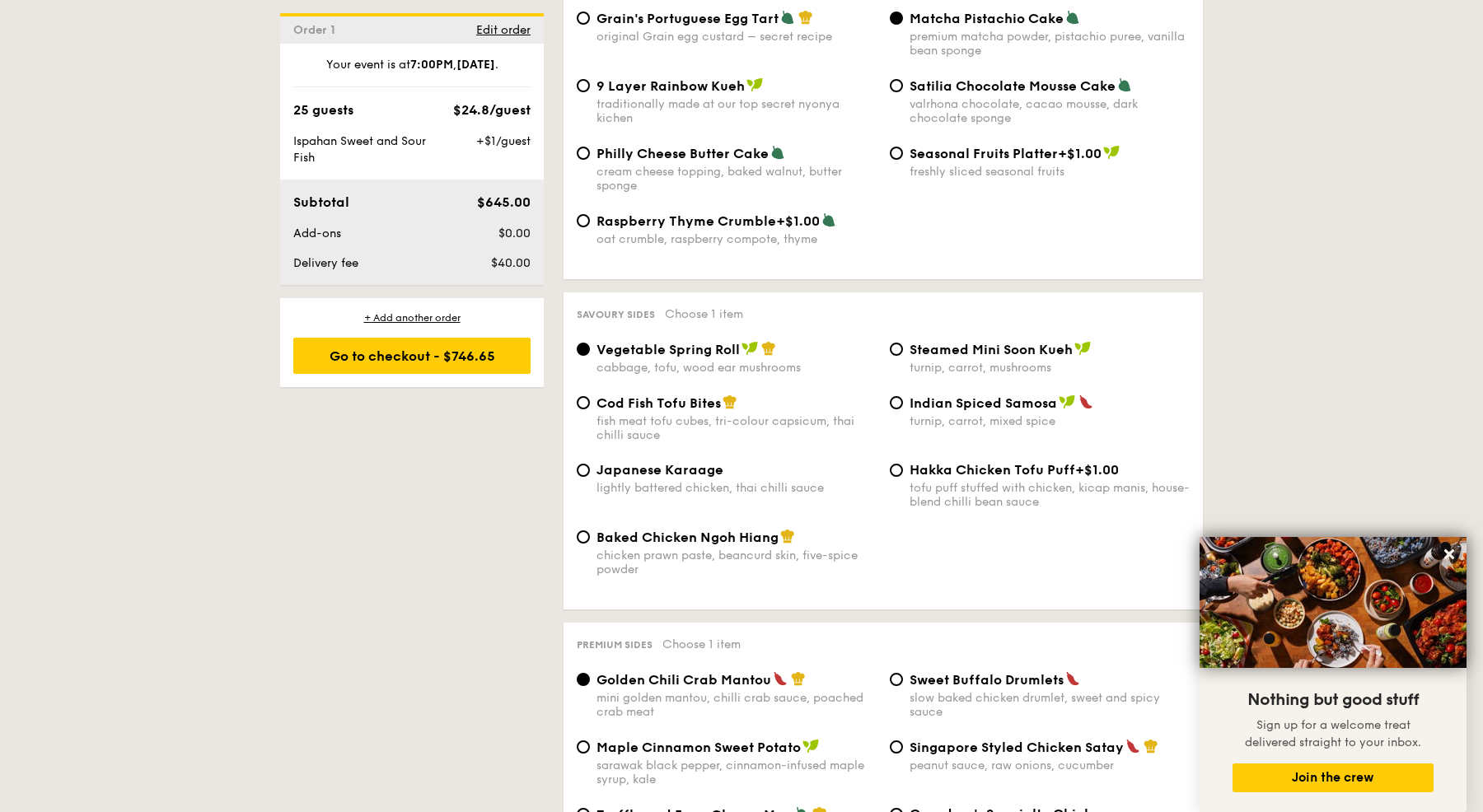 click on "Cod Fish Tofu Bites" at bounding box center [658, 403] 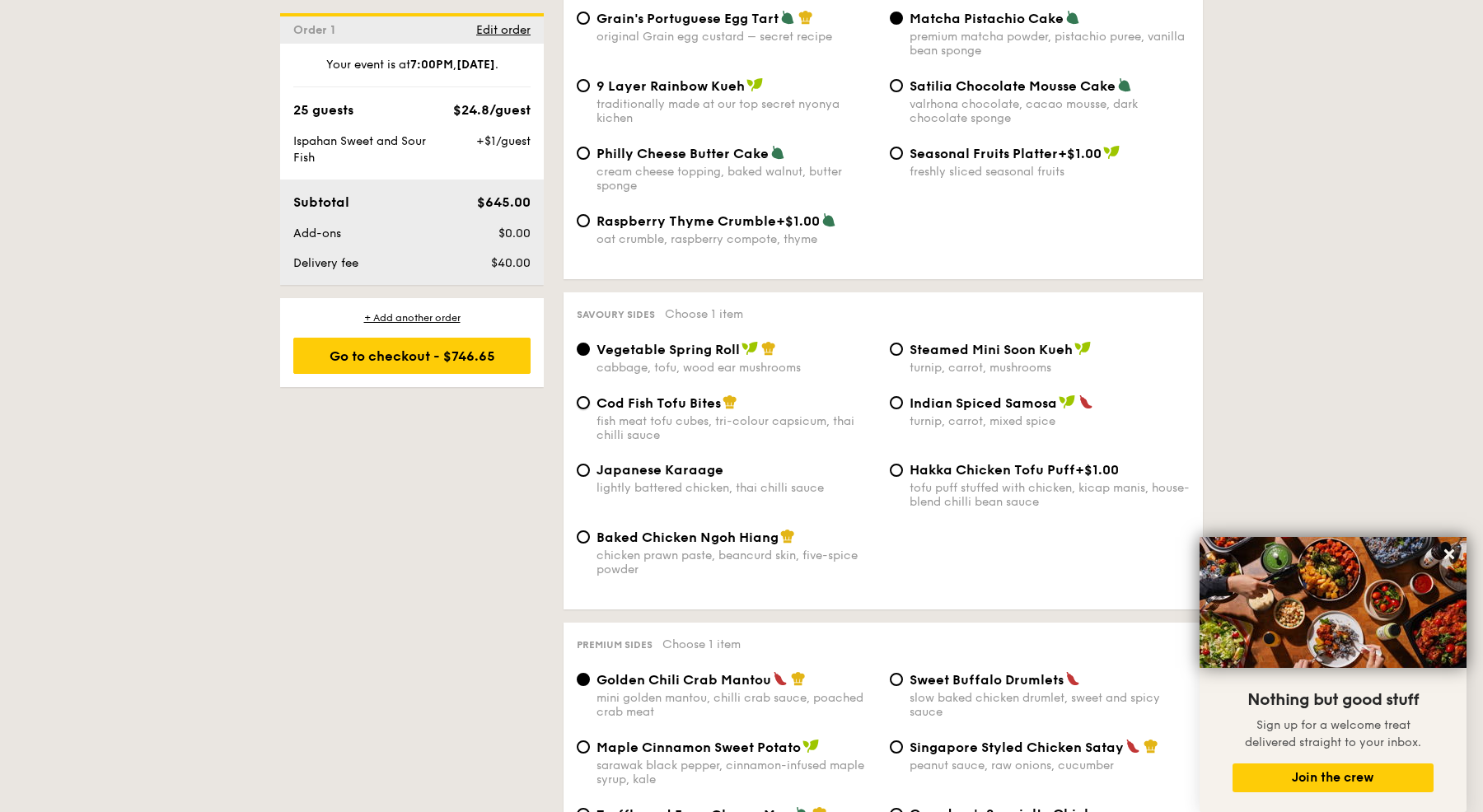 click on "Cod Fish Tofu Bites fish meat tofu cubes, tri-colour capsicum, thai chilli sauce" at bounding box center (583, 403) 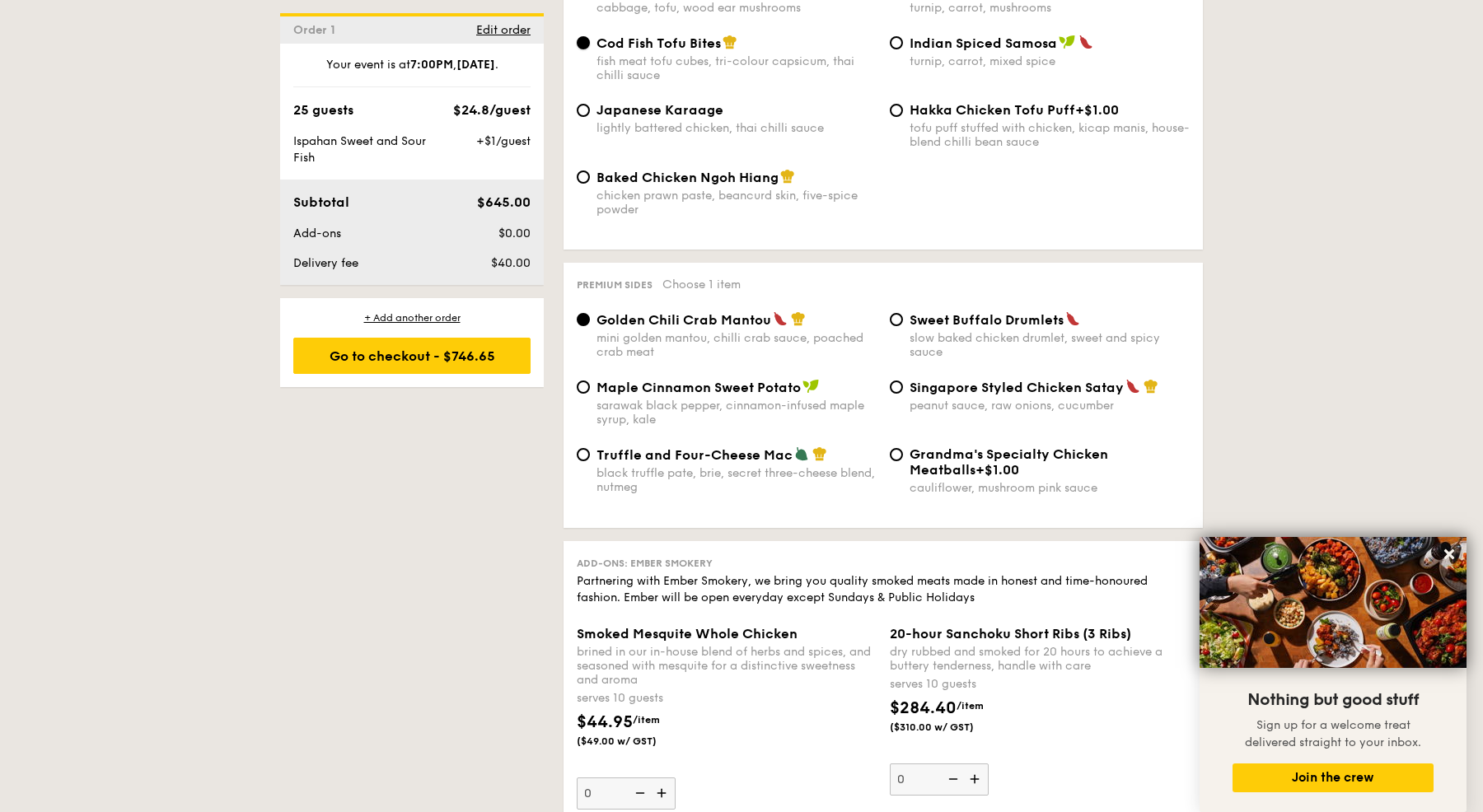 scroll, scrollTop: 2899, scrollLeft: 0, axis: vertical 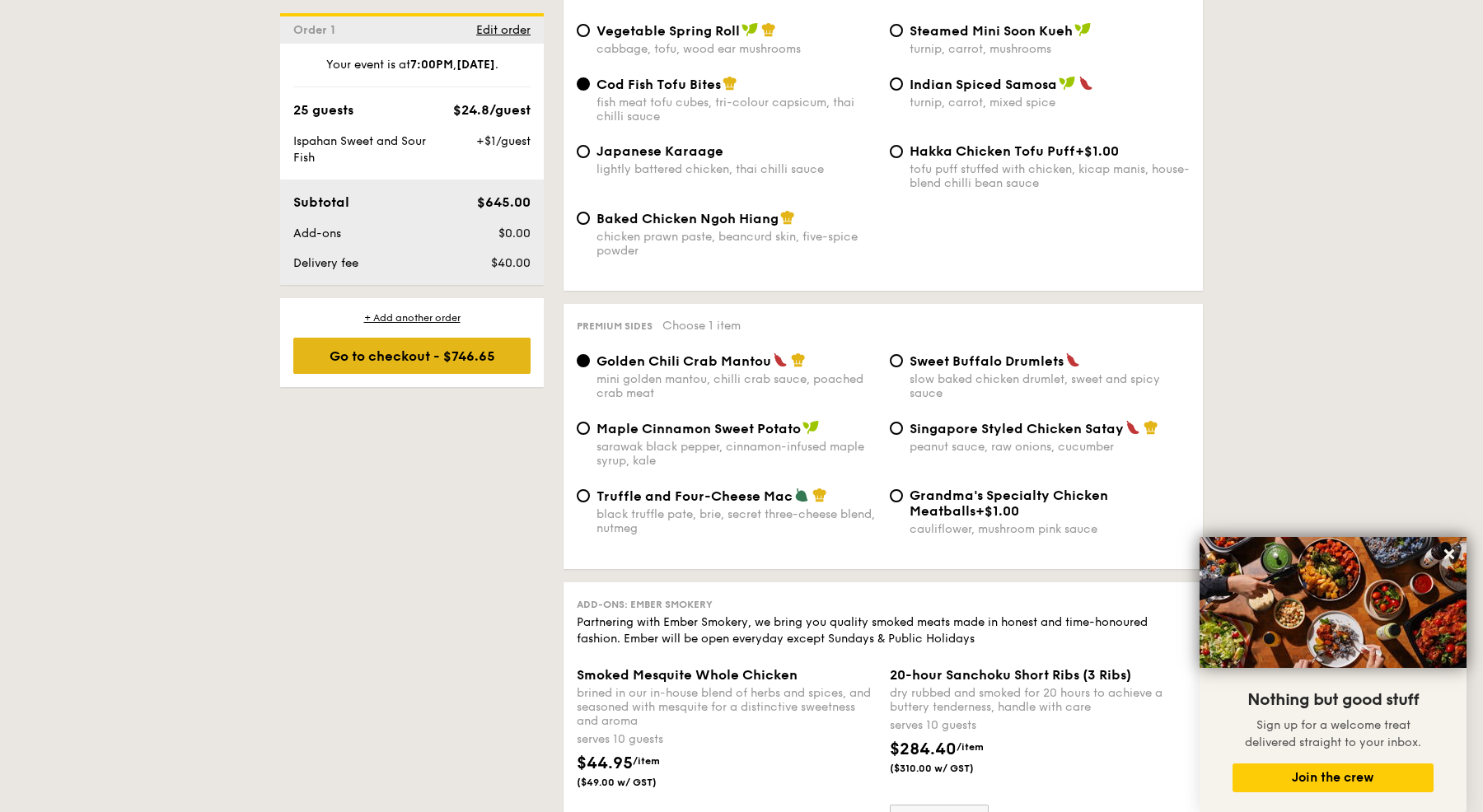 click on "Go to checkout
- $746.65" at bounding box center [412, 356] 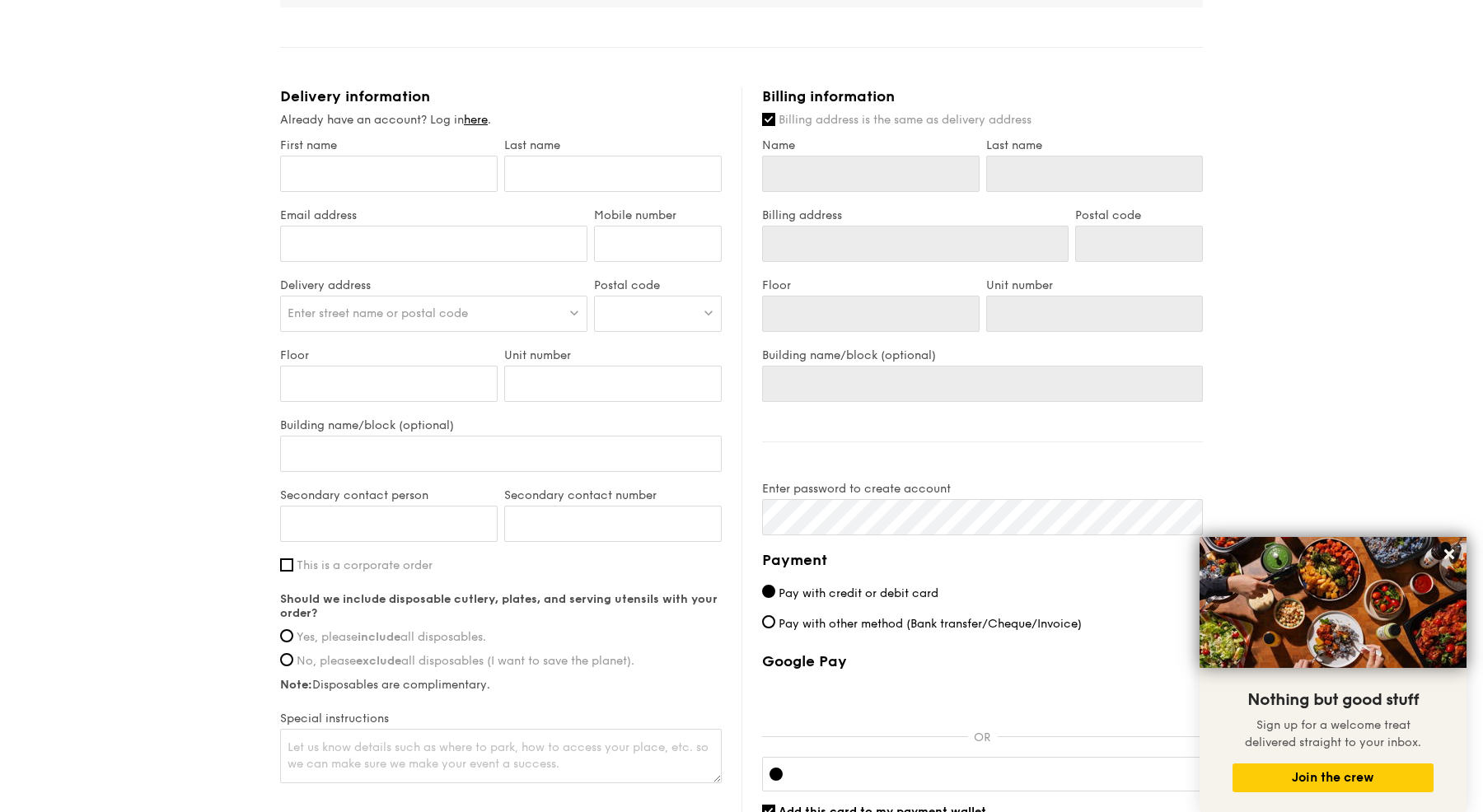 scroll, scrollTop: 809, scrollLeft: 0, axis: vertical 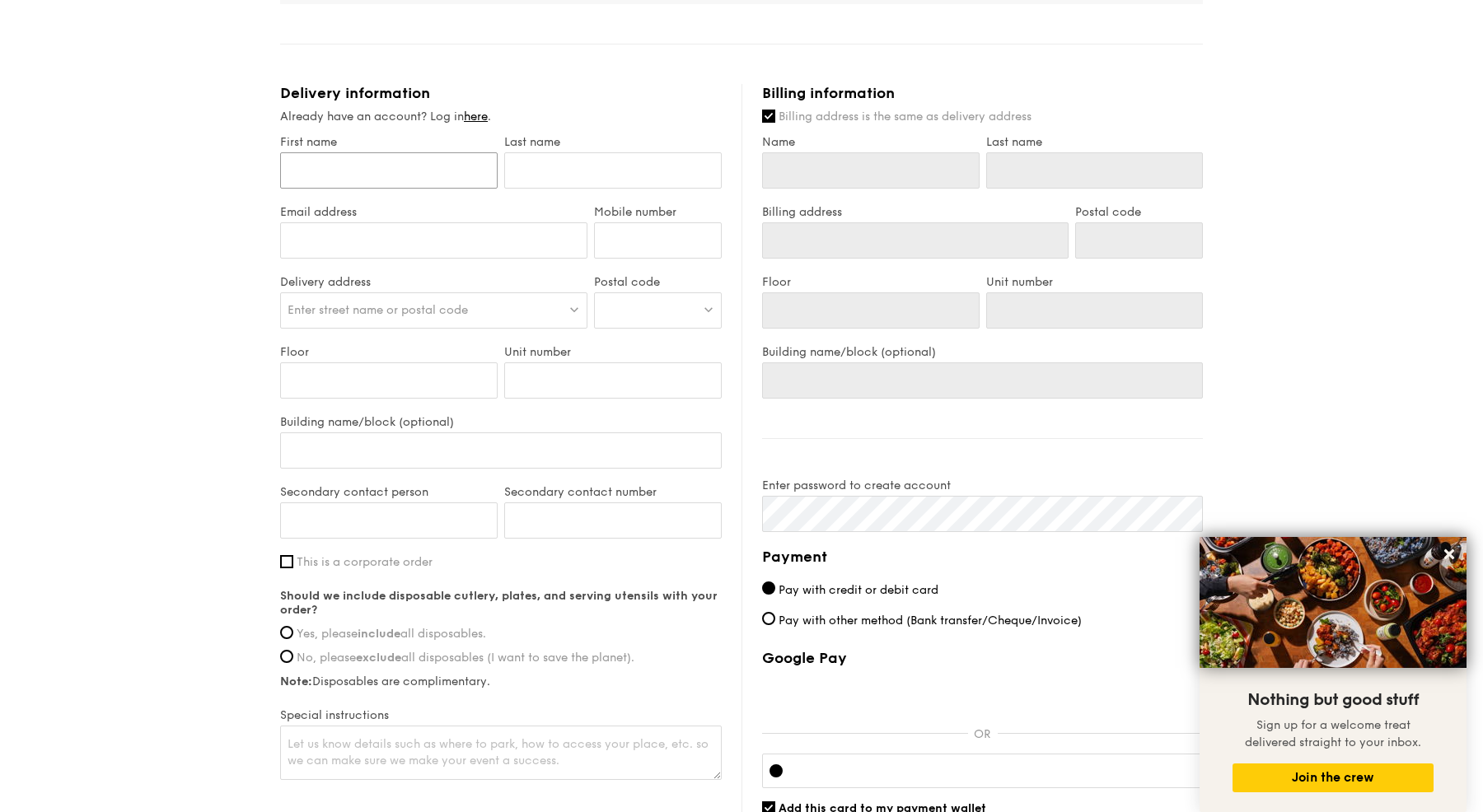 click on "First name" at bounding box center (389, 170) 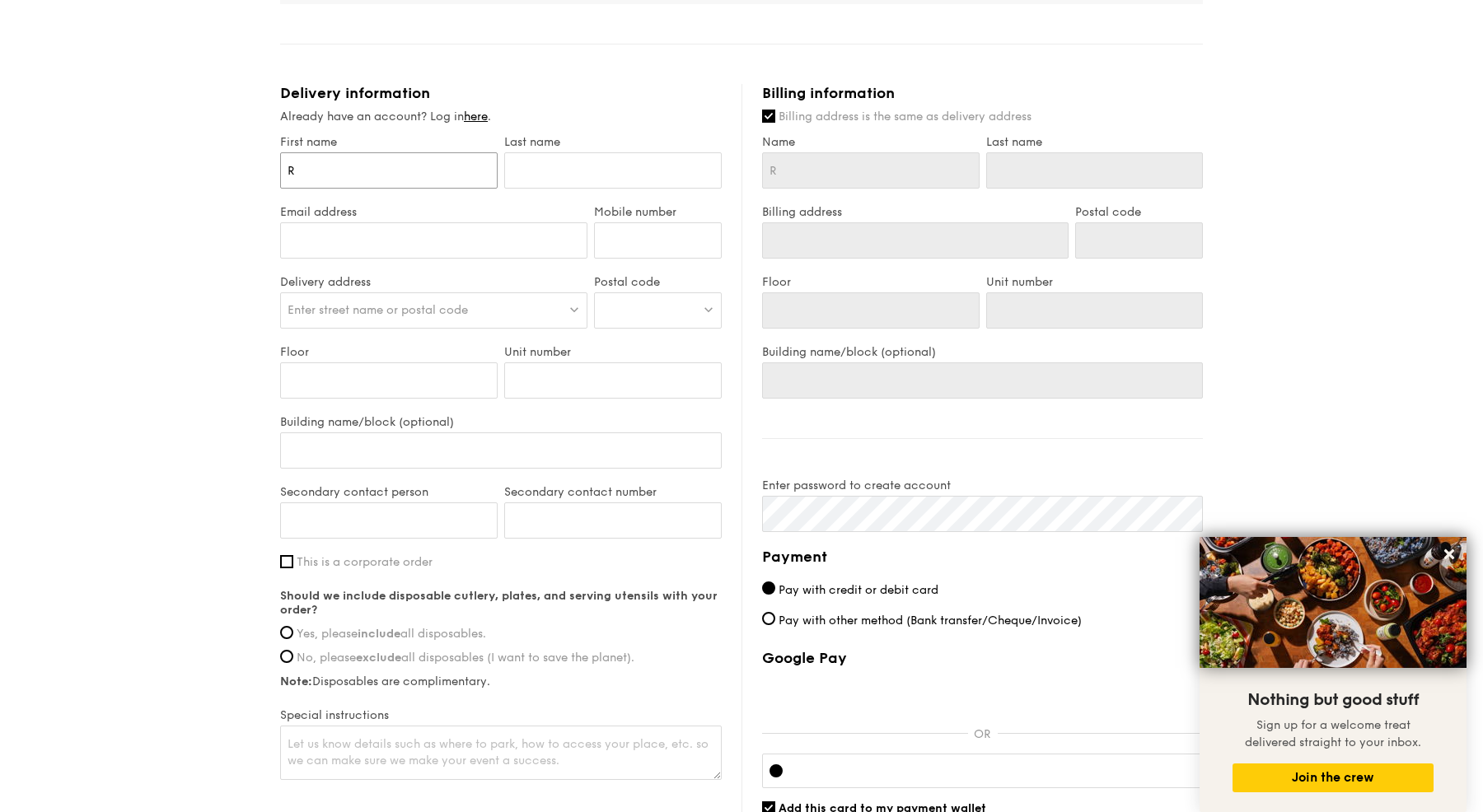 type on "Ro" 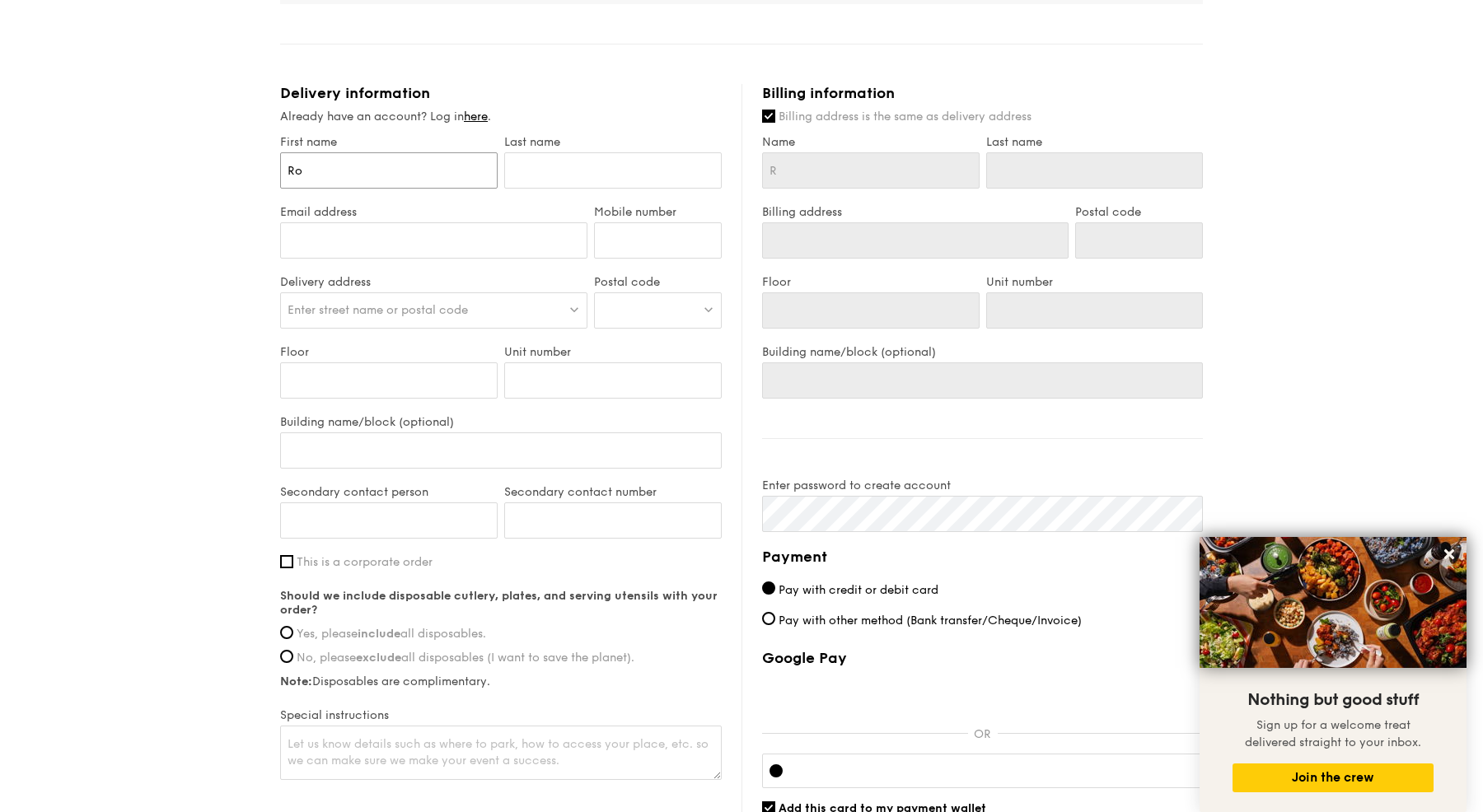 type on "Ro" 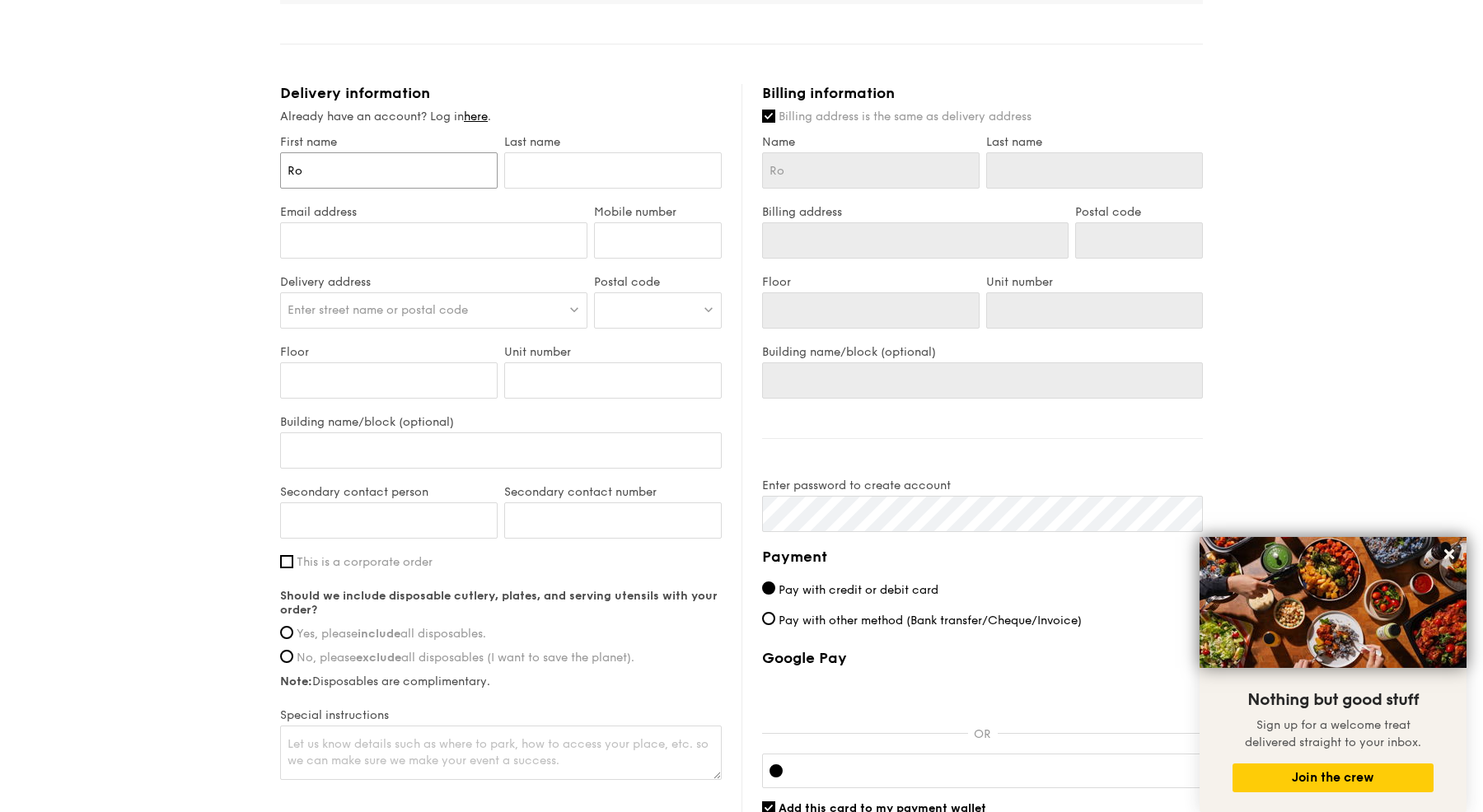 type on "[FIRST]" 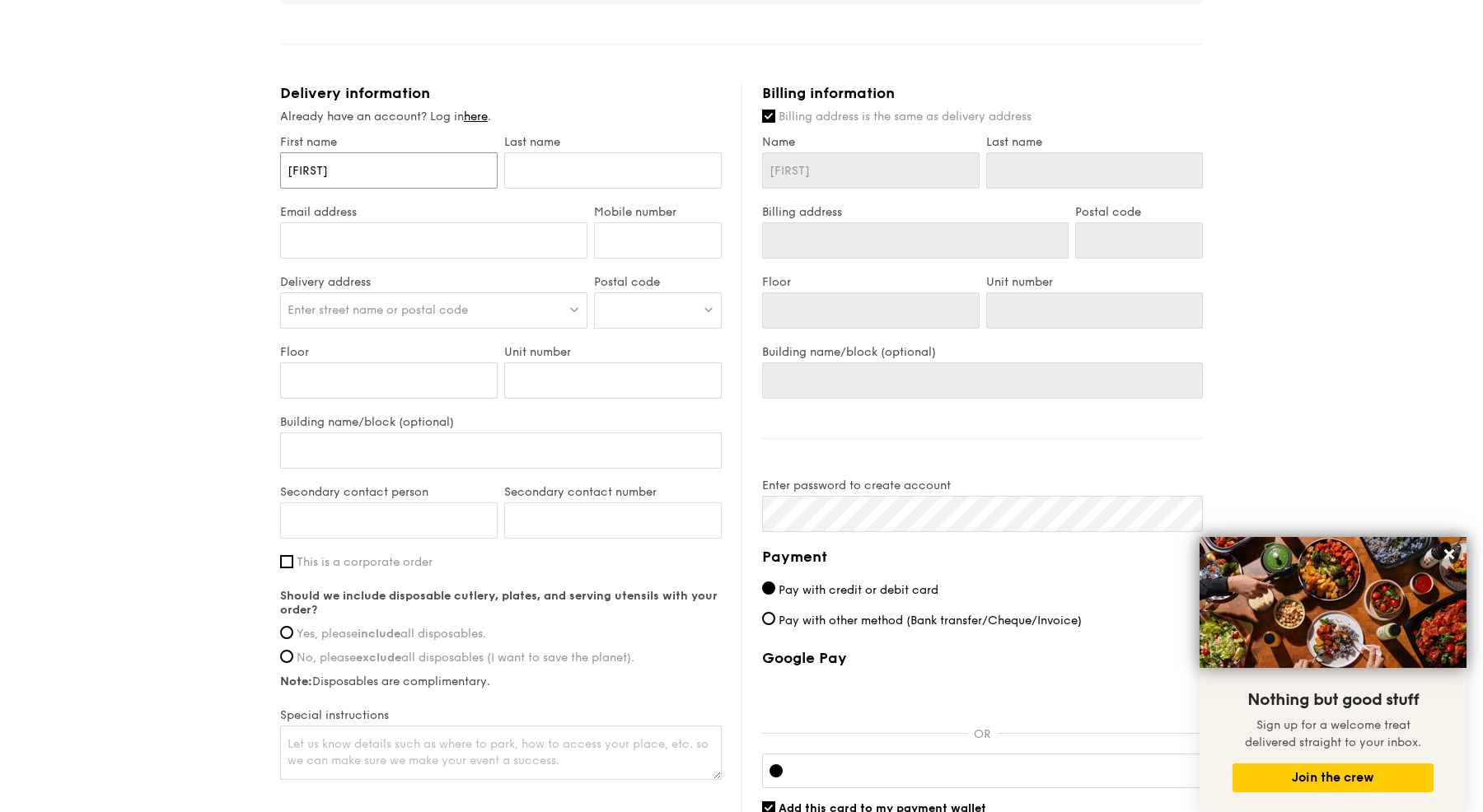 type on "[FIRST]" 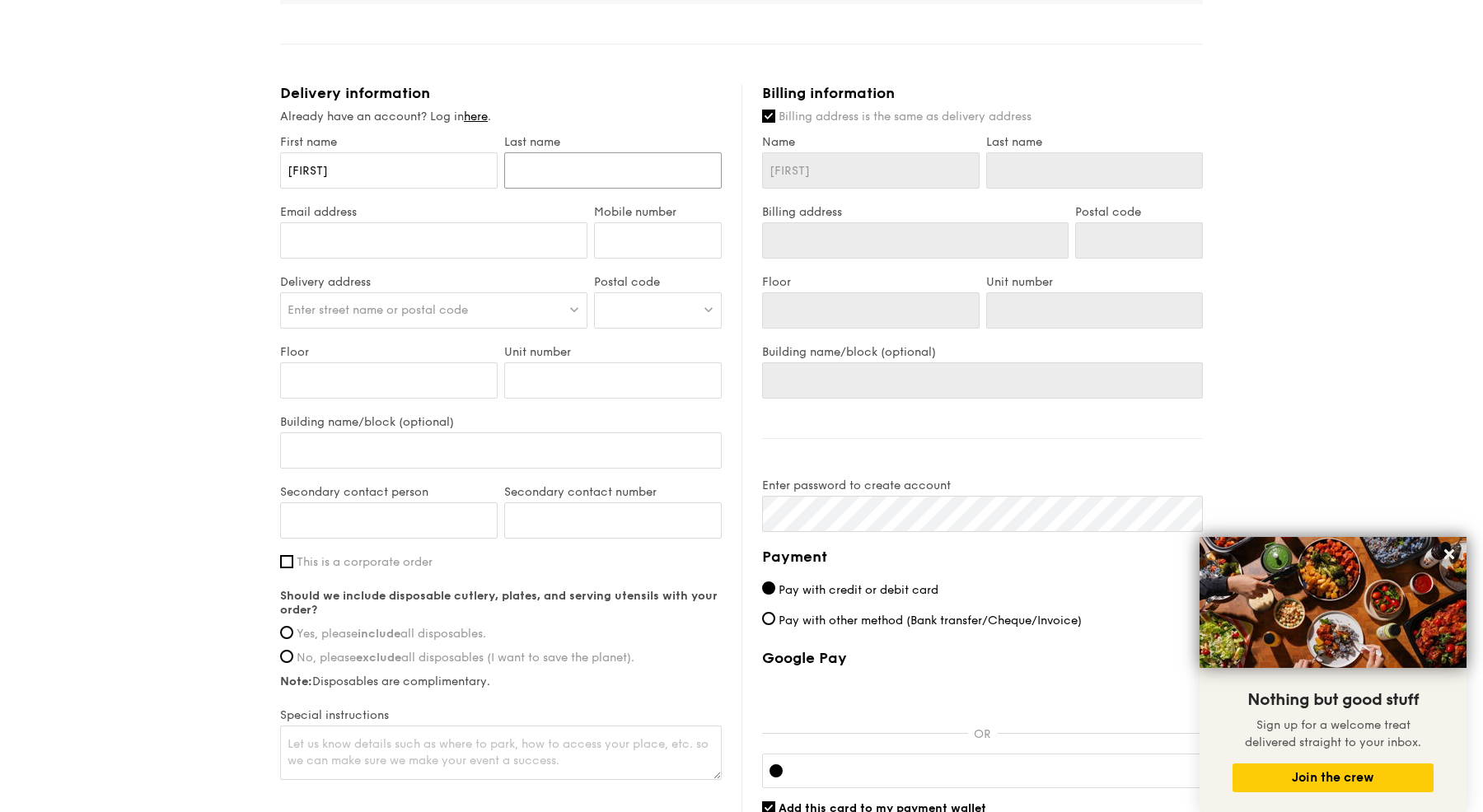 type on "L" 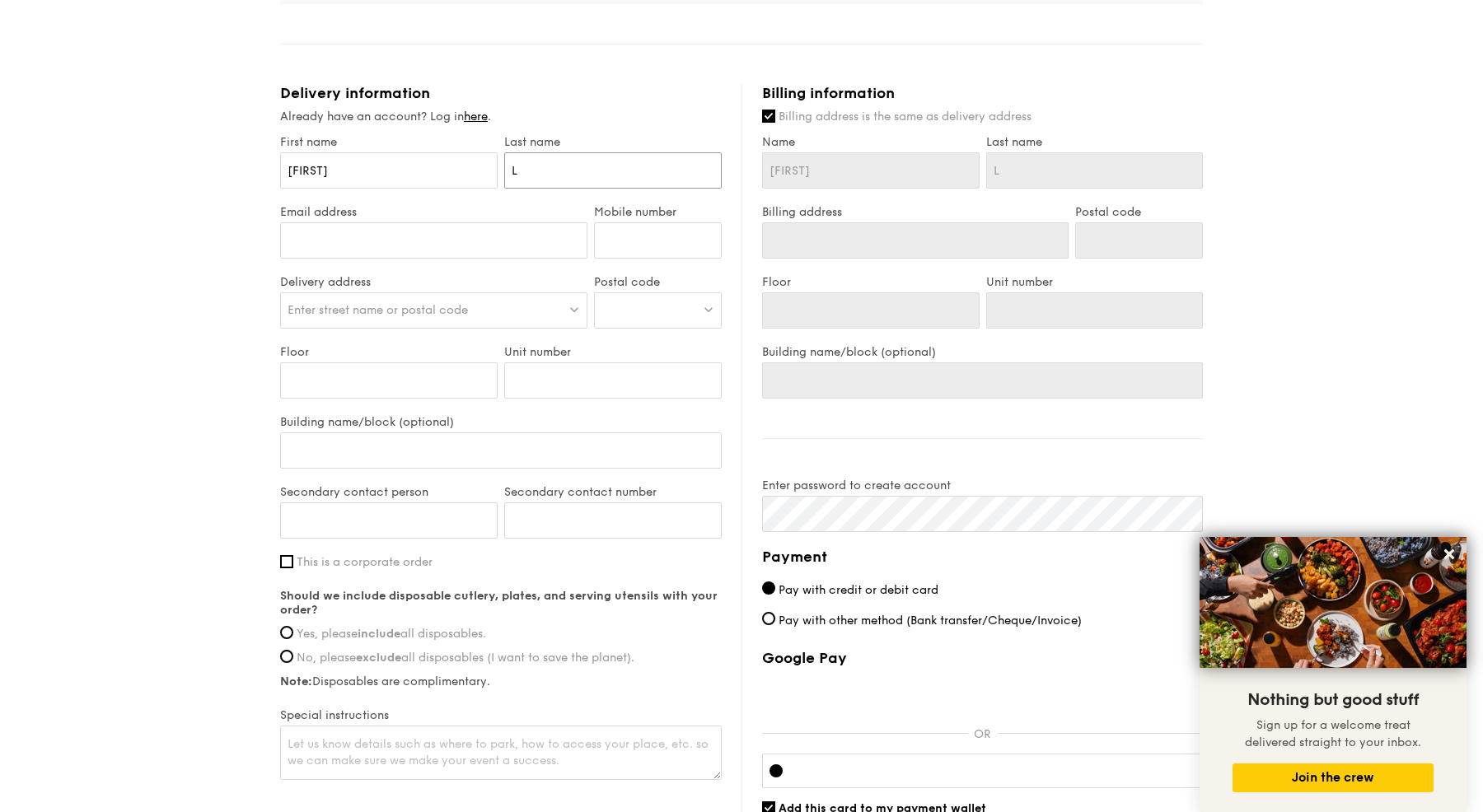 type on "La" 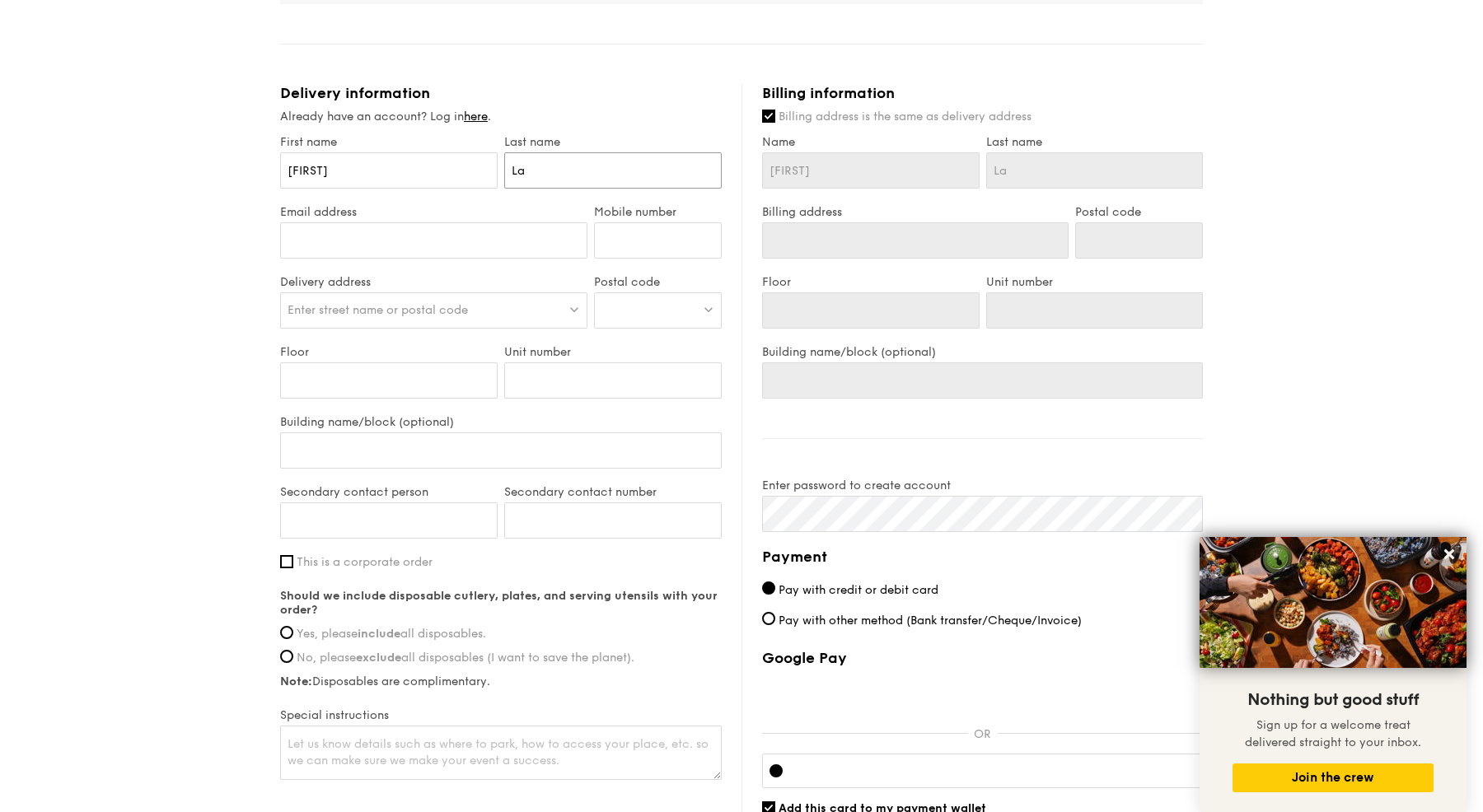 type on "[USERNAME]" 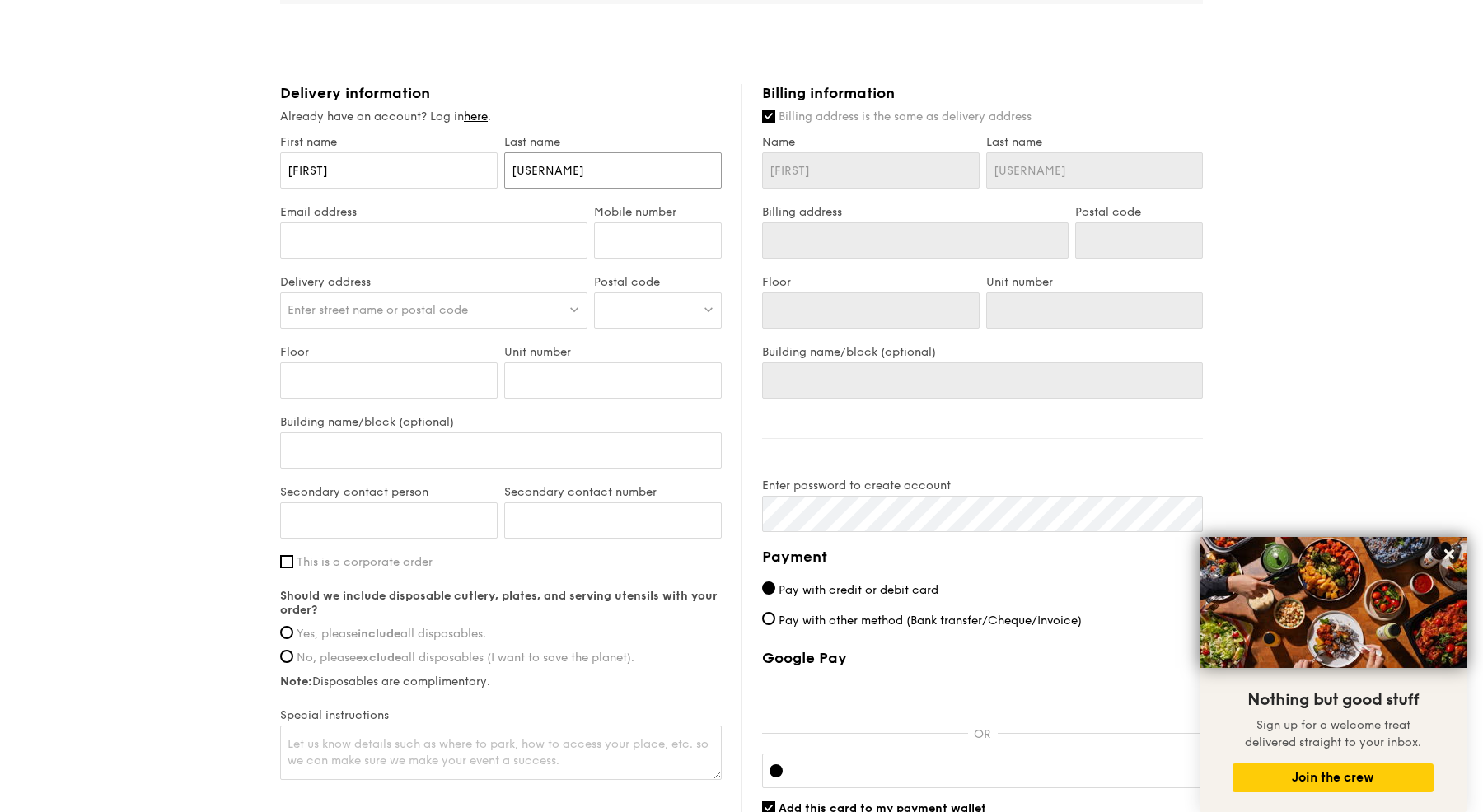 type on "[LAST]" 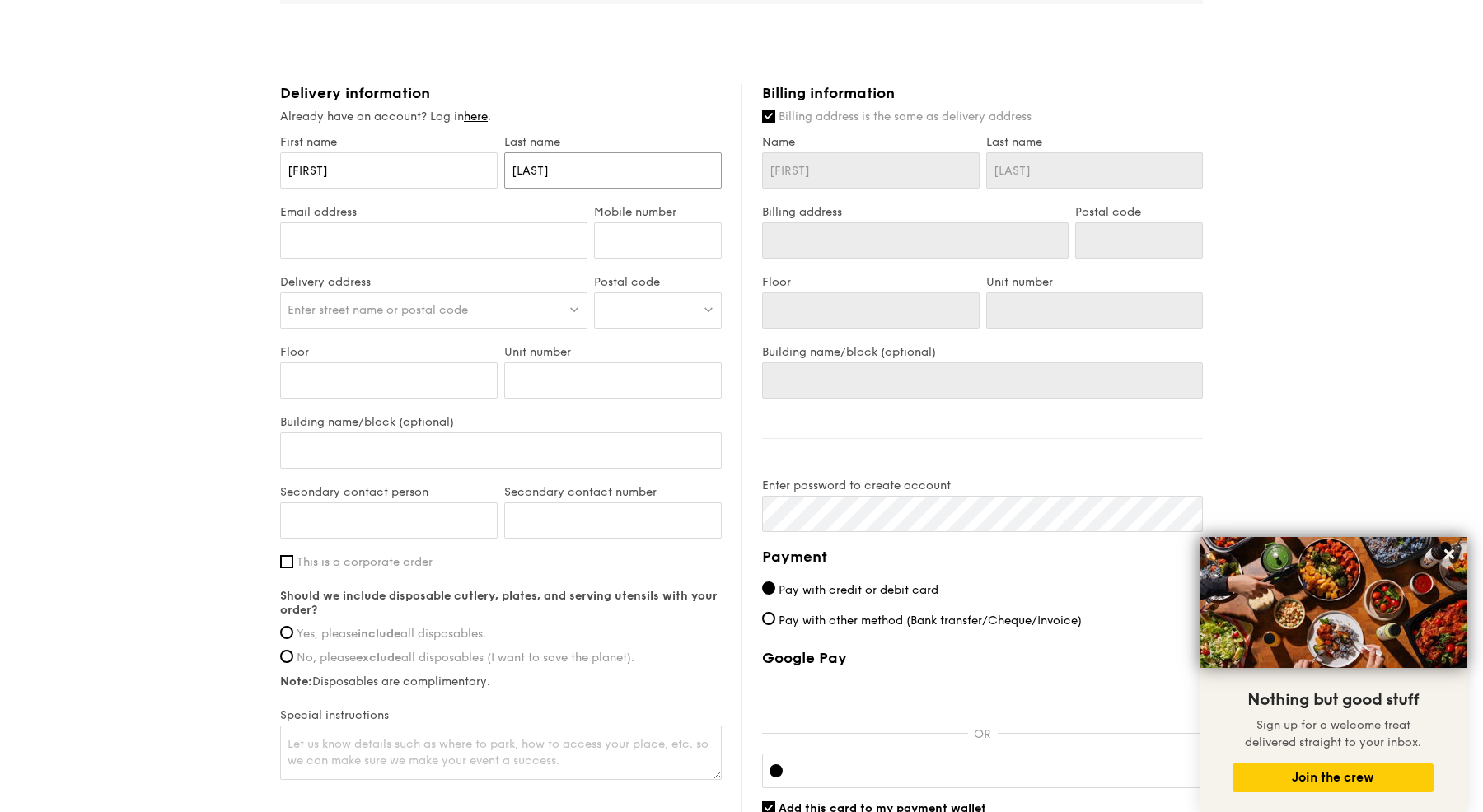 type on "[LAST]" 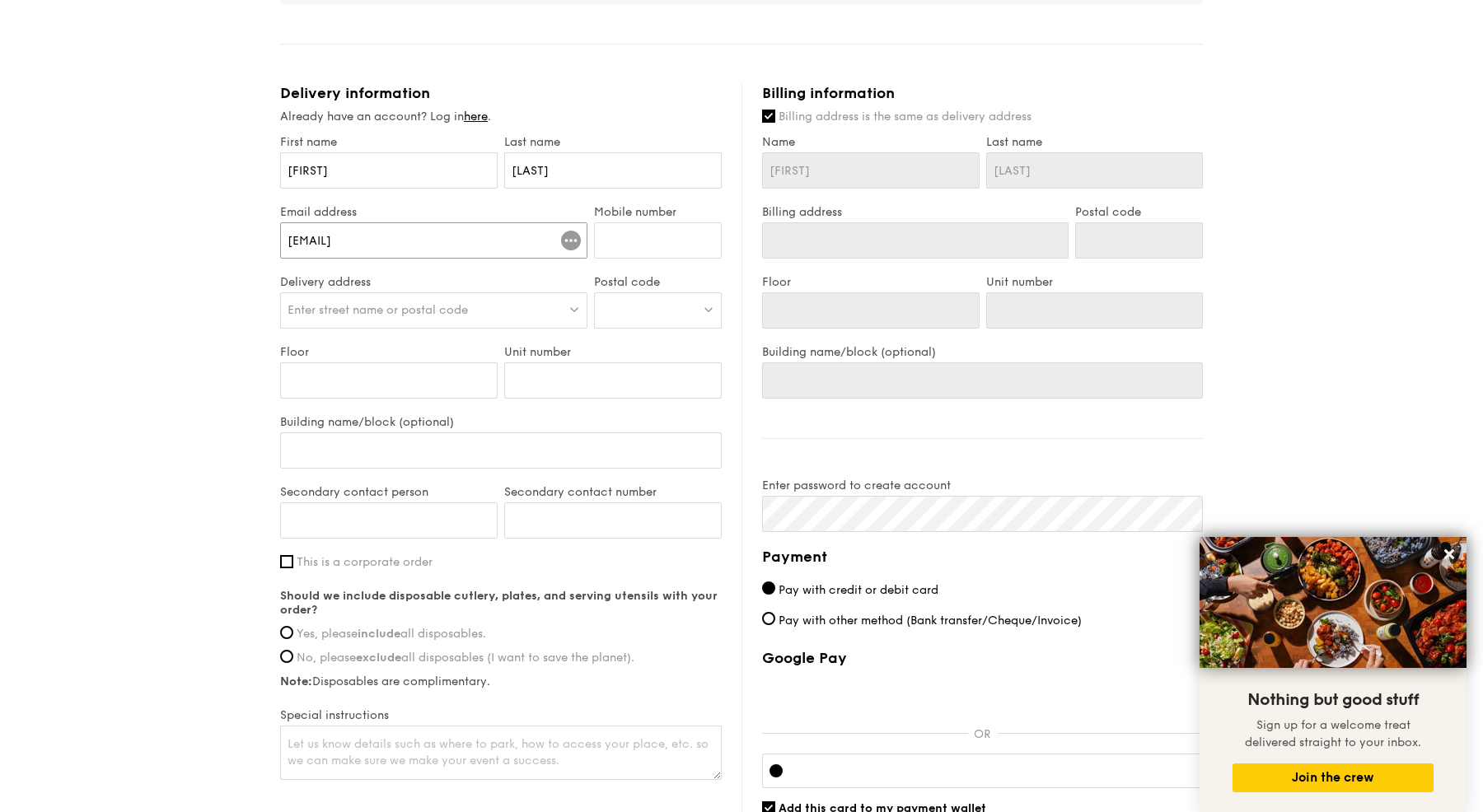 type on "[EMAIL]" 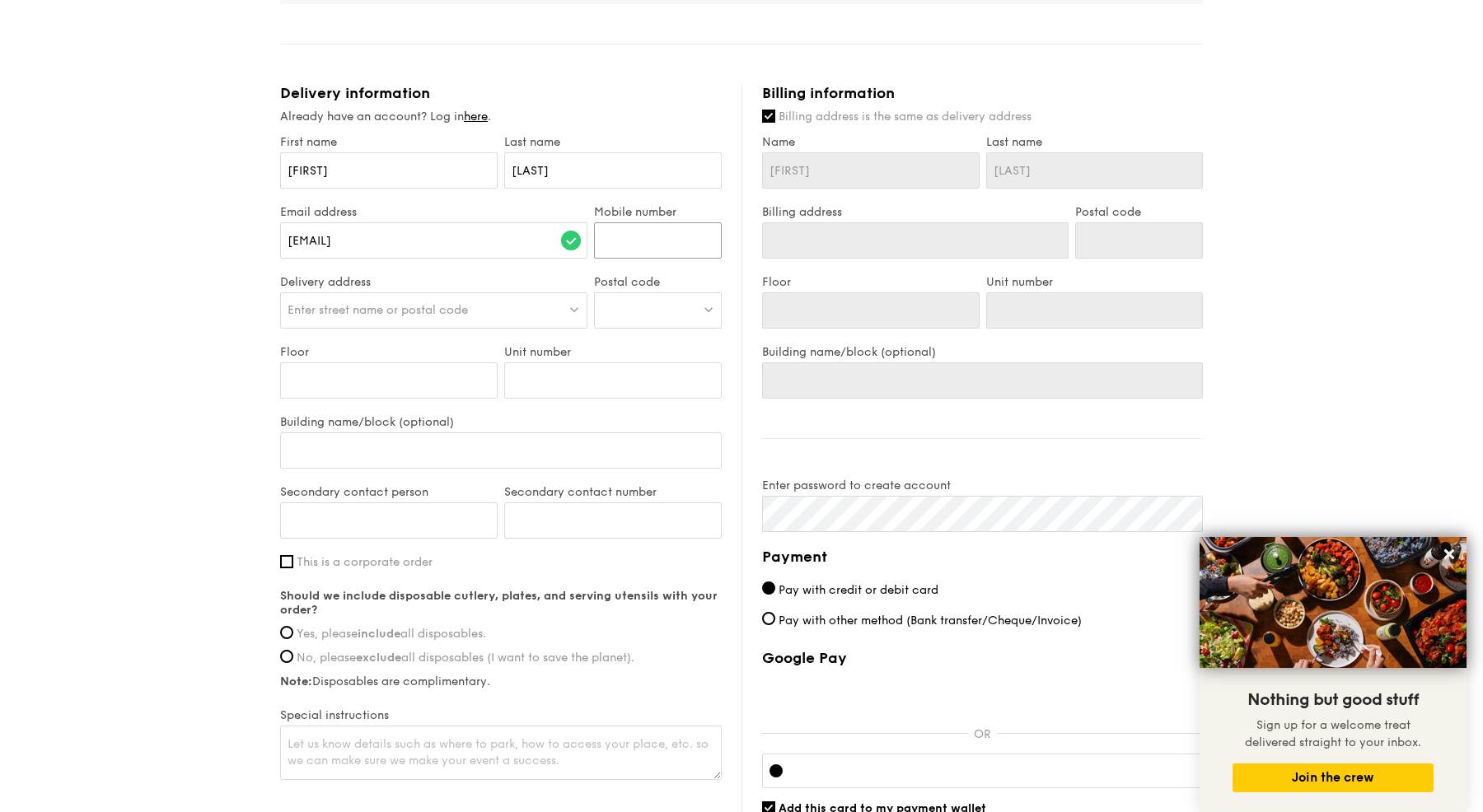 type on "[NUMBER]" 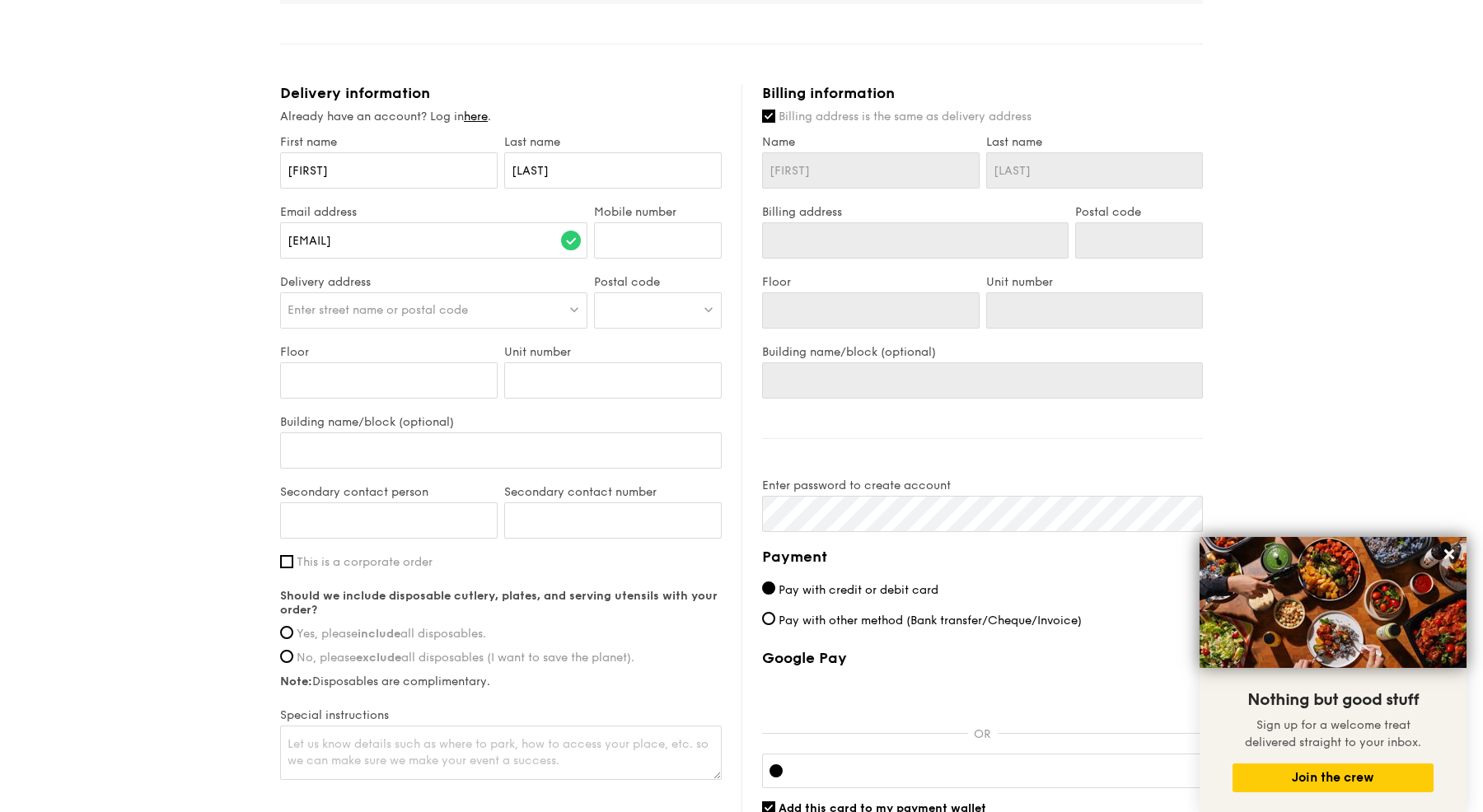 click on "Enter street name or postal code" at bounding box center [377, 310] 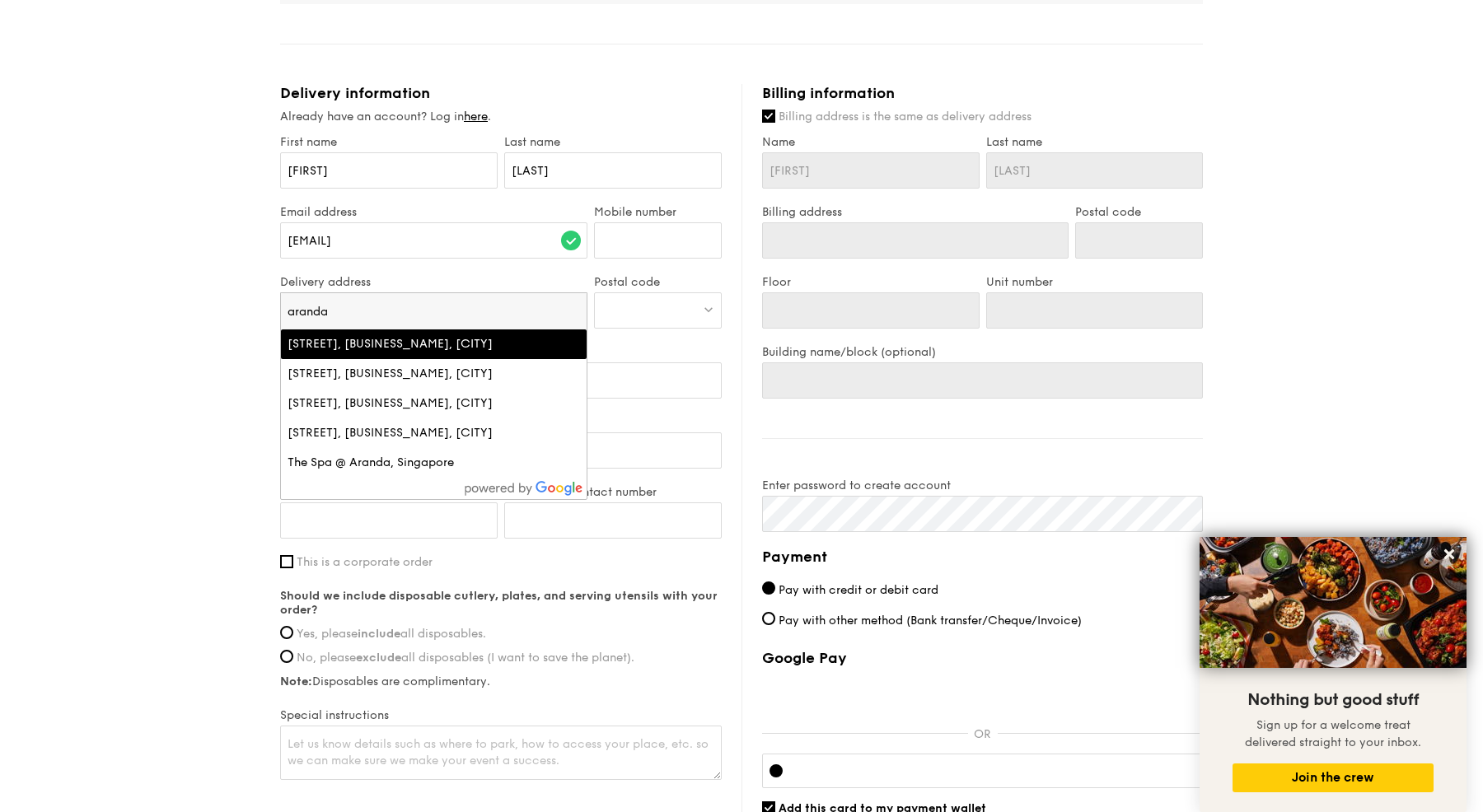type on "aranda" 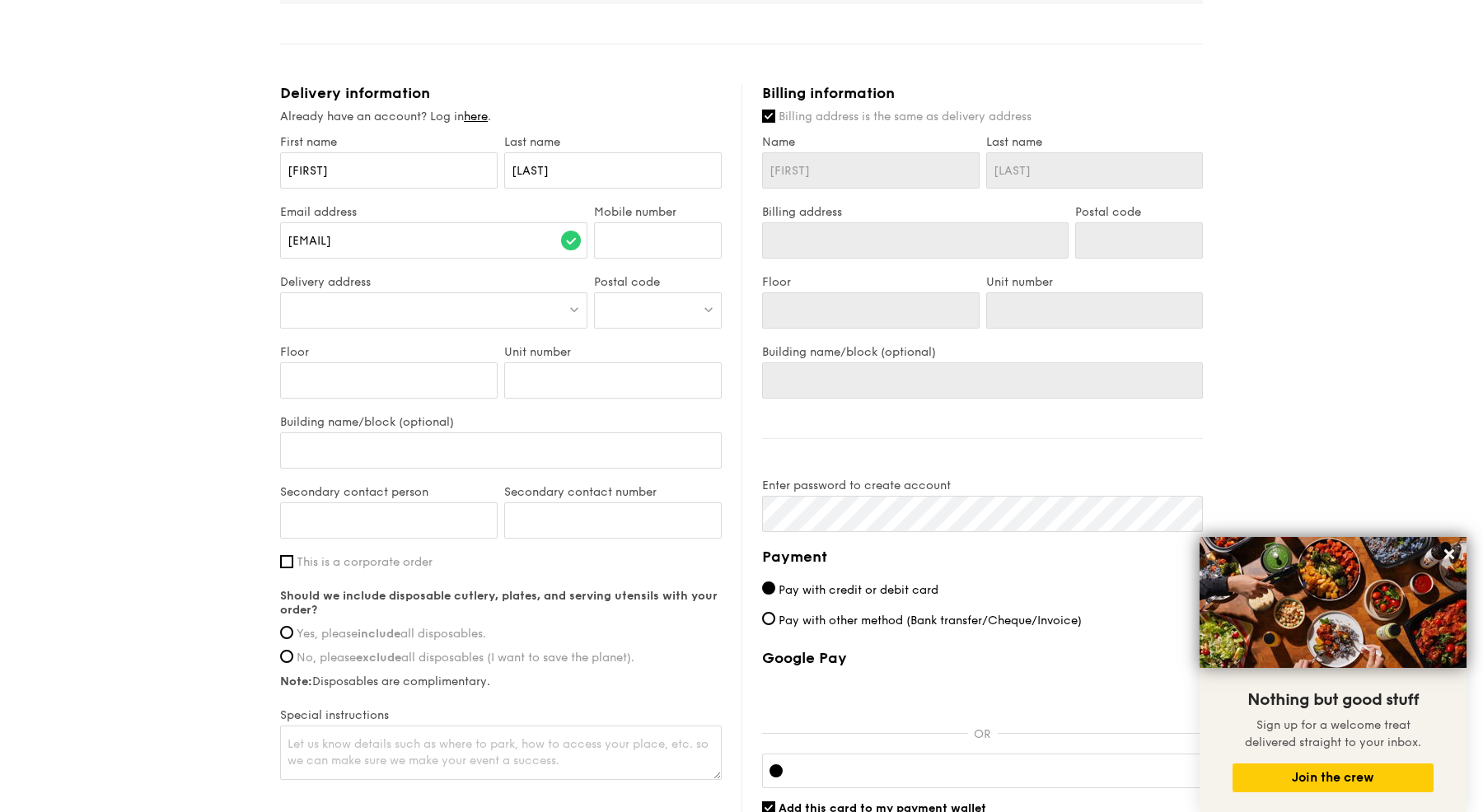type on "[NUMBER] [STREET]" 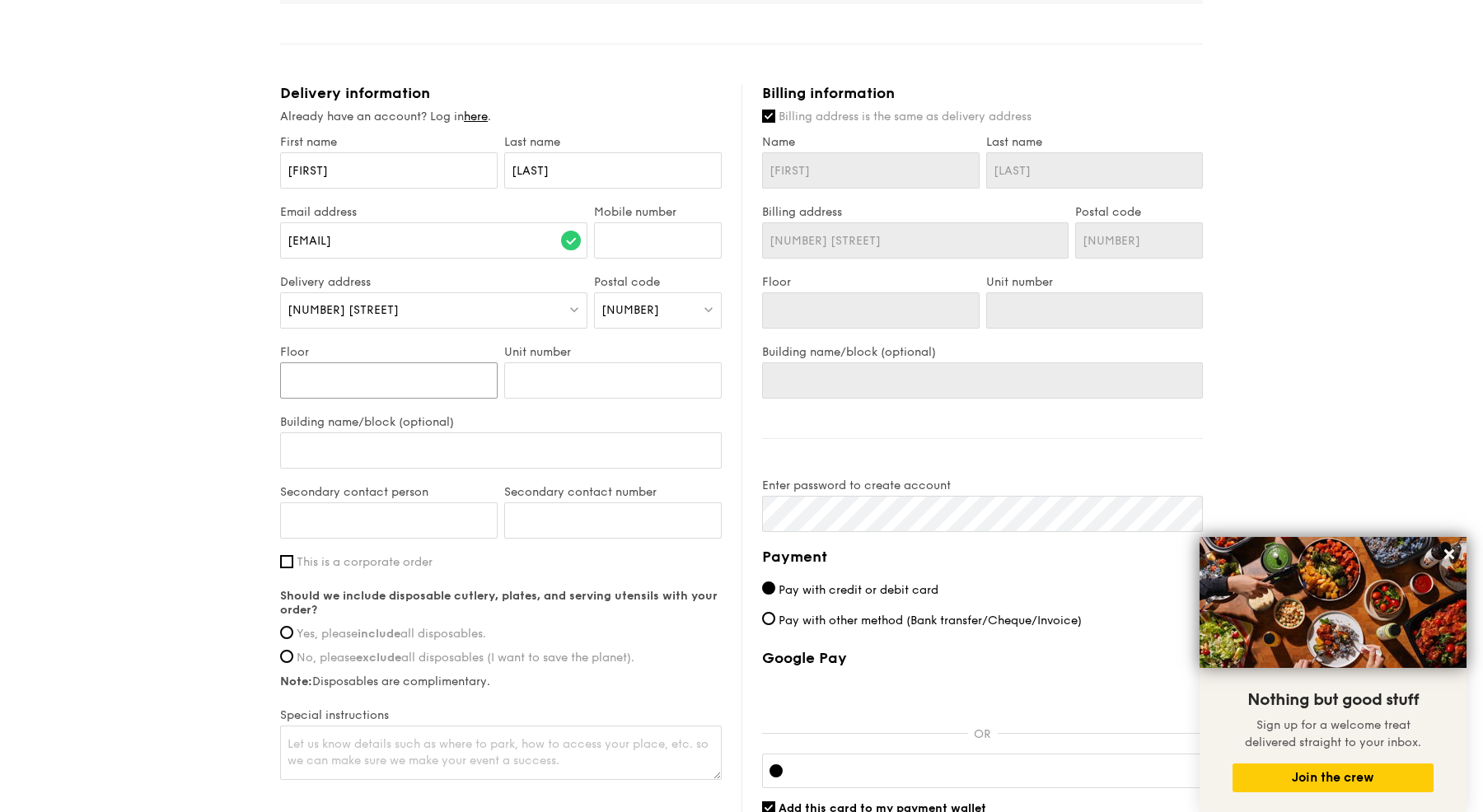 click on "Floor" at bounding box center [389, 380] 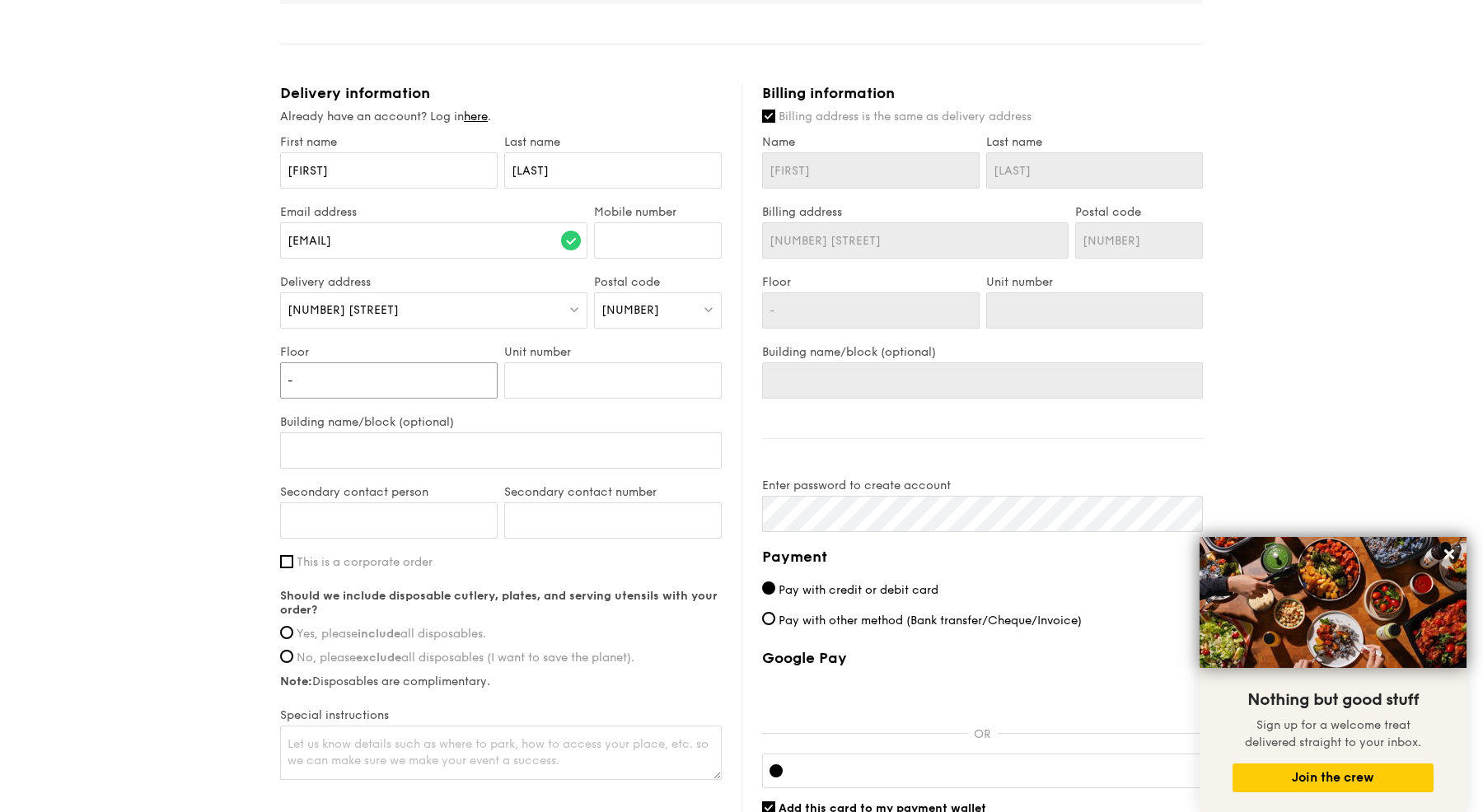 type on "-" 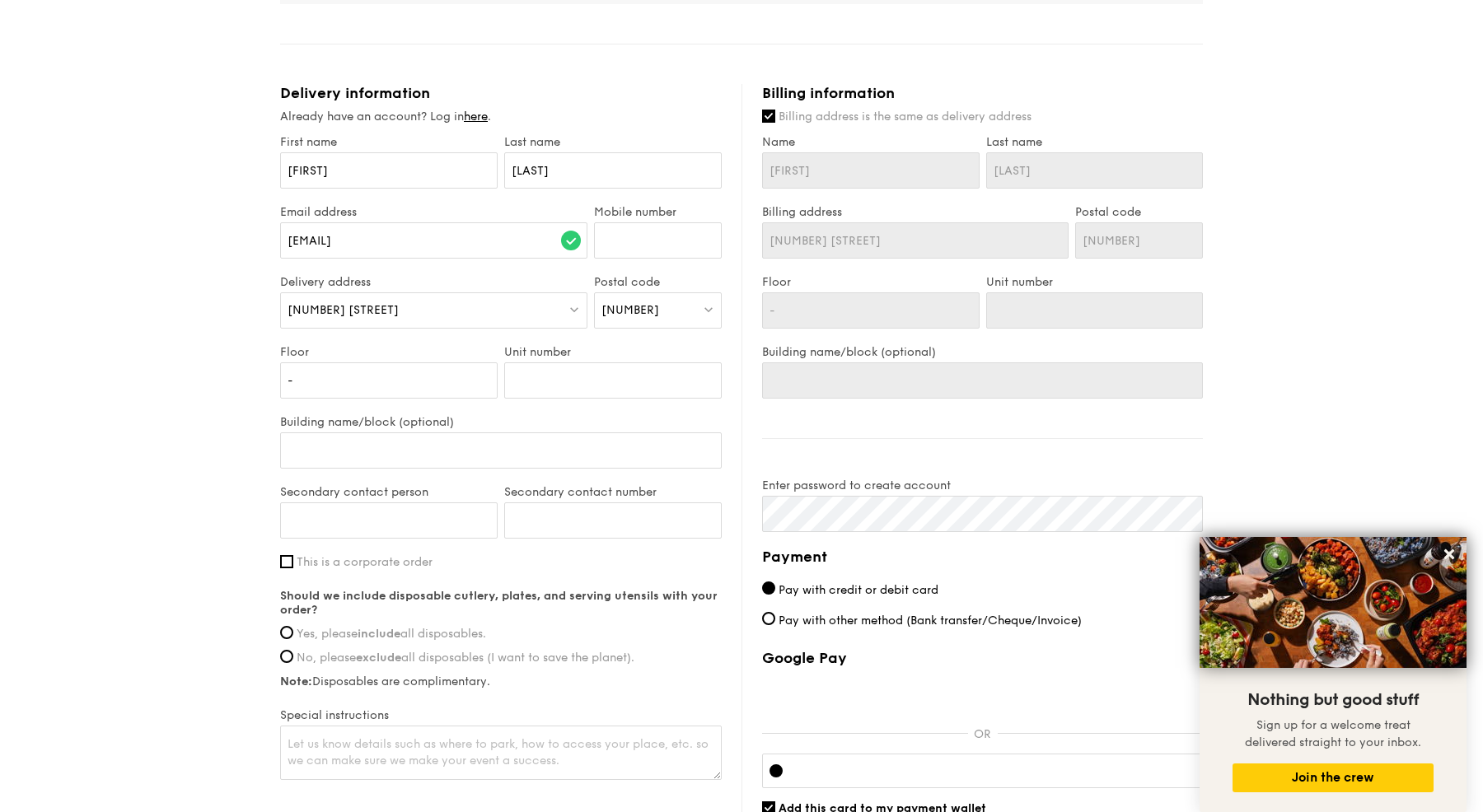 click on "Unit number" at bounding box center (613, 380) 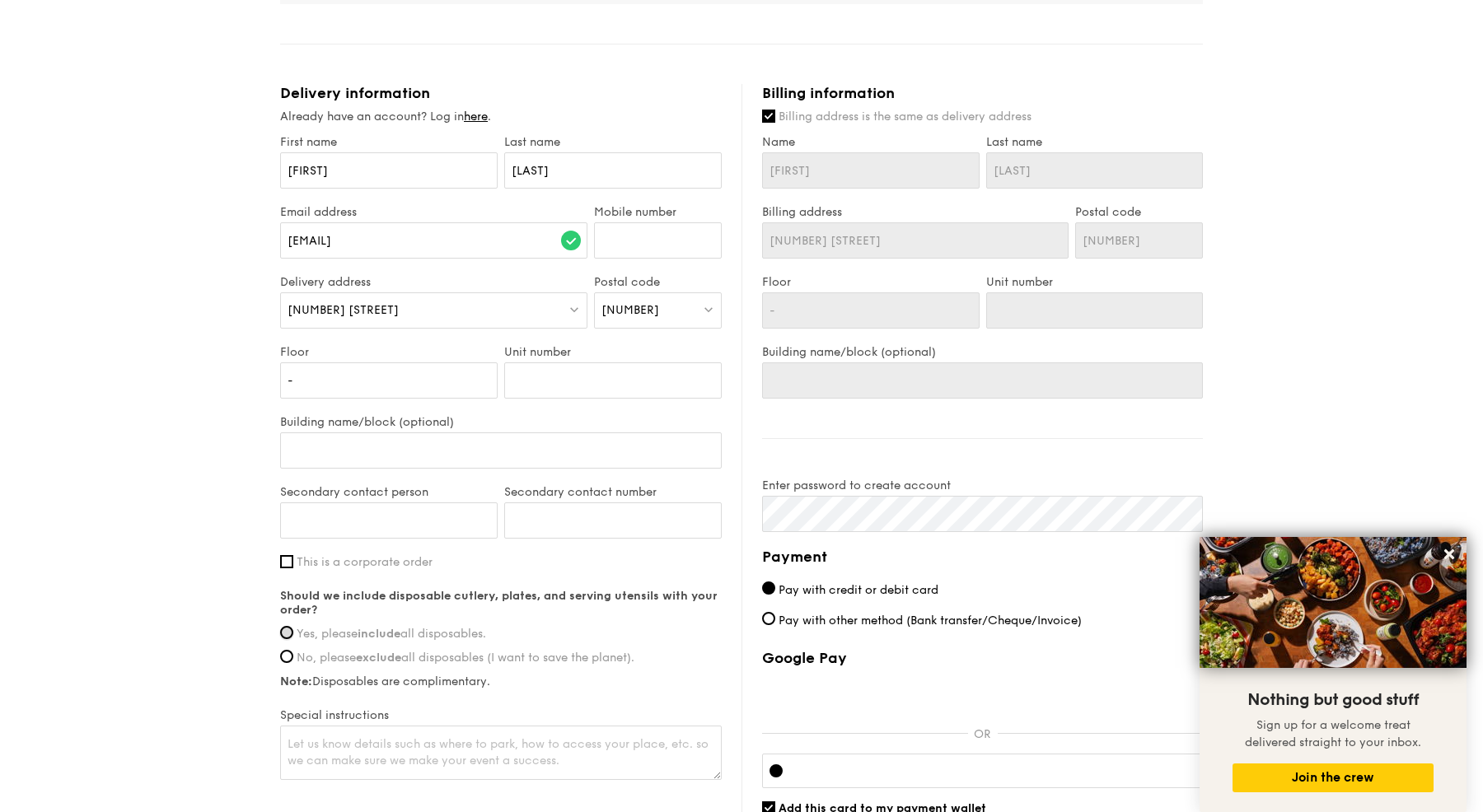 click on "Yes, please  include  all disposables." at bounding box center (287, 632) 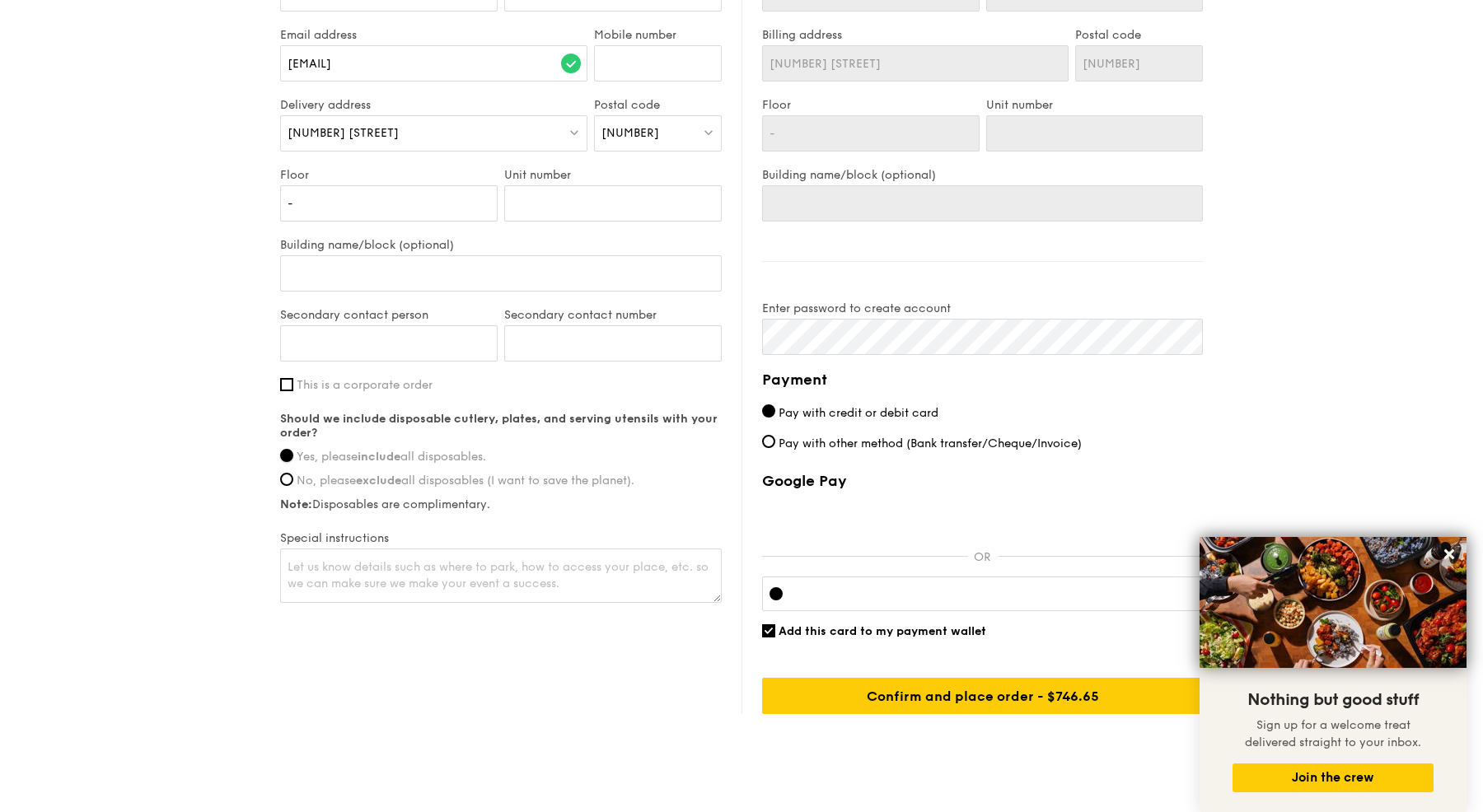 scroll, scrollTop: 1000, scrollLeft: 0, axis: vertical 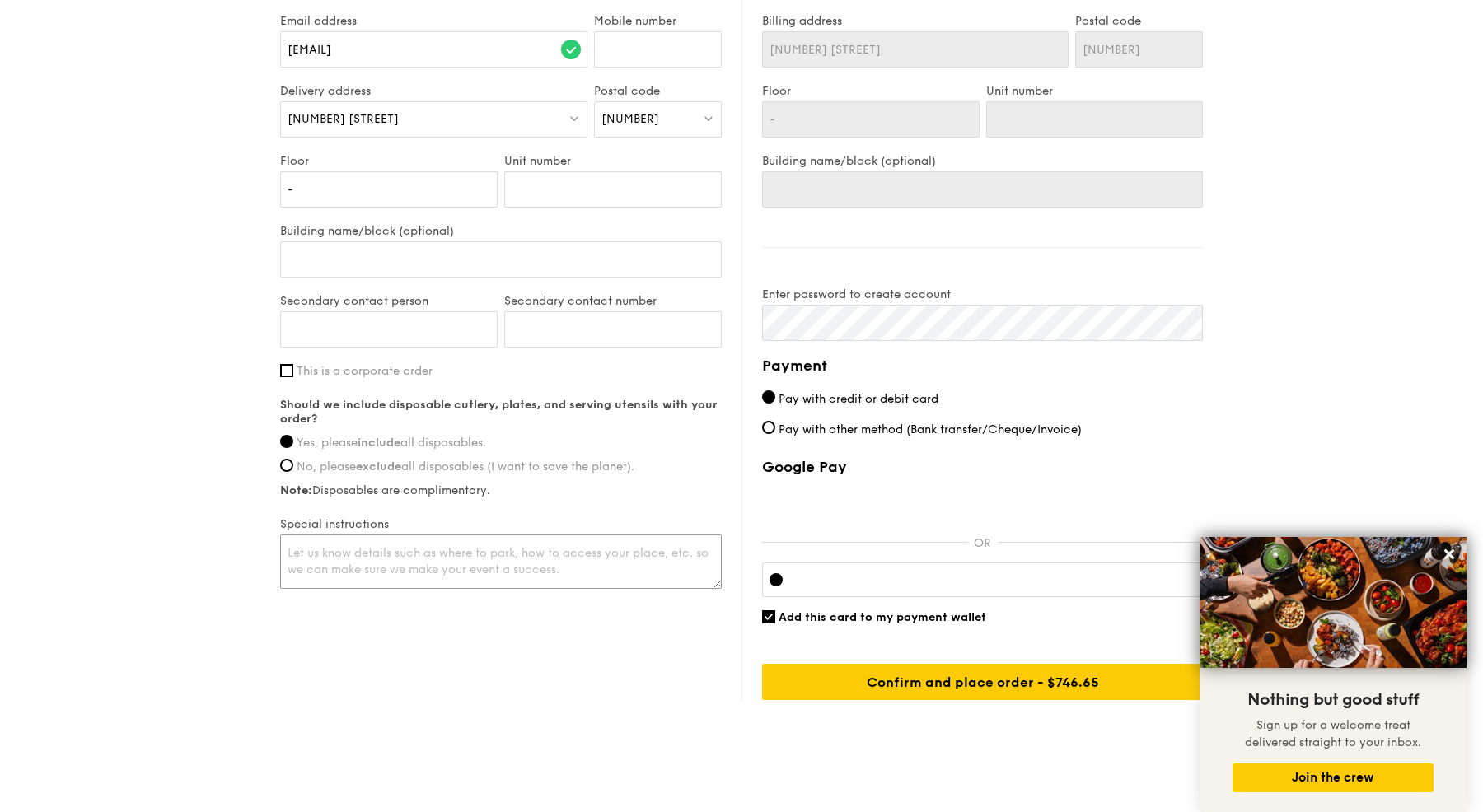 click at bounding box center (501, 562) 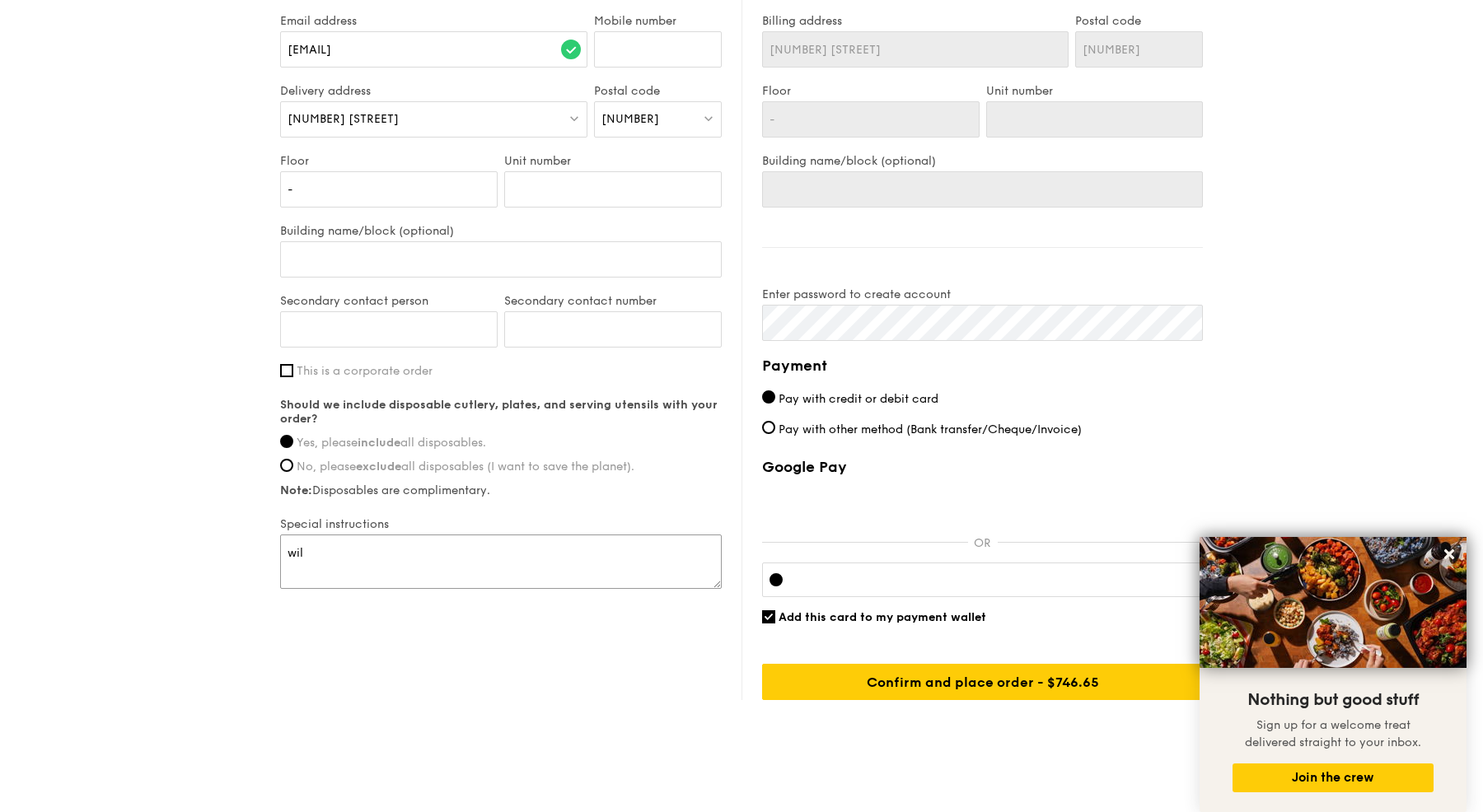 click on "wil" at bounding box center (501, 562) 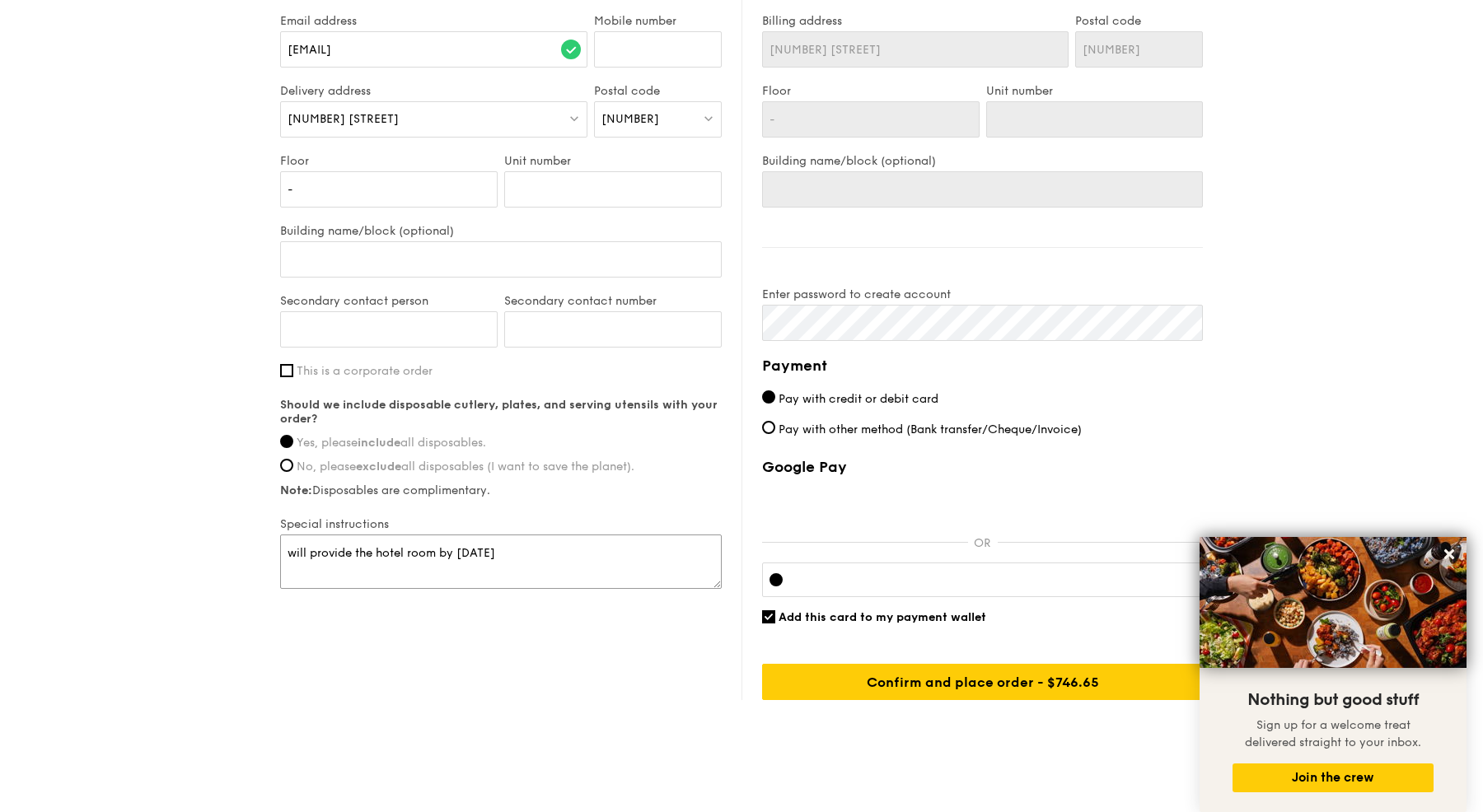 scroll, scrollTop: 1018, scrollLeft: 0, axis: vertical 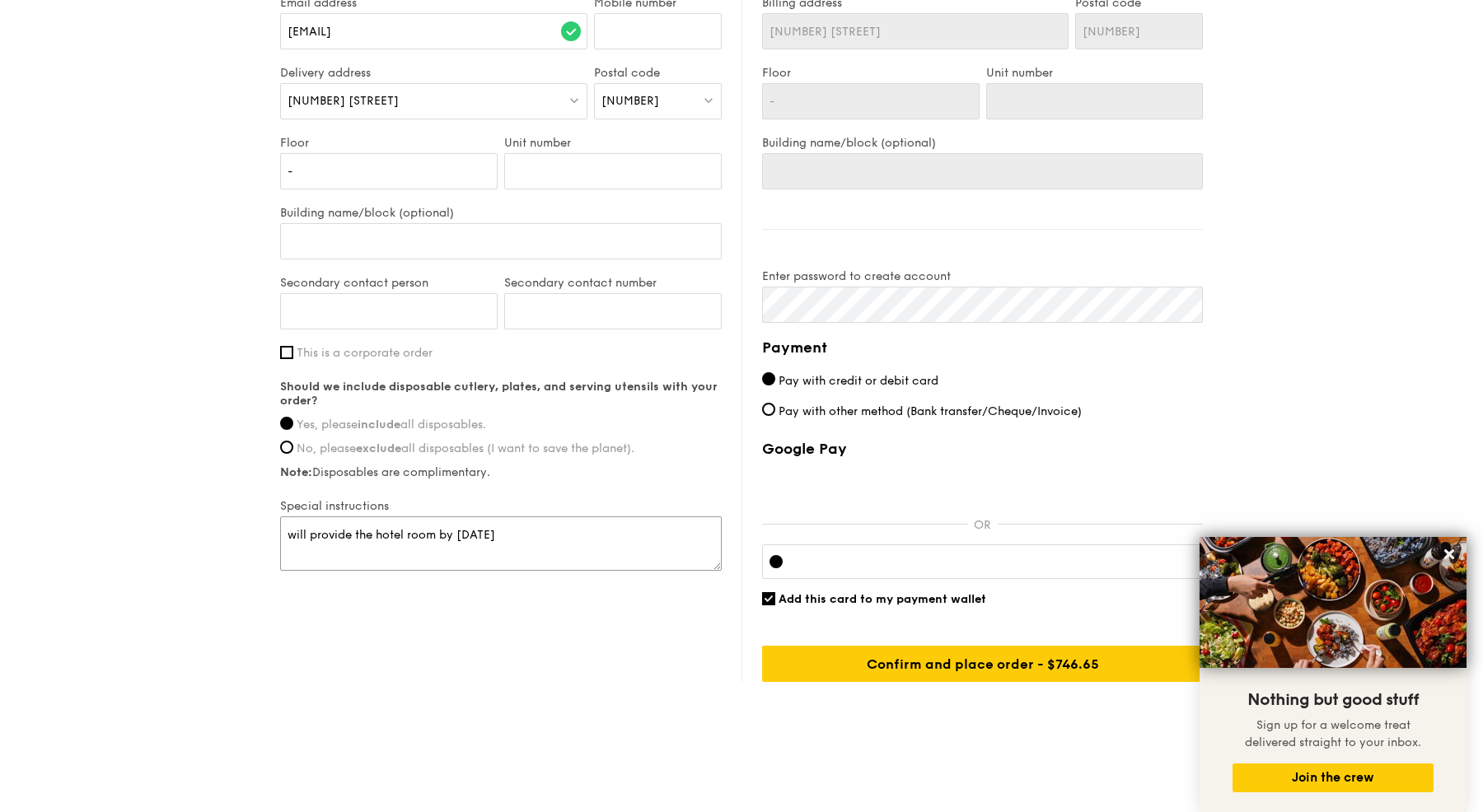 type on "will provide the hotel room by [DATE]" 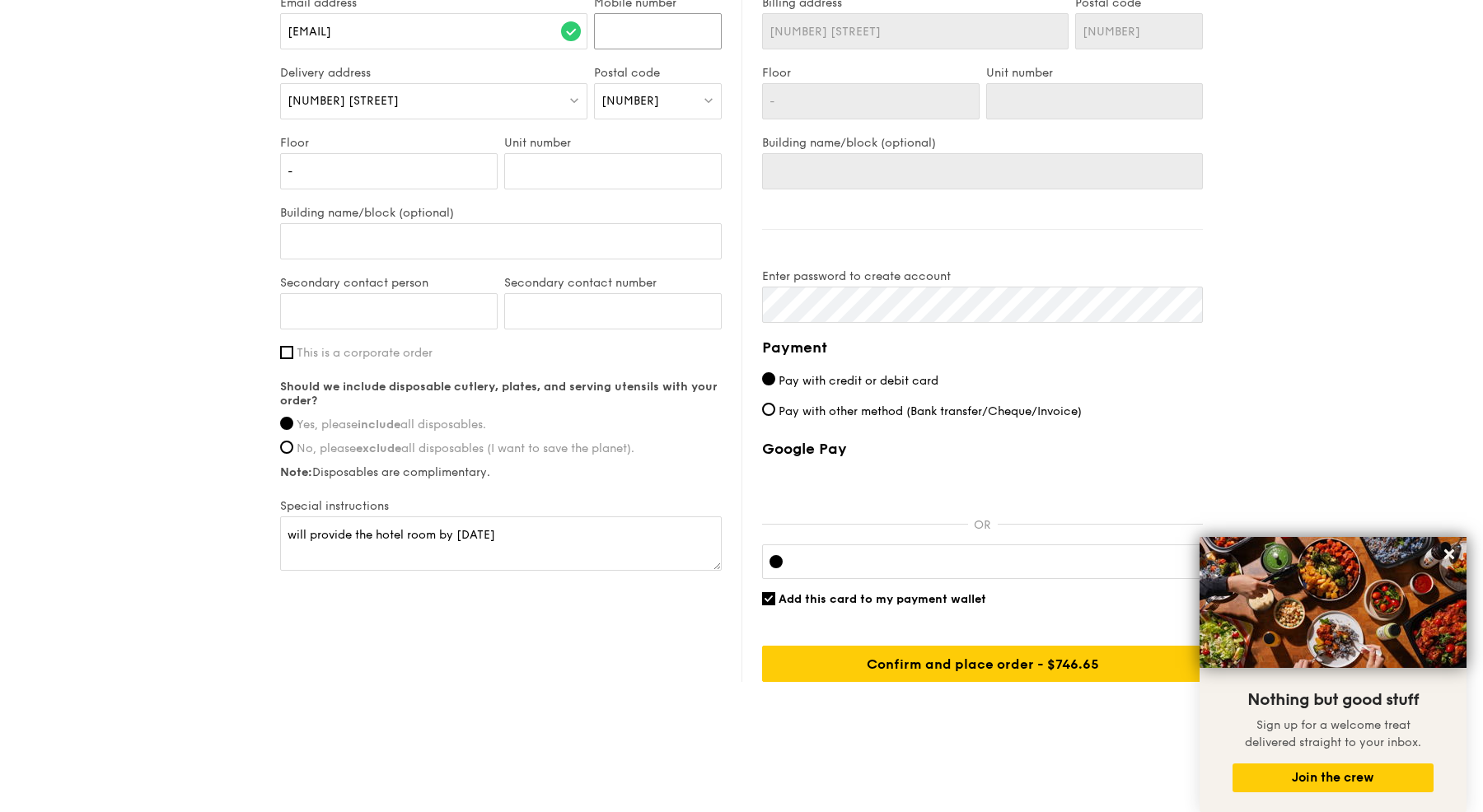 click on "[NUMBER]" at bounding box center (657, 31) 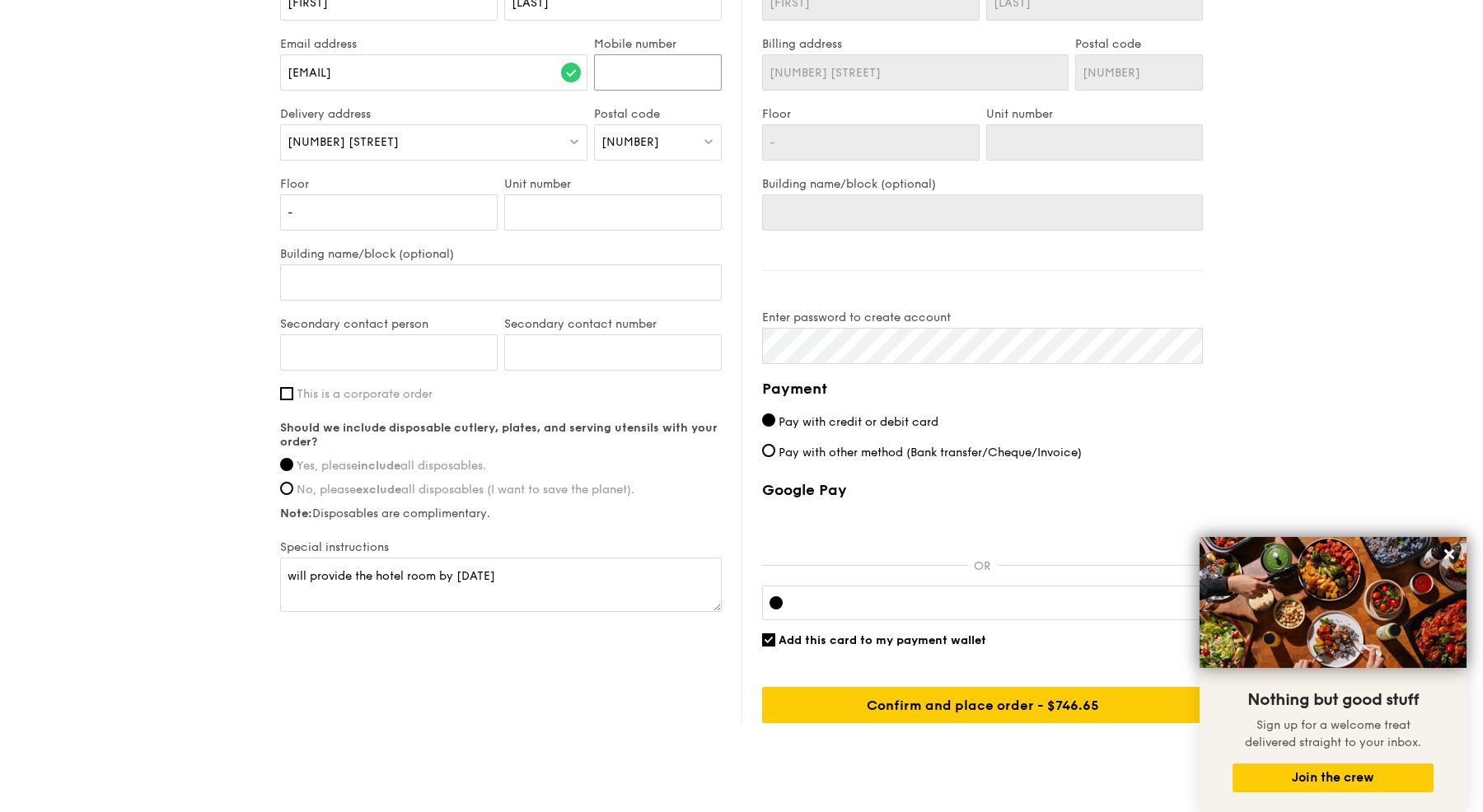 scroll, scrollTop: 1018, scrollLeft: 0, axis: vertical 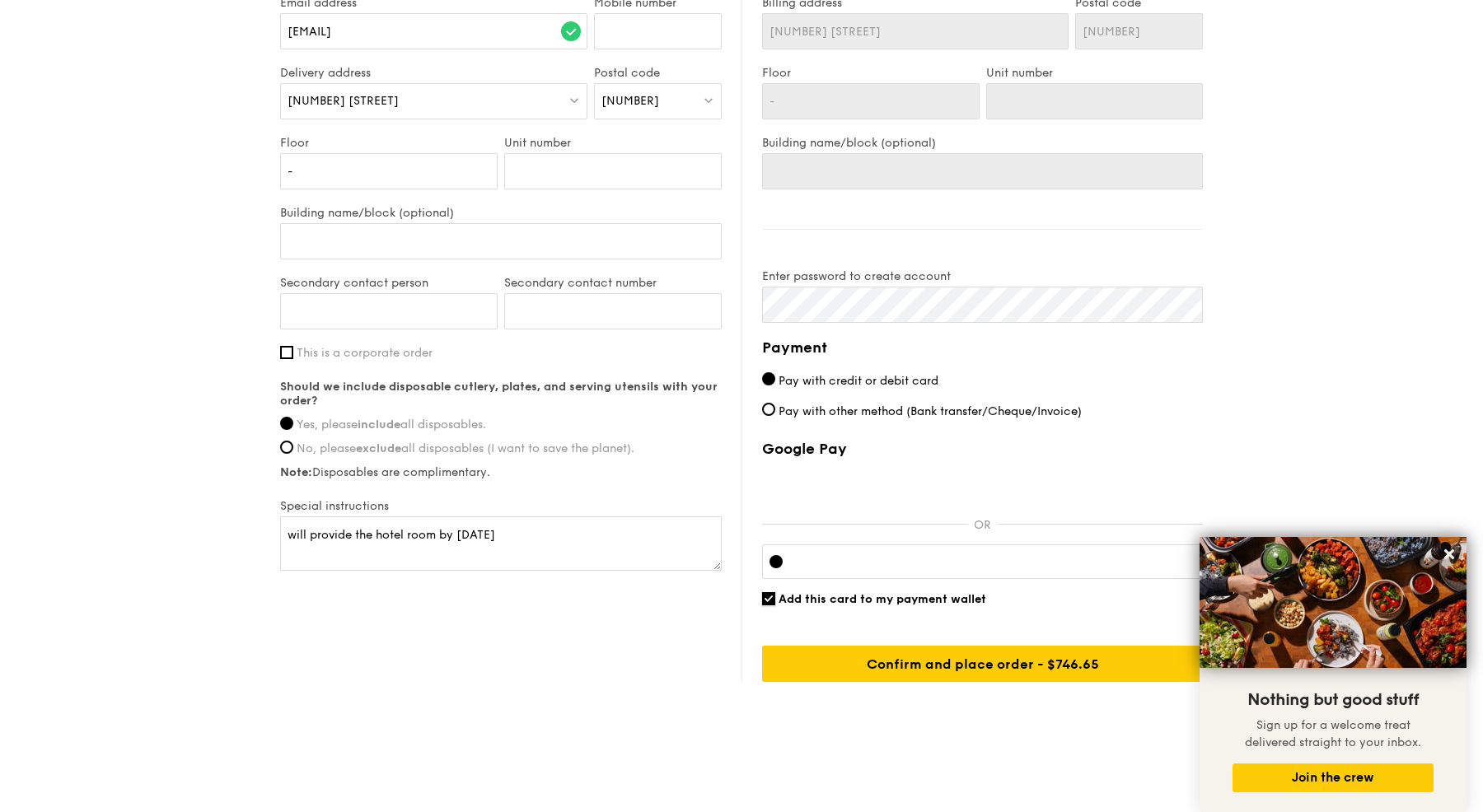 click on "Add this card to my payment wallet" at bounding box center [769, 599] 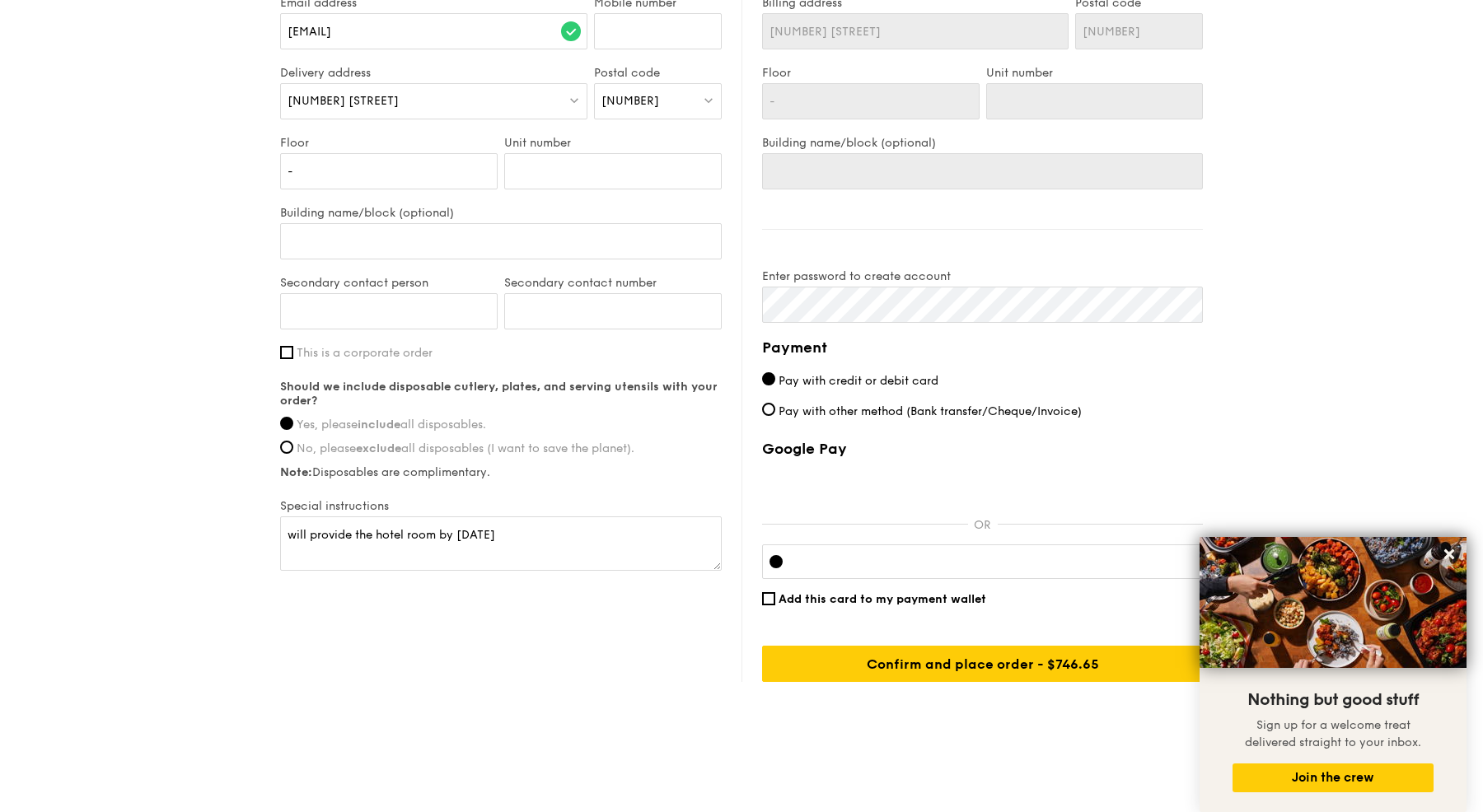 click at bounding box center (982, 562) 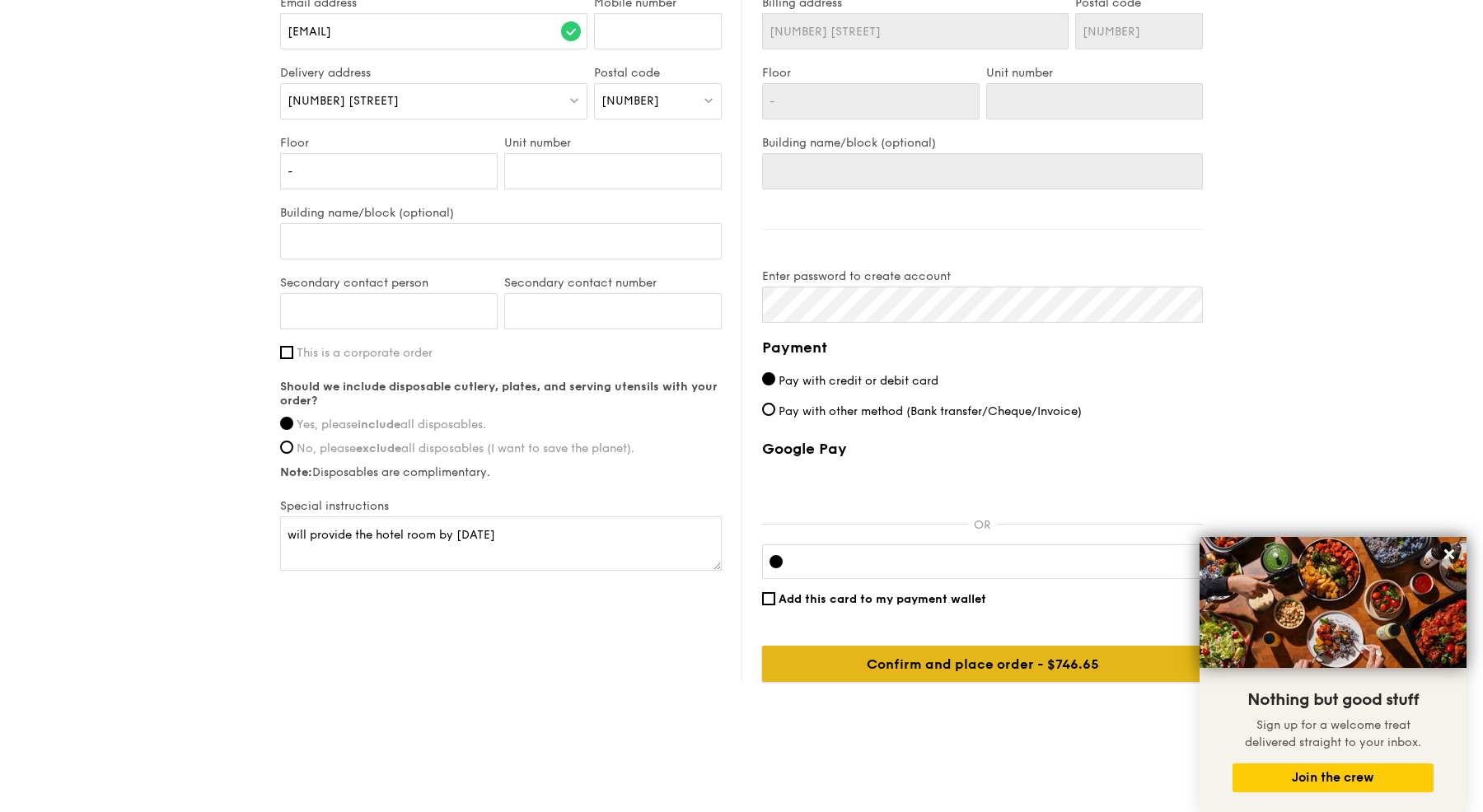 click on "Confirm and place order - $746.65" at bounding box center [982, 664] 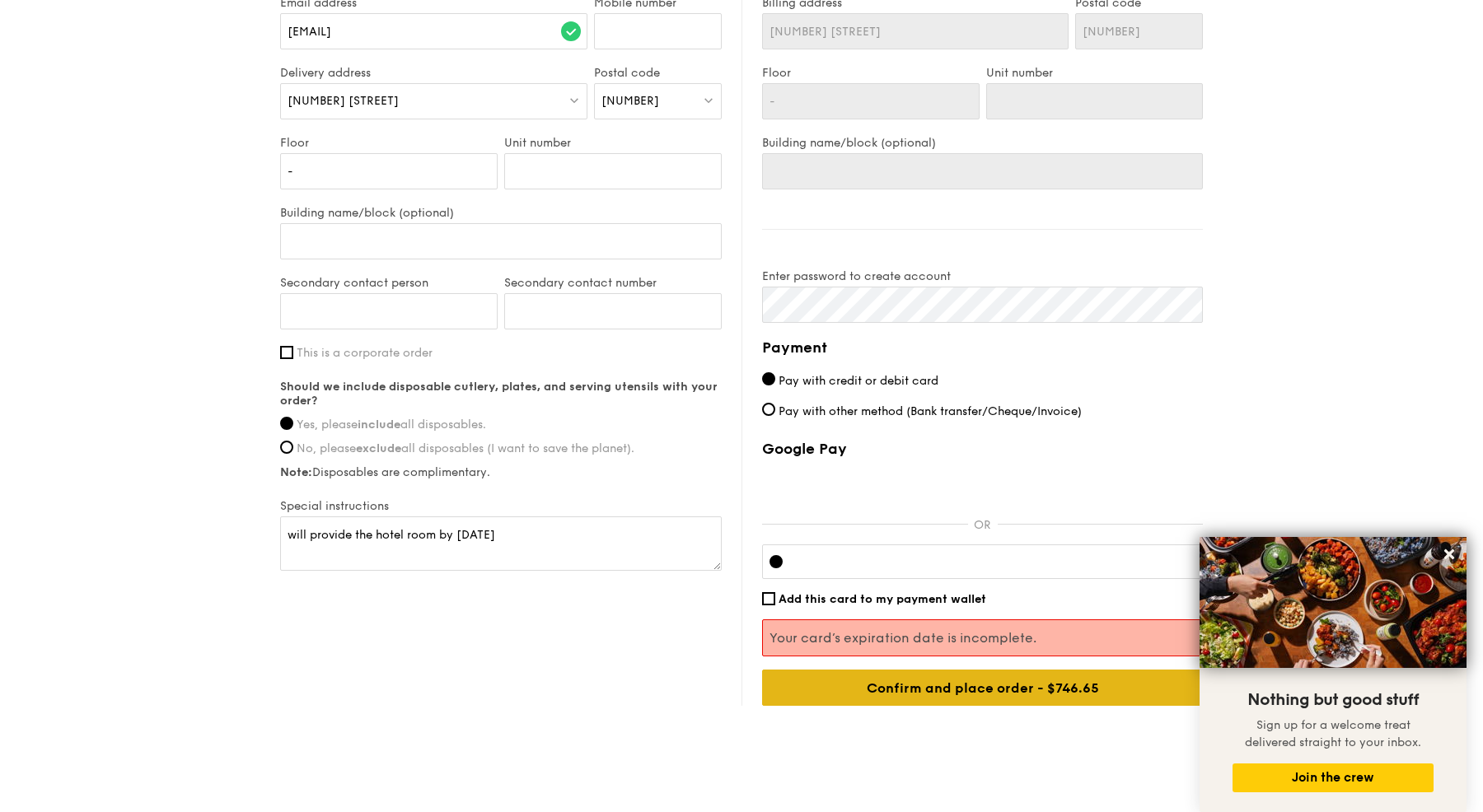 scroll, scrollTop: 1042, scrollLeft: 0, axis: vertical 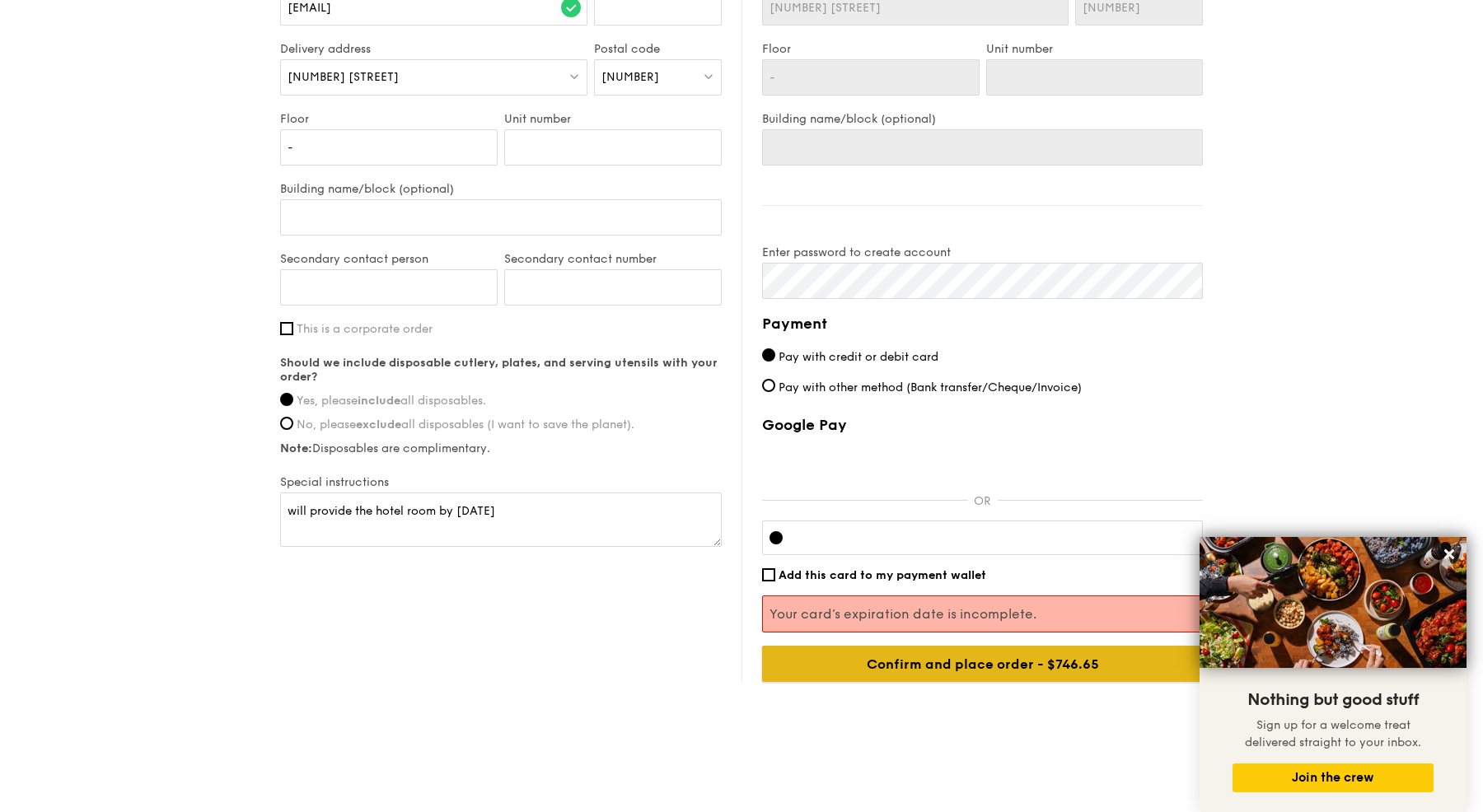 click on "Confirm and place order - $746.65" at bounding box center (982, 664) 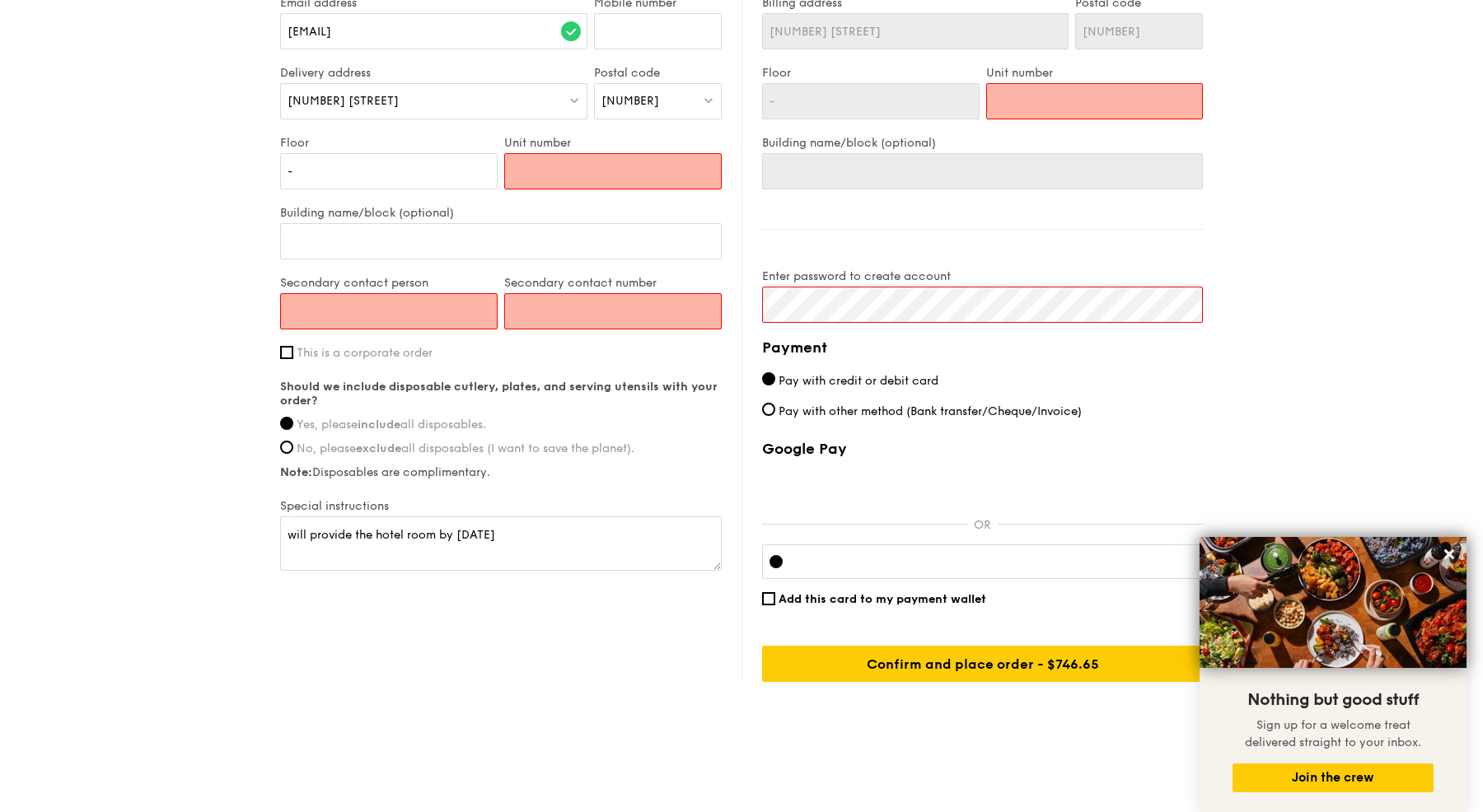 type on "-" 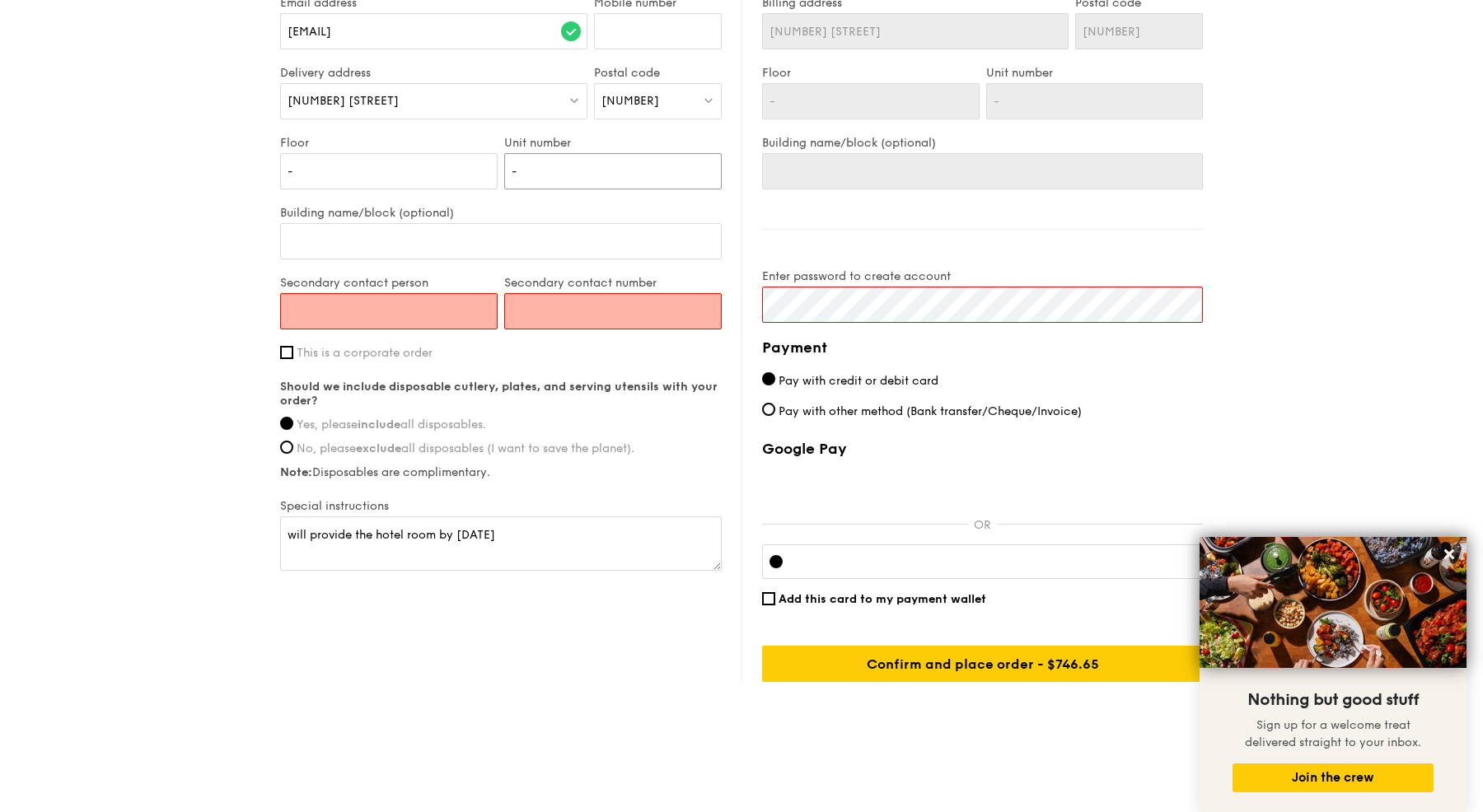 type on "-" 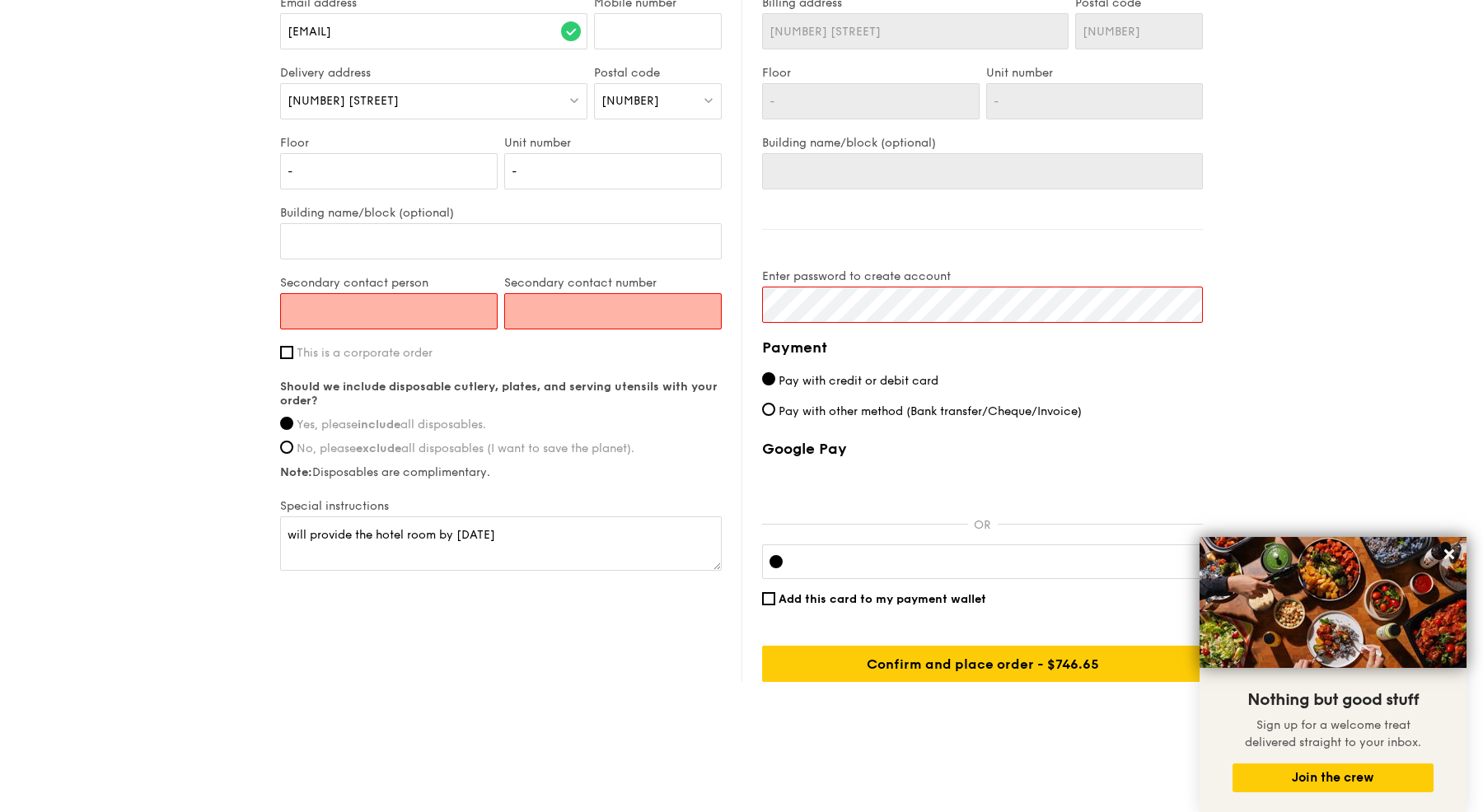 click on "Secondary contact person" at bounding box center (389, 311) 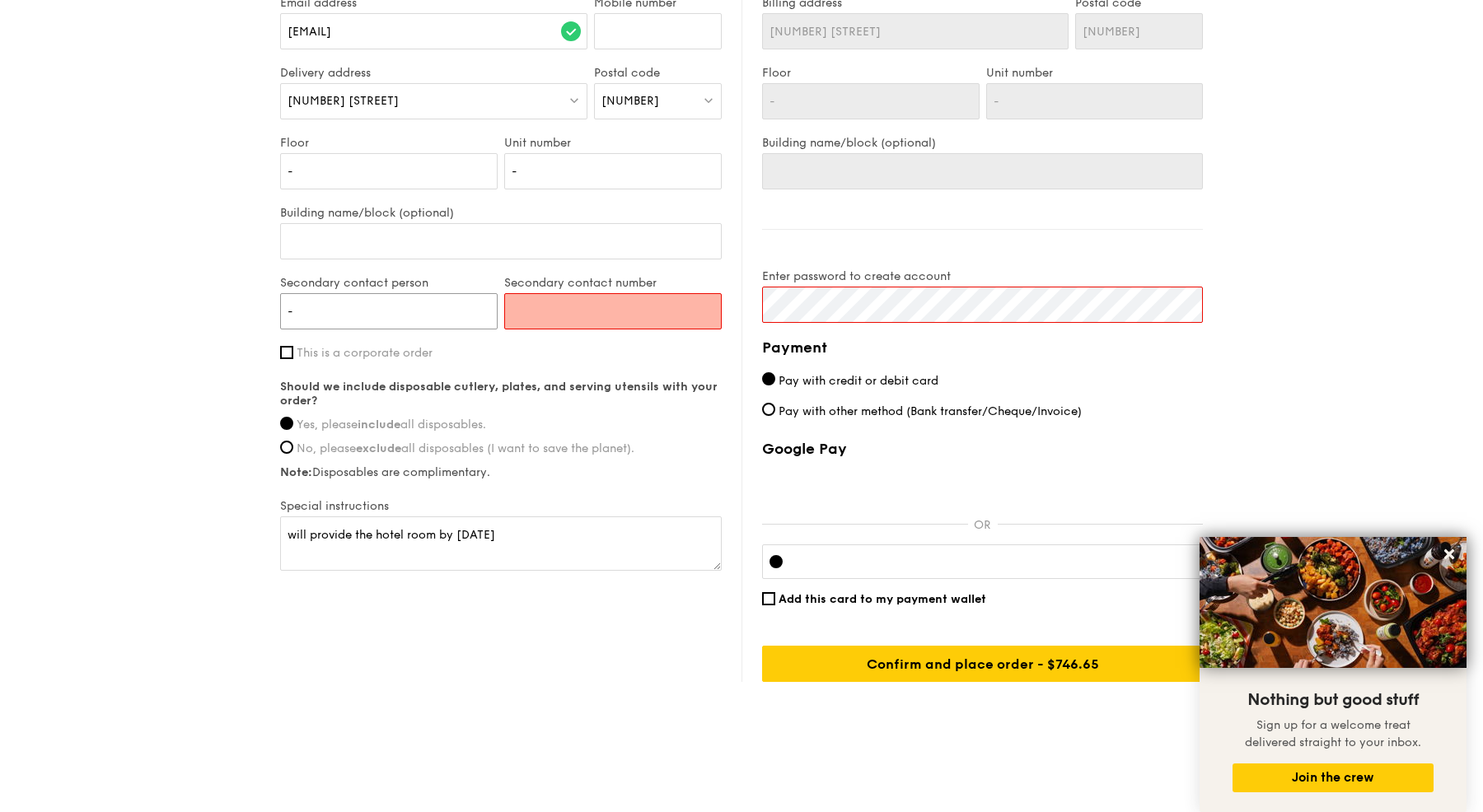 type on "-" 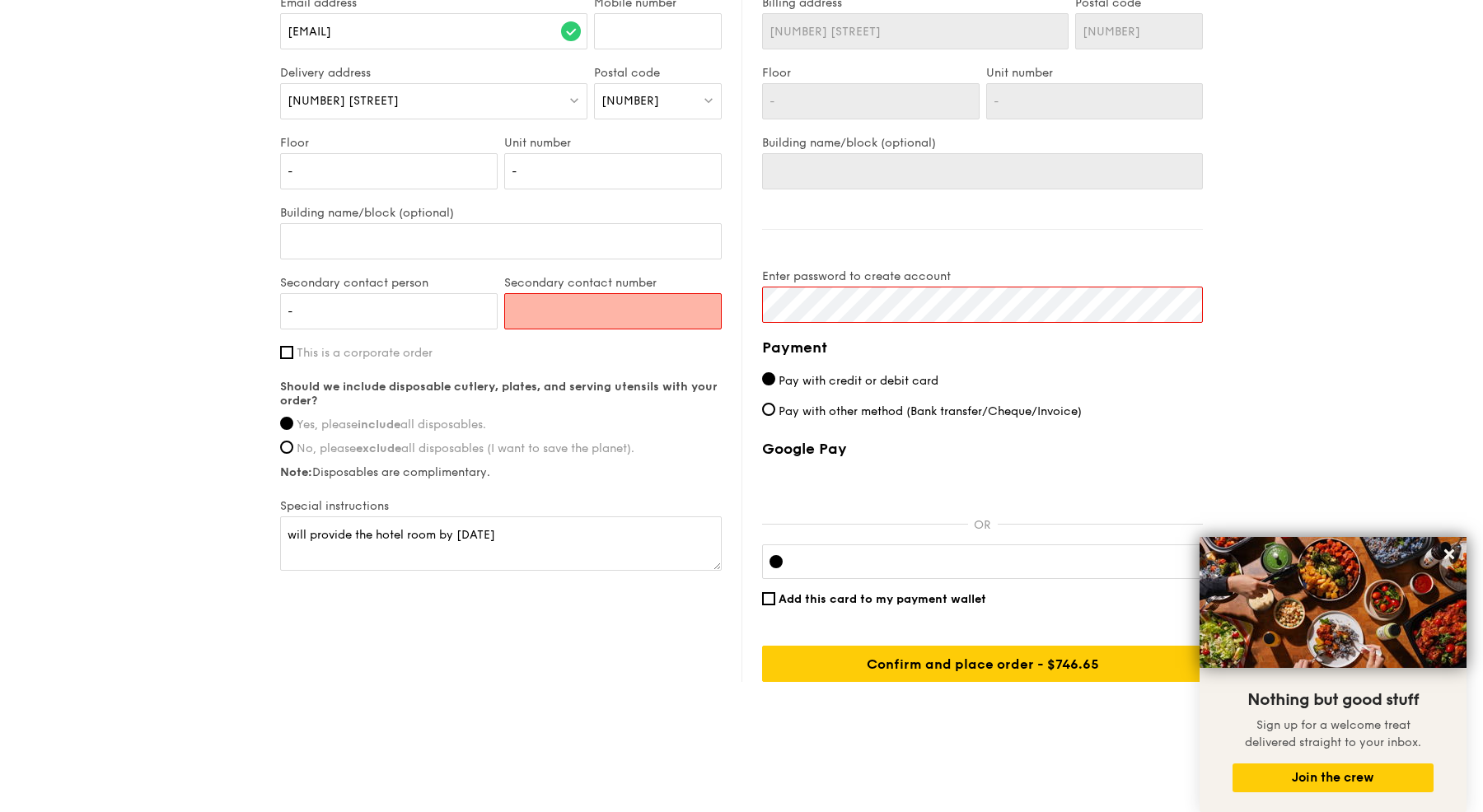click on "Secondary contact number" at bounding box center (613, 311) 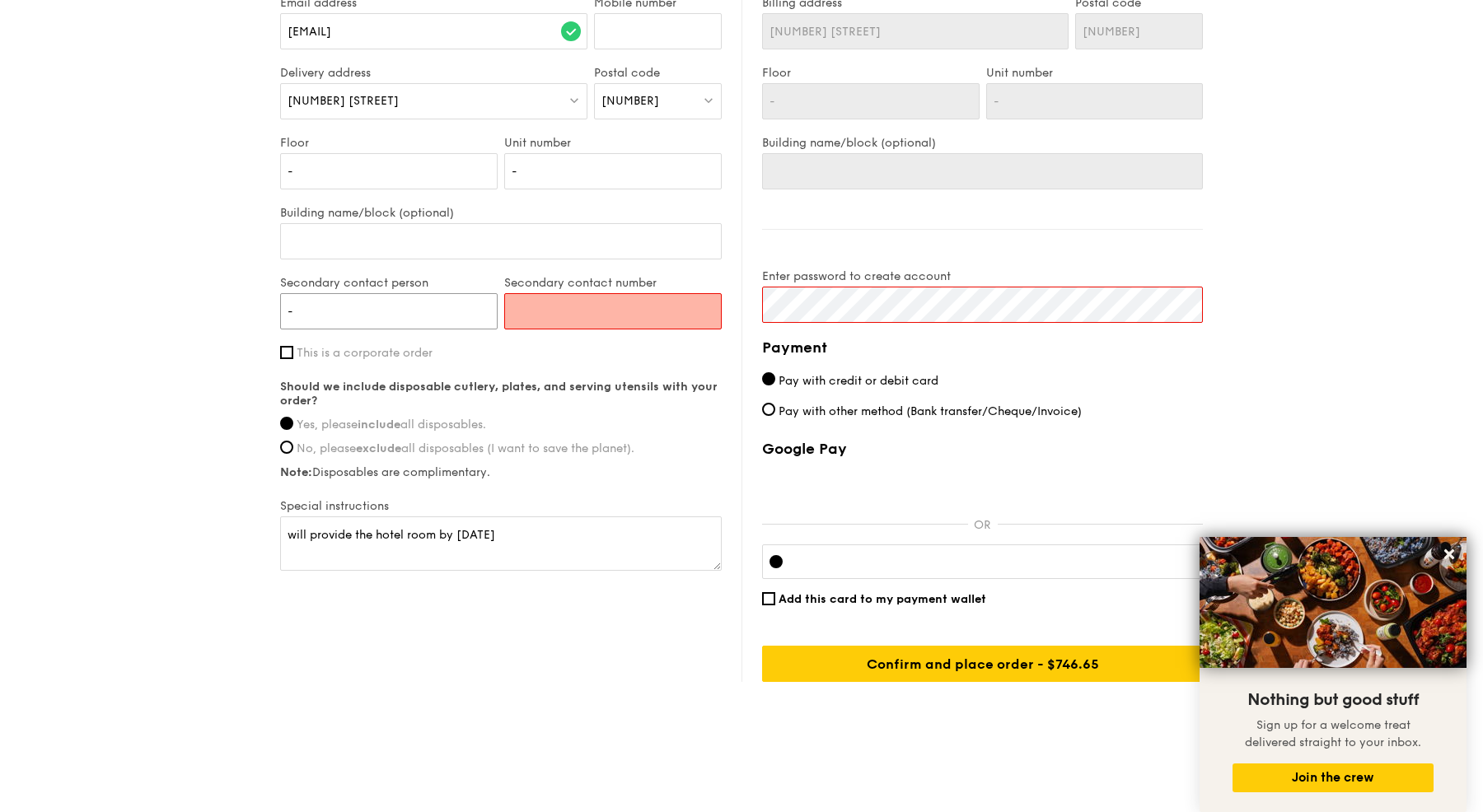 click on "-" at bounding box center [389, 311] 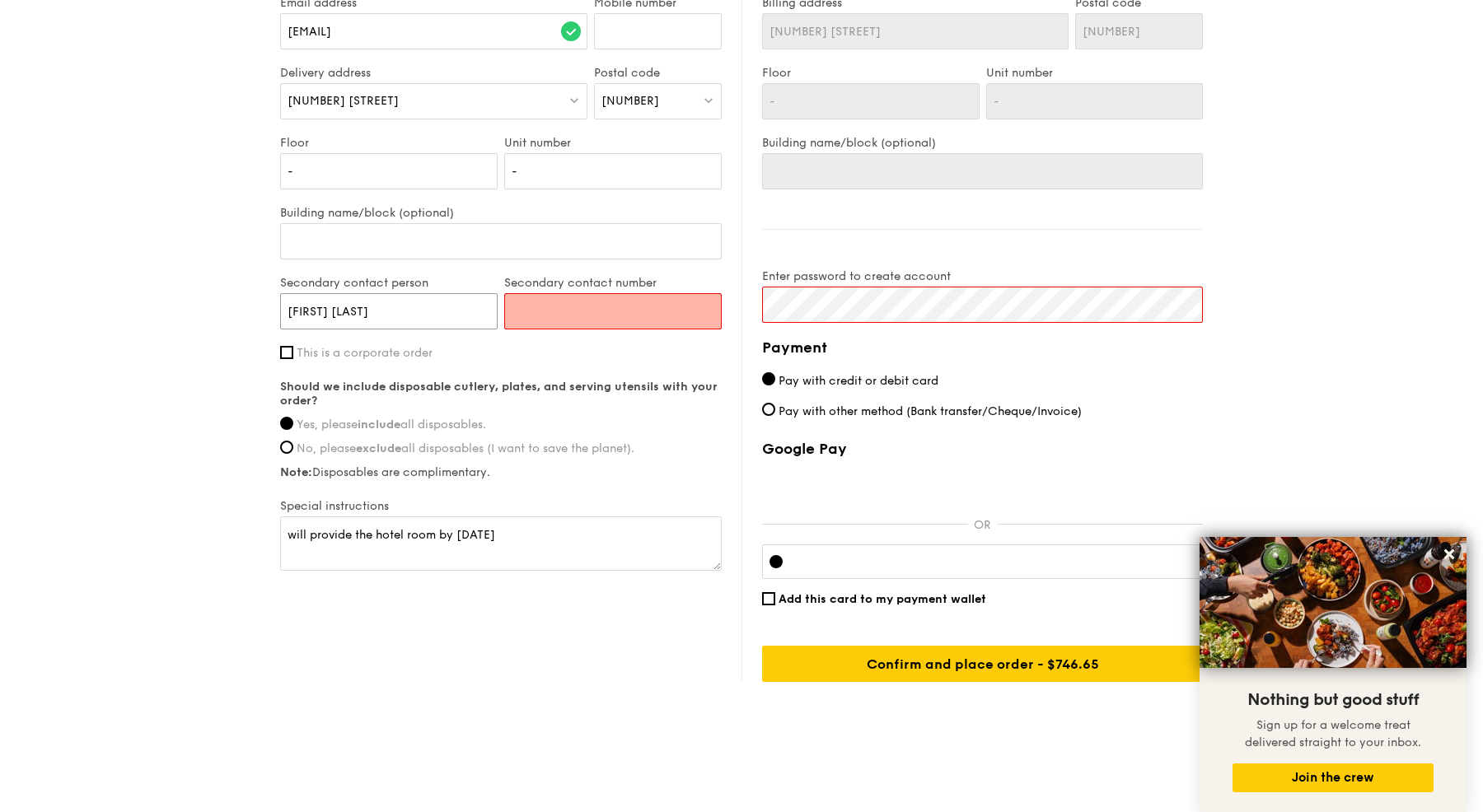 type on "[FIRST] [LAST]" 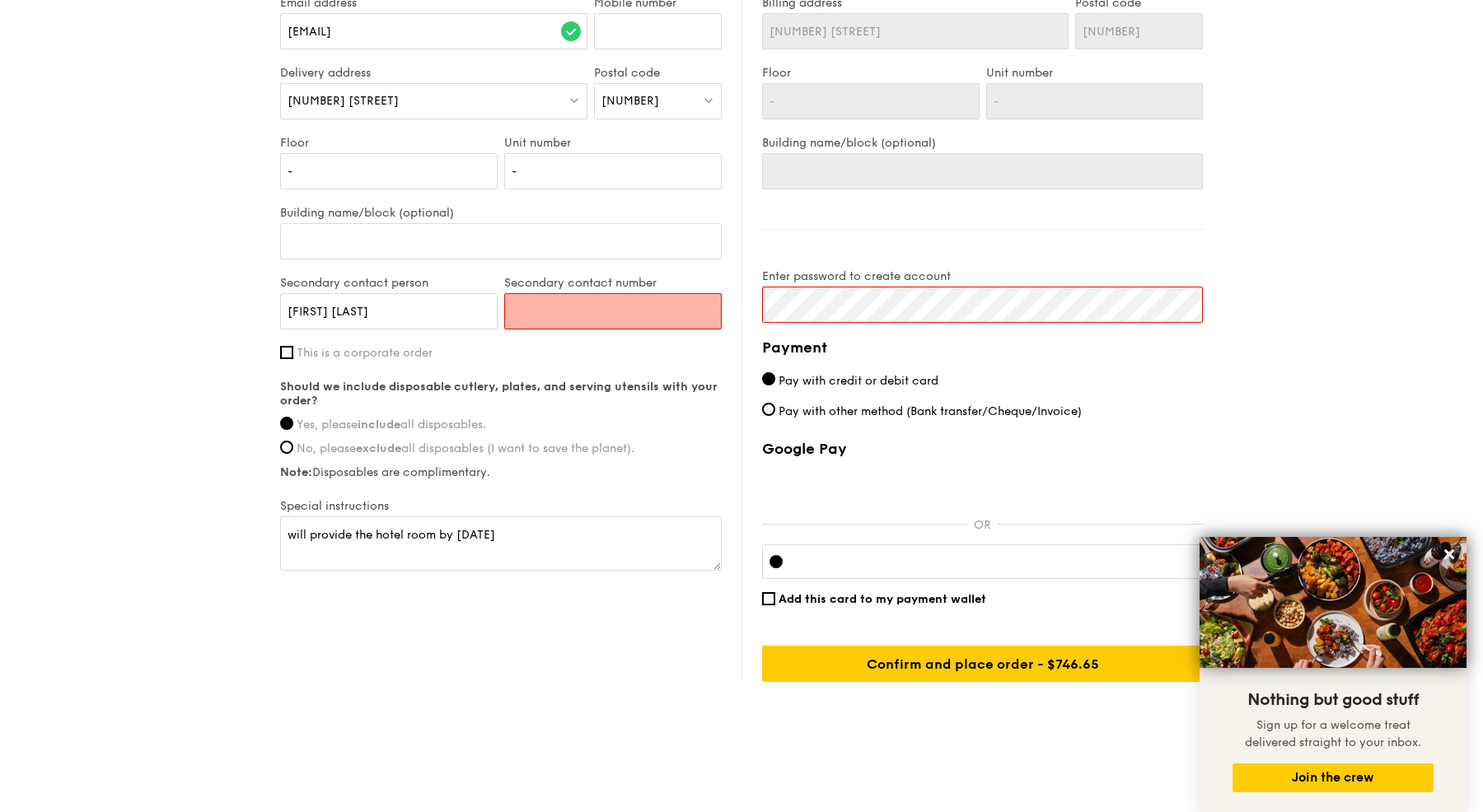 click on "Secondary contact number" at bounding box center (613, 311) 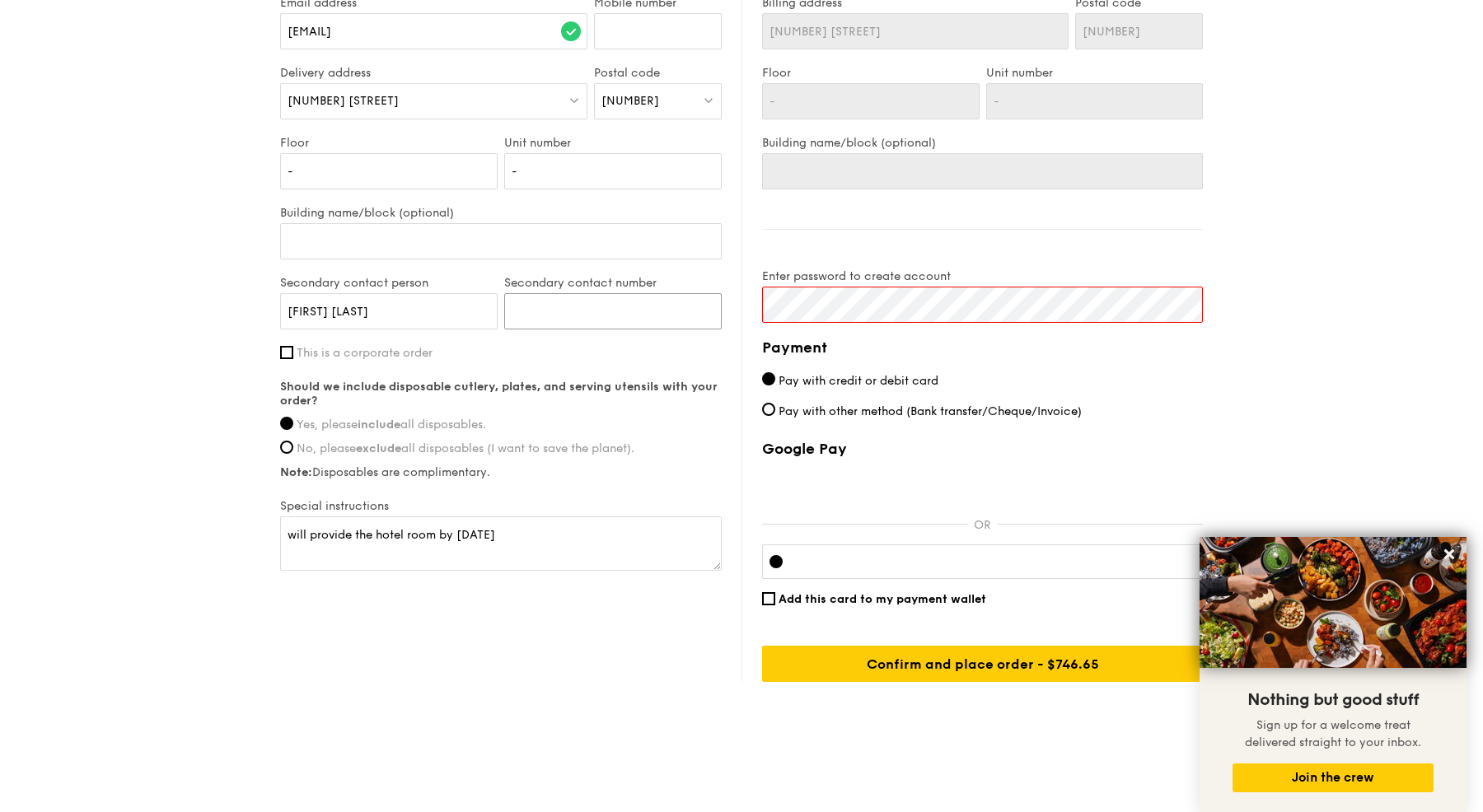 type on "[NUMBER]" 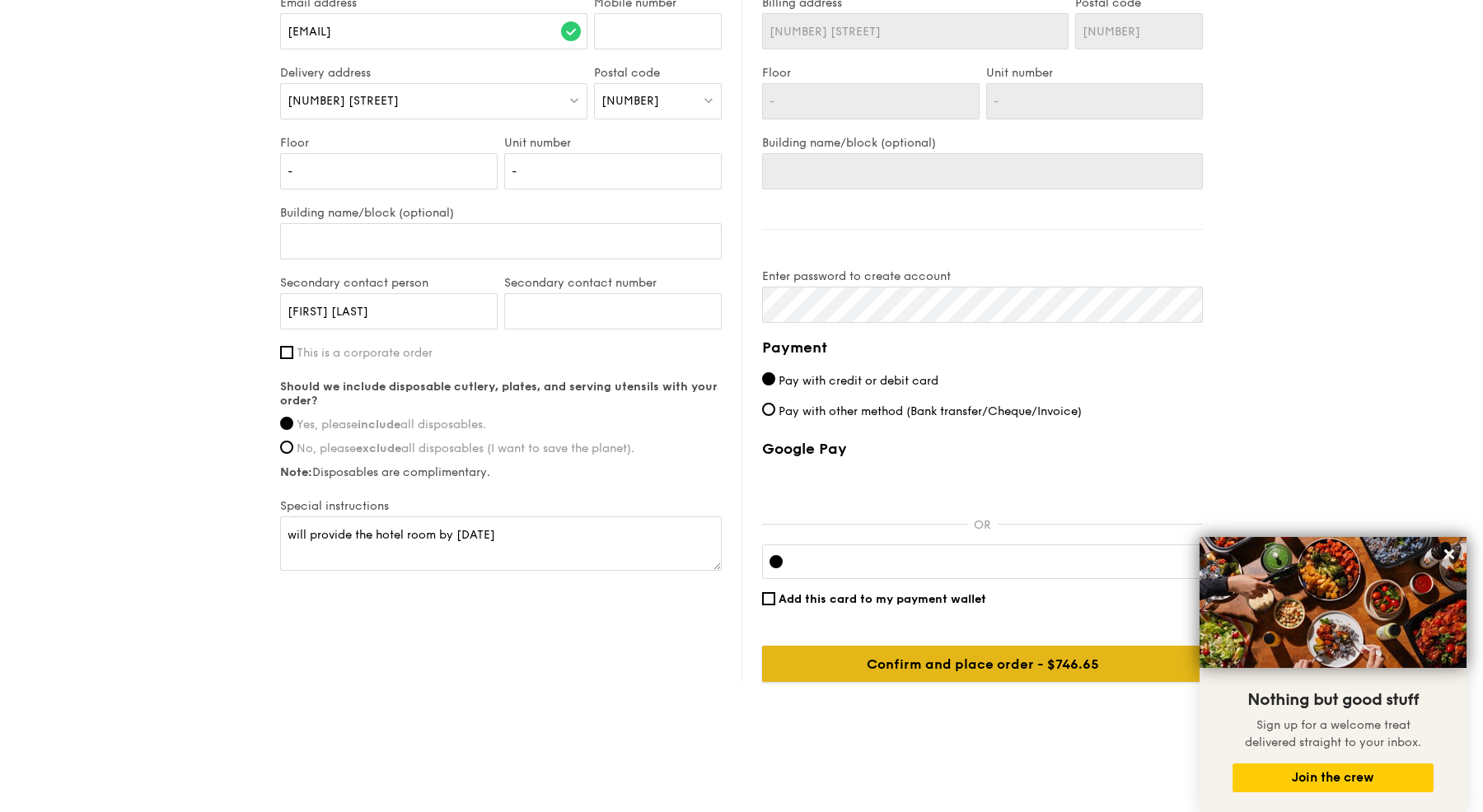 click on "Confirm and place order - $746.65" at bounding box center [982, 664] 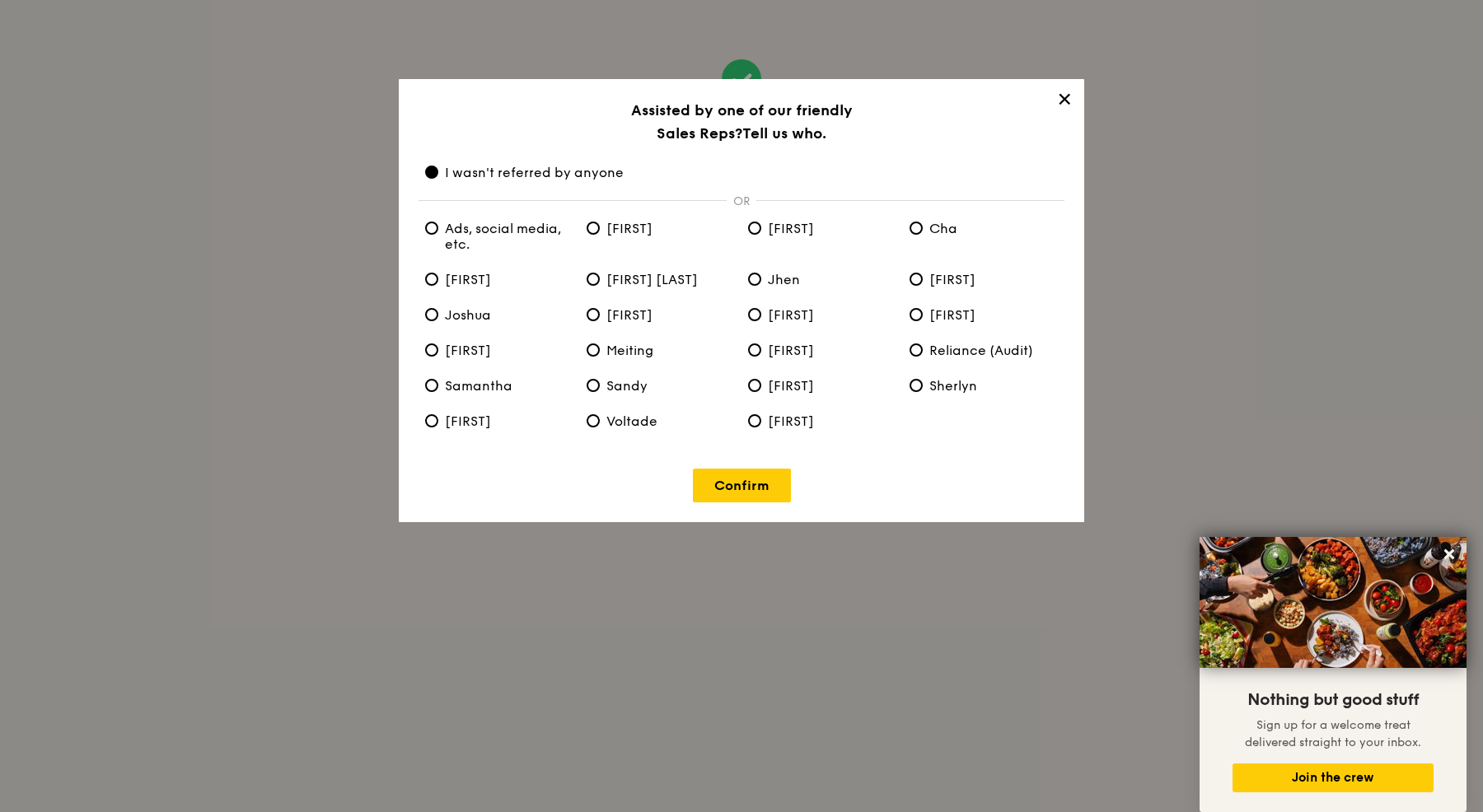 scroll, scrollTop: 0, scrollLeft: 0, axis: both 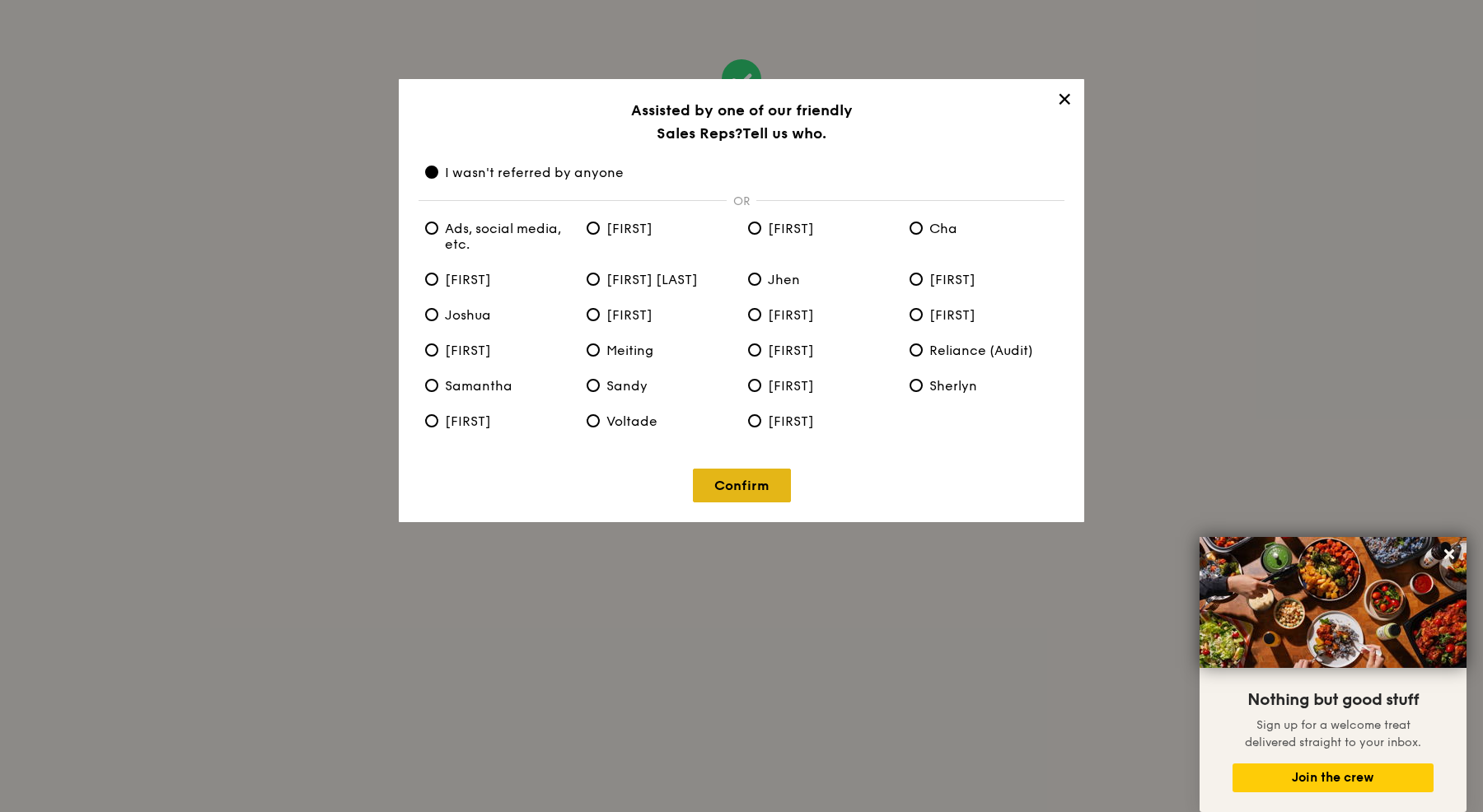 click on "Confirm" at bounding box center (742, 485) 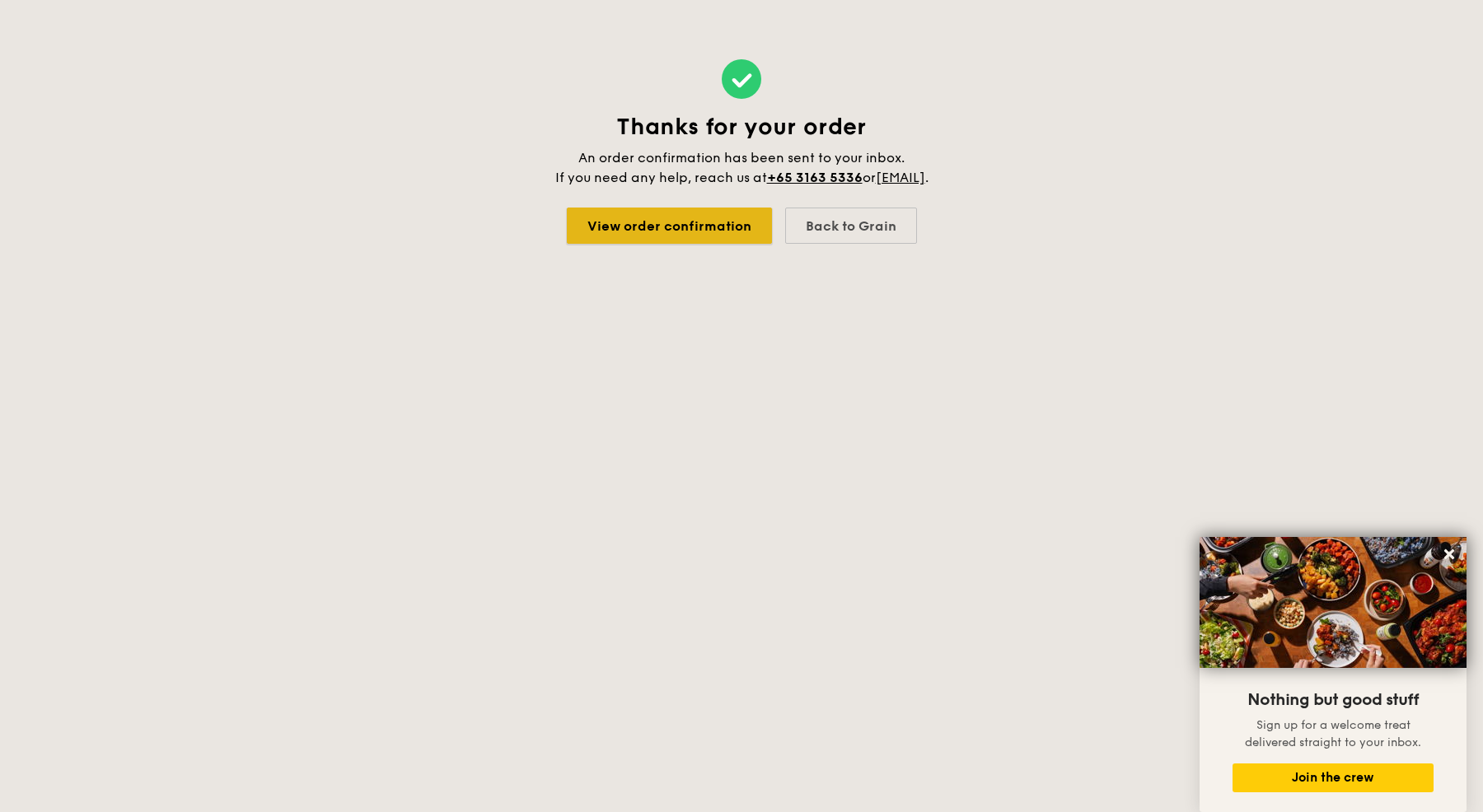 click on "View order confirmation" at bounding box center (669, 226) 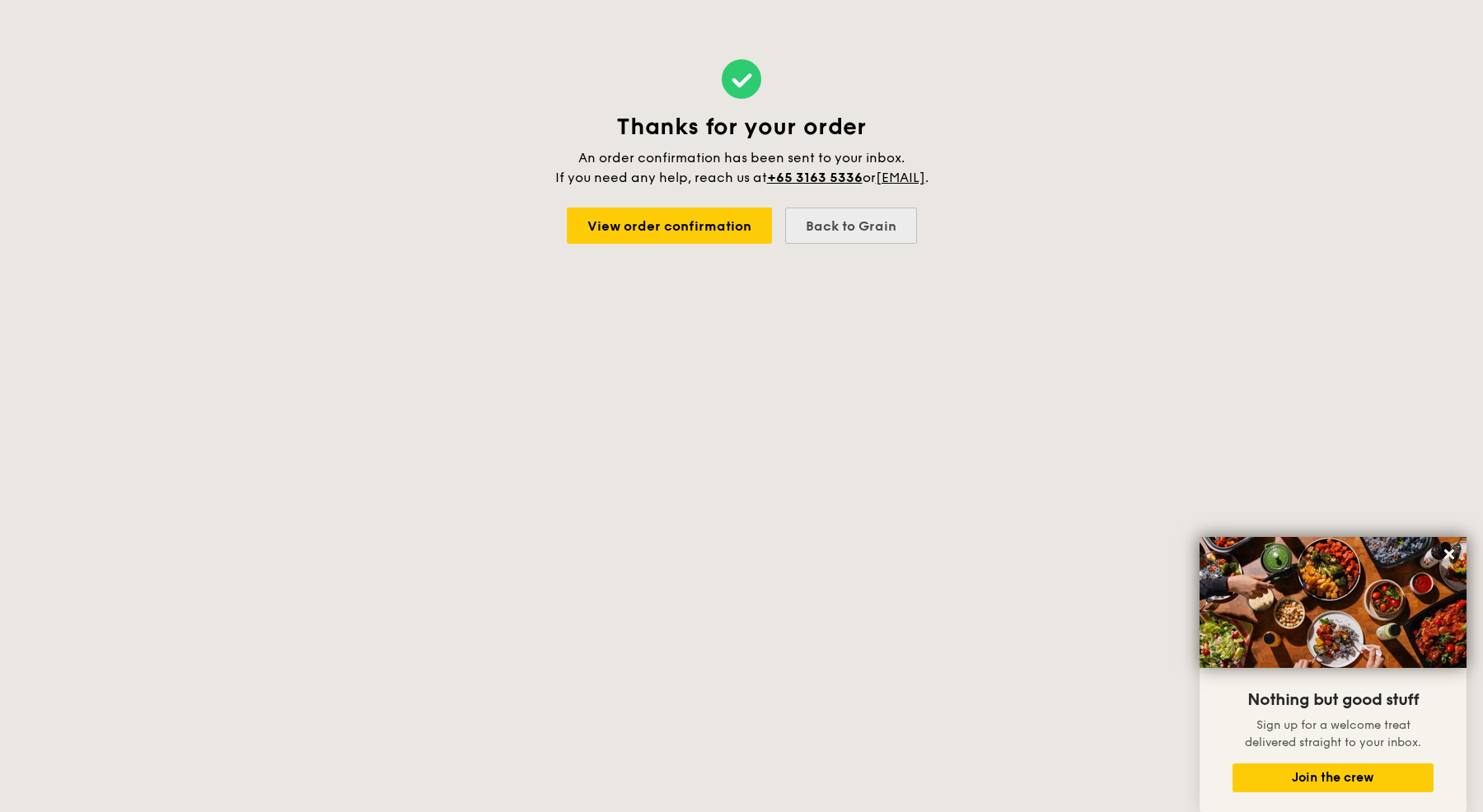 click on "Back to Grain" at bounding box center [851, 226] 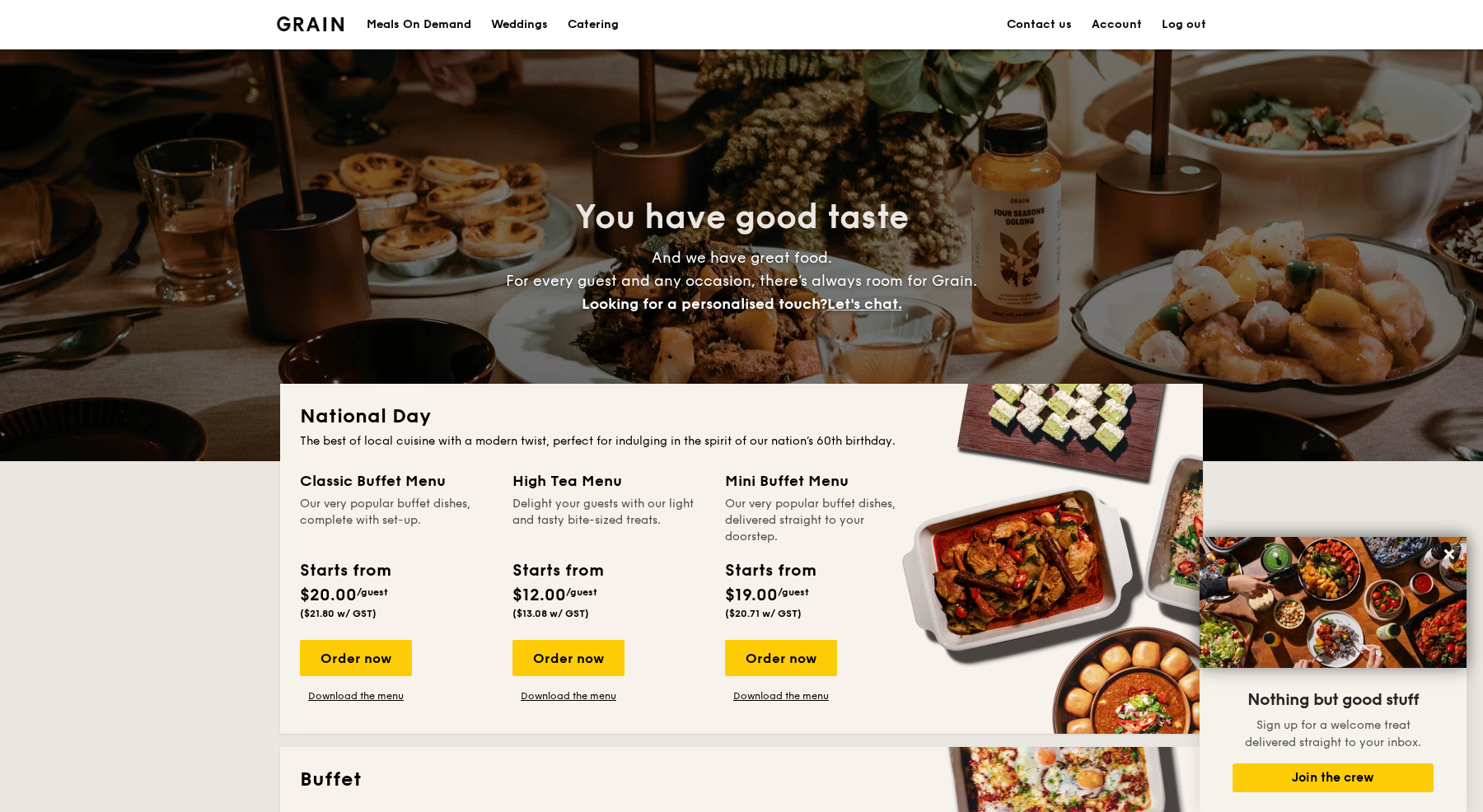 click on "Account" at bounding box center (1116, 25) 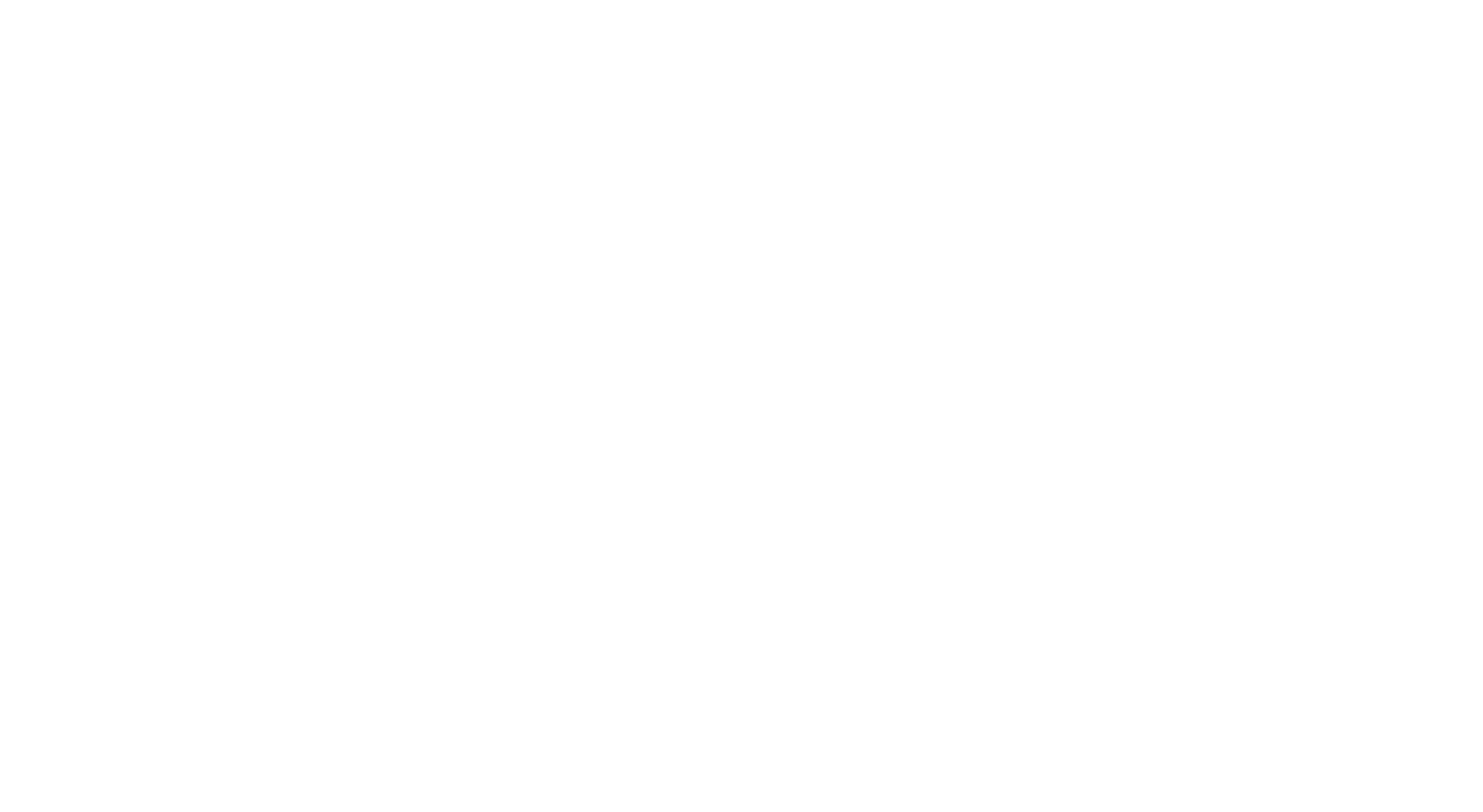 scroll, scrollTop: 0, scrollLeft: 0, axis: both 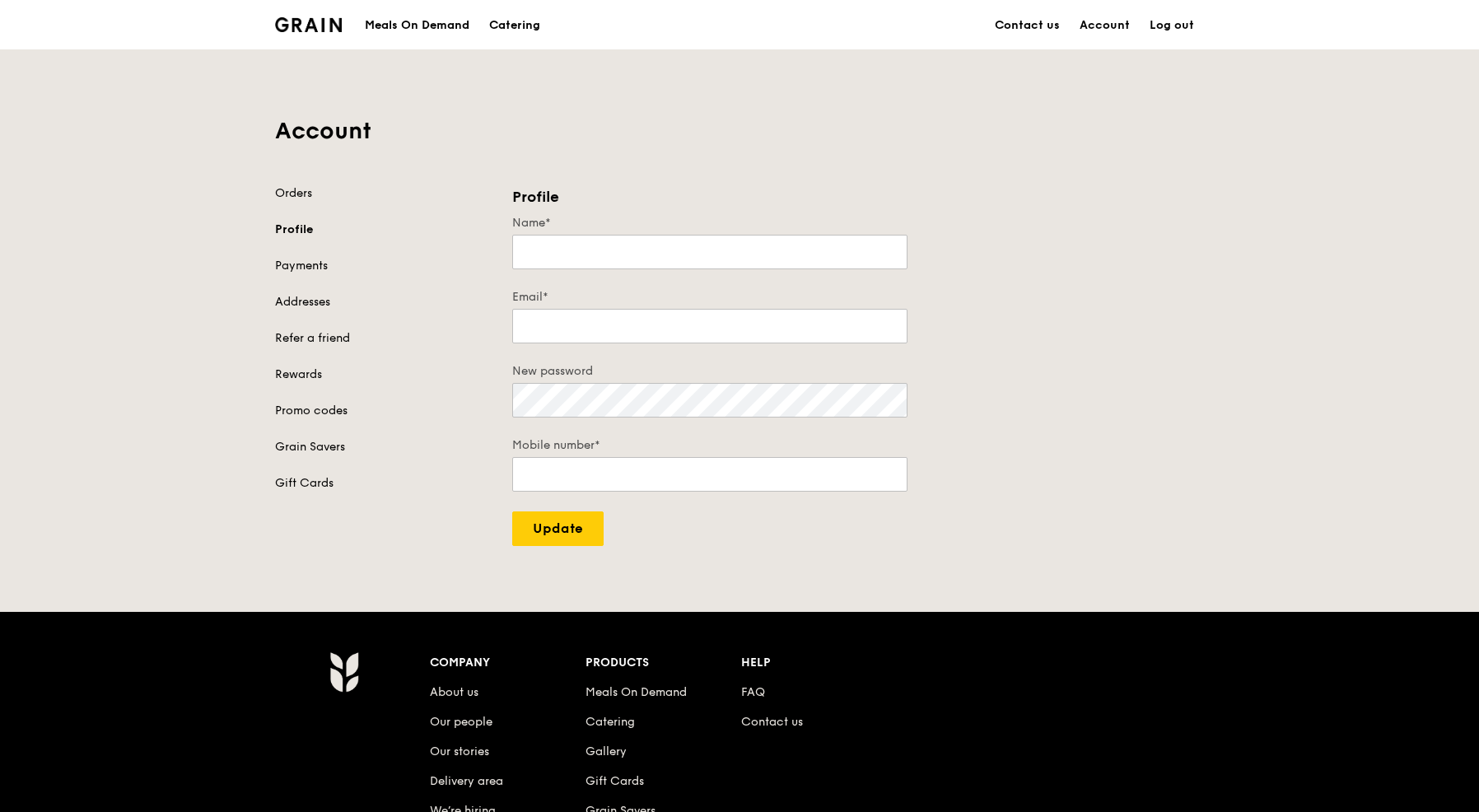 type on "[NAME]" 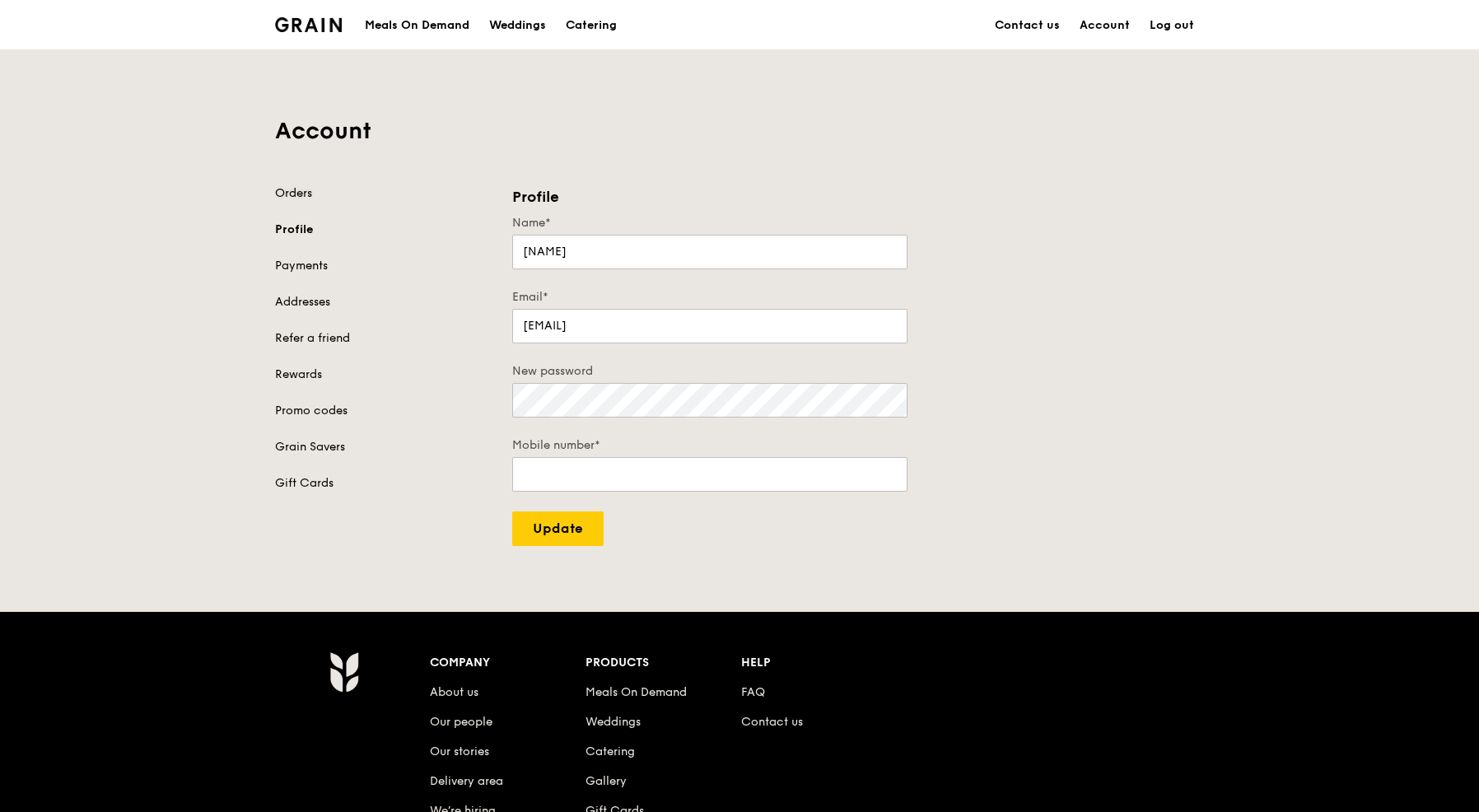 click on "Orders" at bounding box center (384, 194) 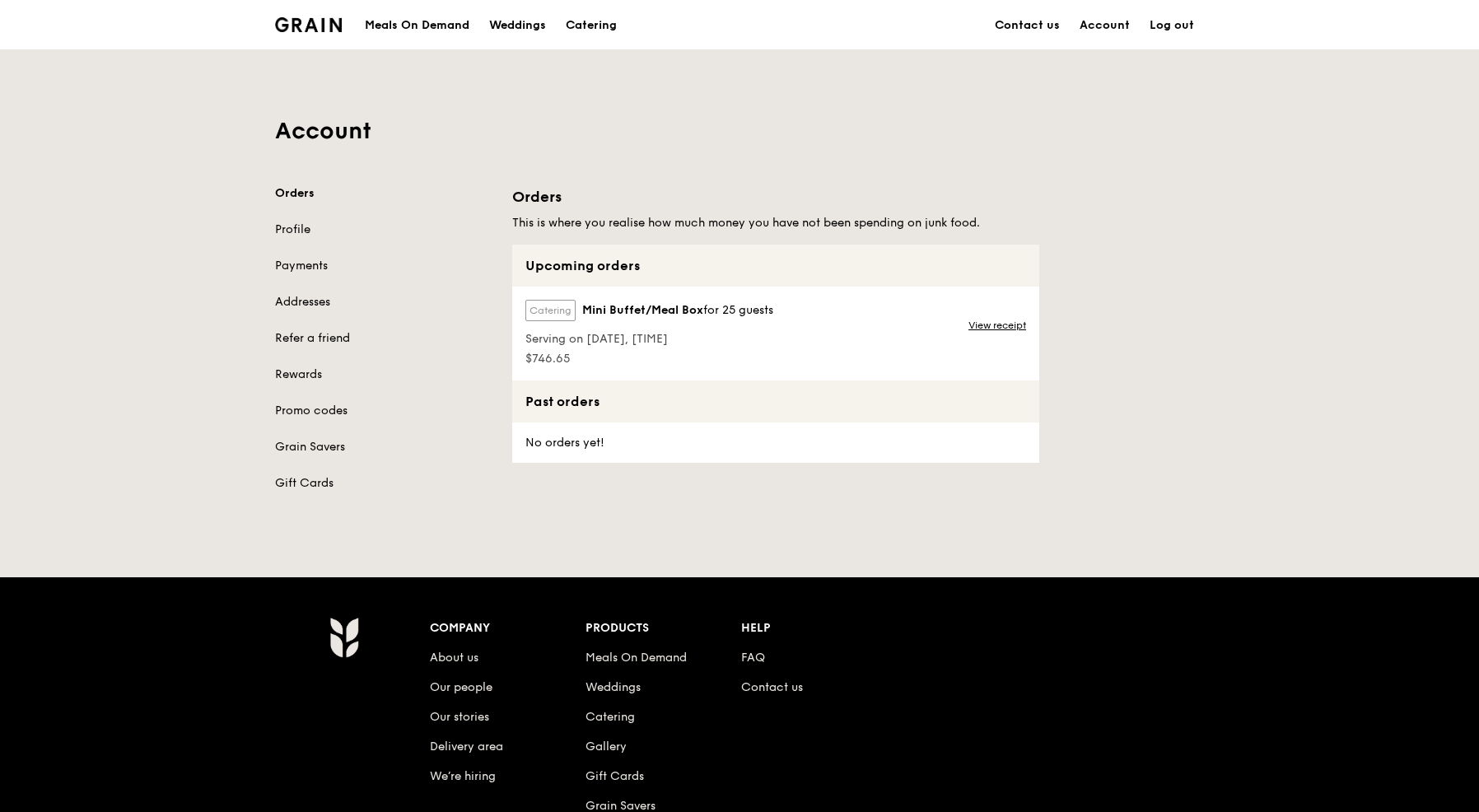 click on "Catering
Mini Buffet/Meal Box
for 25 guests
Serving on 15 Aug 2025, 7:00PM
$746.65
View receipt" at bounding box center [776, 334] 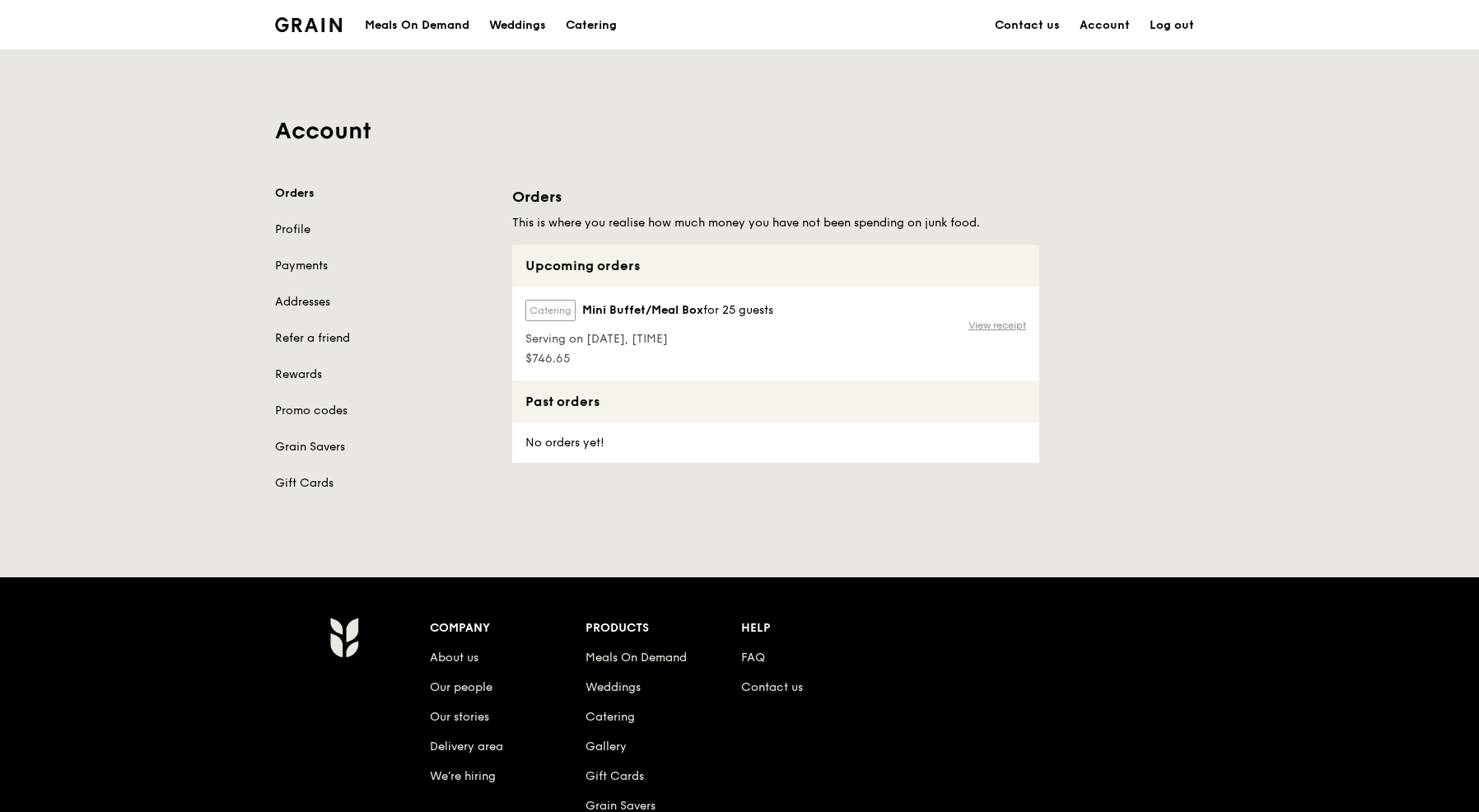 click on "View receipt" at bounding box center [997, 325] 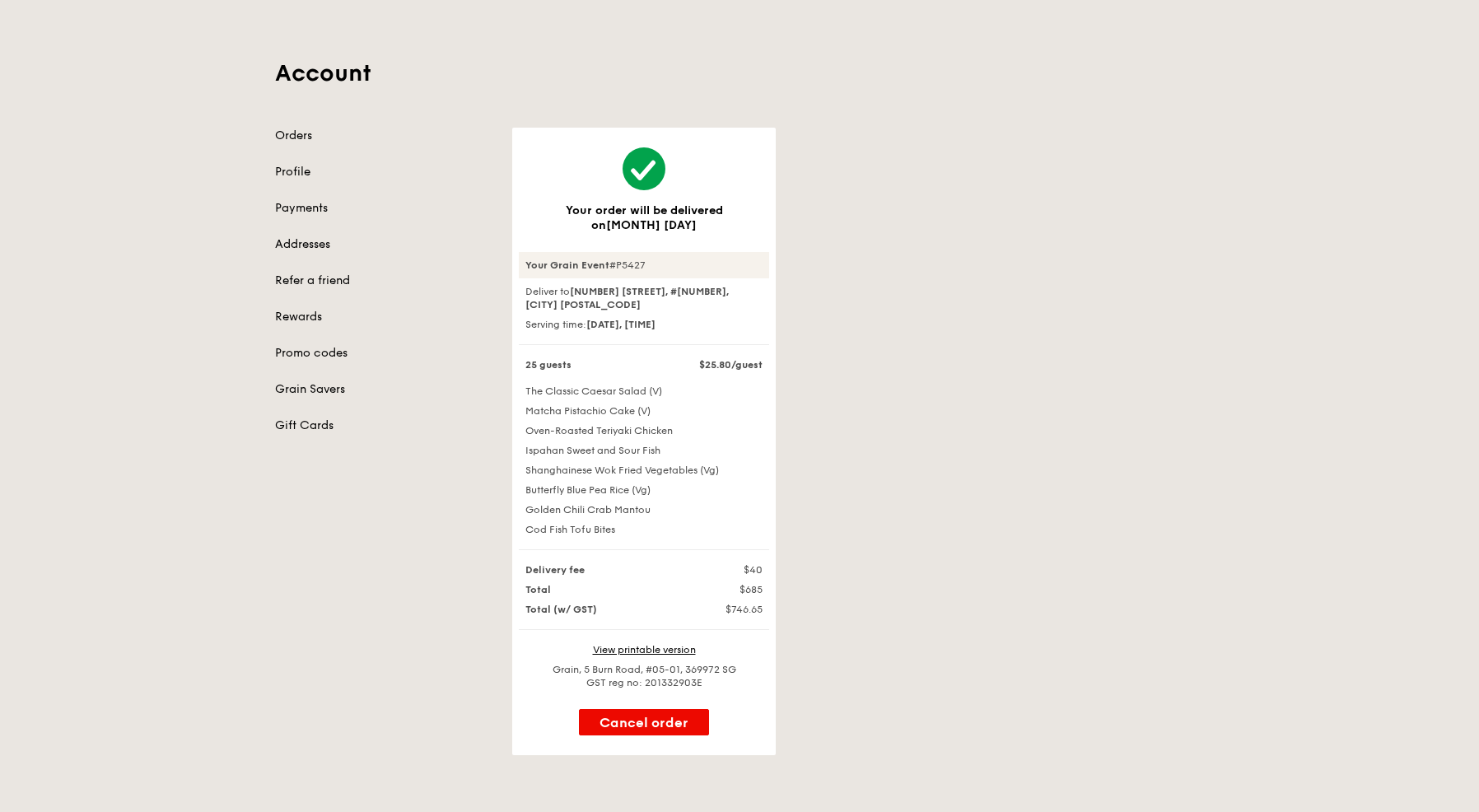 scroll, scrollTop: 35, scrollLeft: 0, axis: vertical 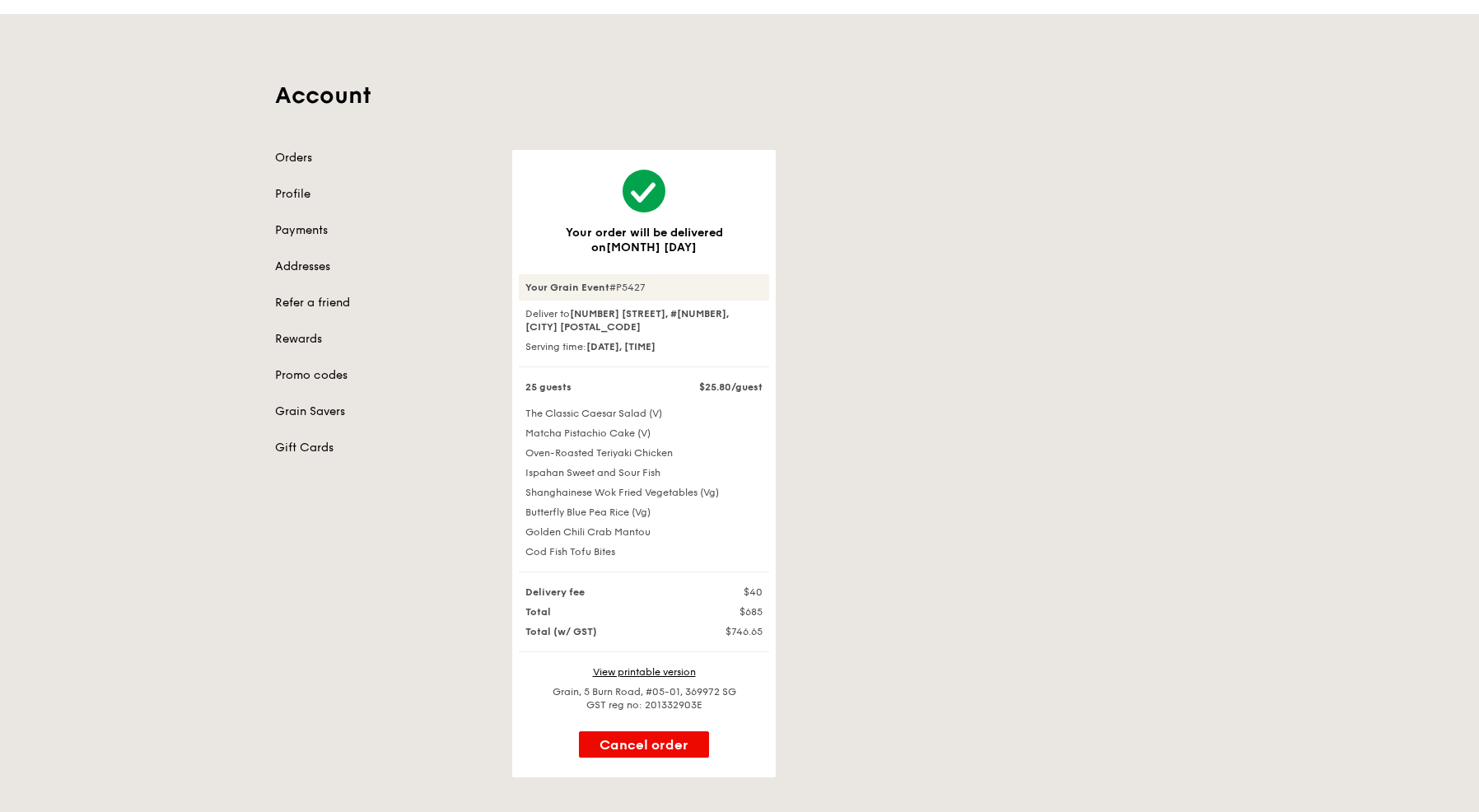 click on "Orders
Profile
Payments
Addresses
Refer a friend
Rewards
Promo codes
Grain Savers
Gift Cards" at bounding box center [384, 303] 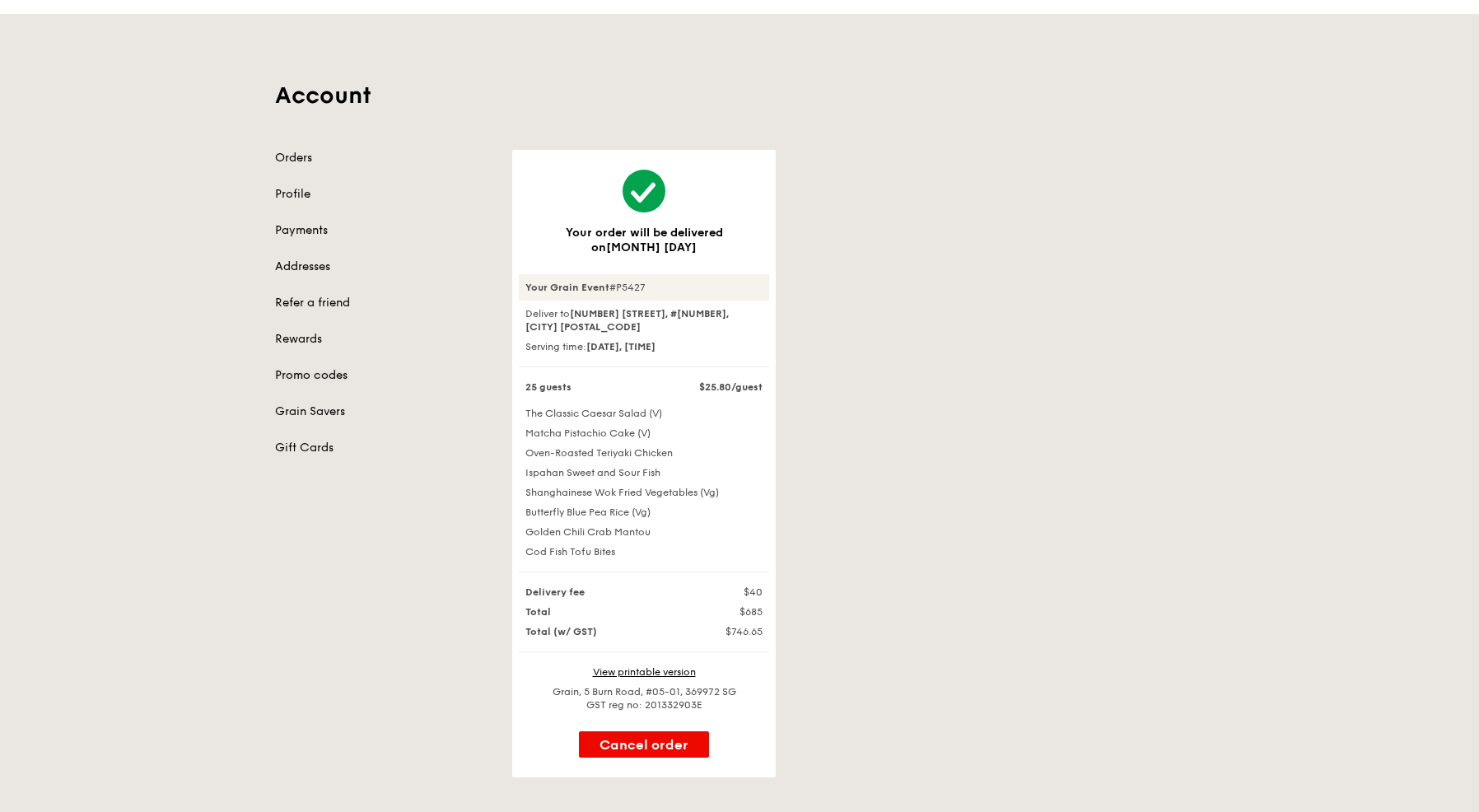 click on "Promo codes" at bounding box center [384, 376] 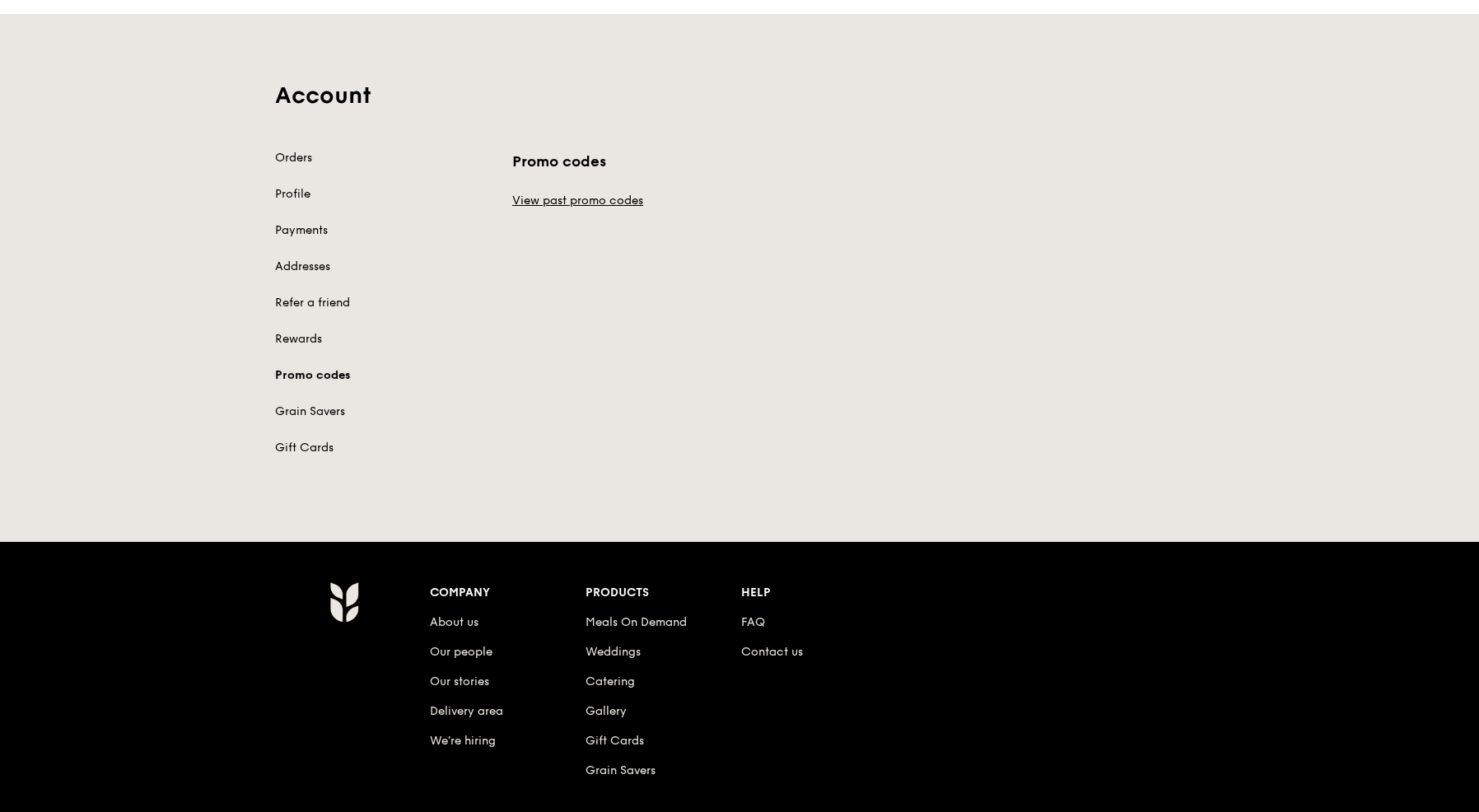 scroll, scrollTop: 0, scrollLeft: 0, axis: both 